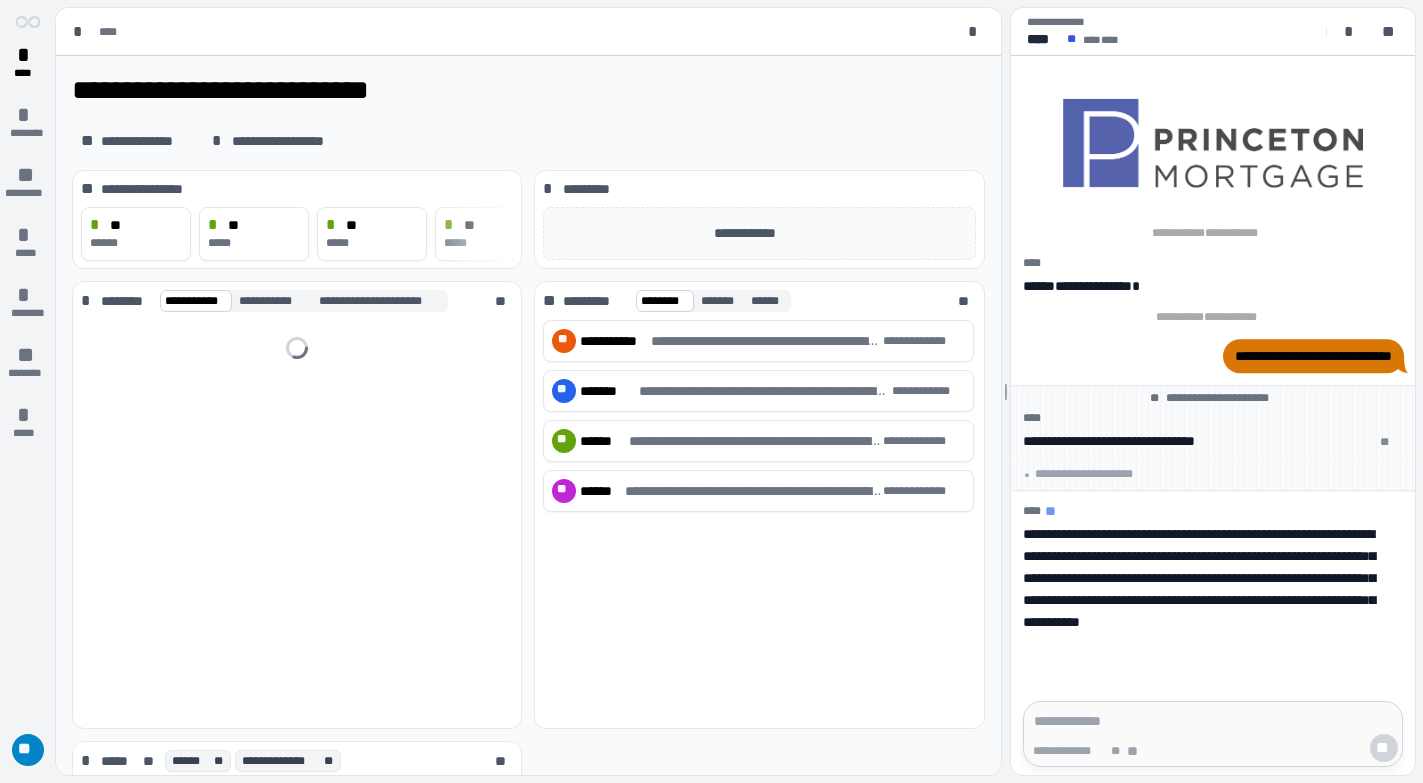 scroll, scrollTop: 0, scrollLeft: 0, axis: both 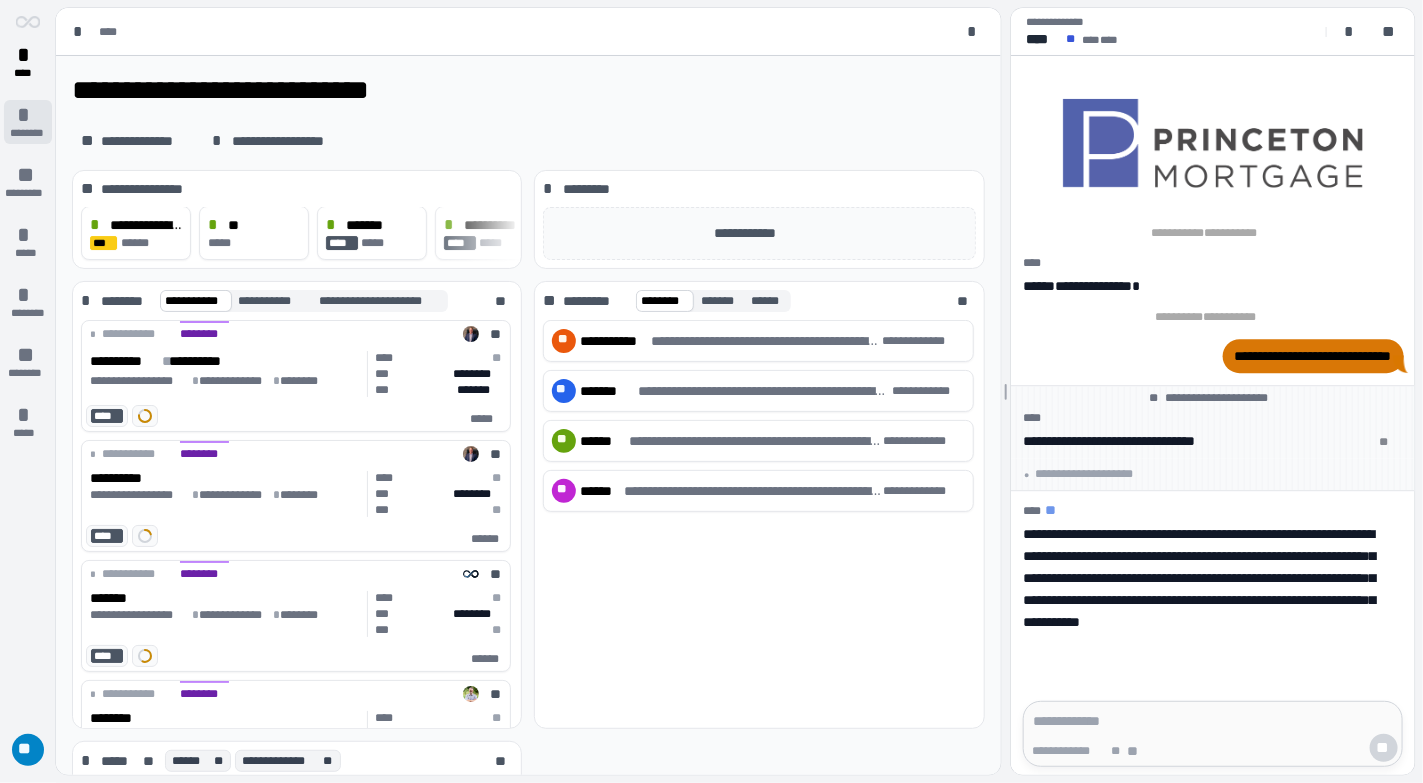 click on "********" at bounding box center [27, 133] 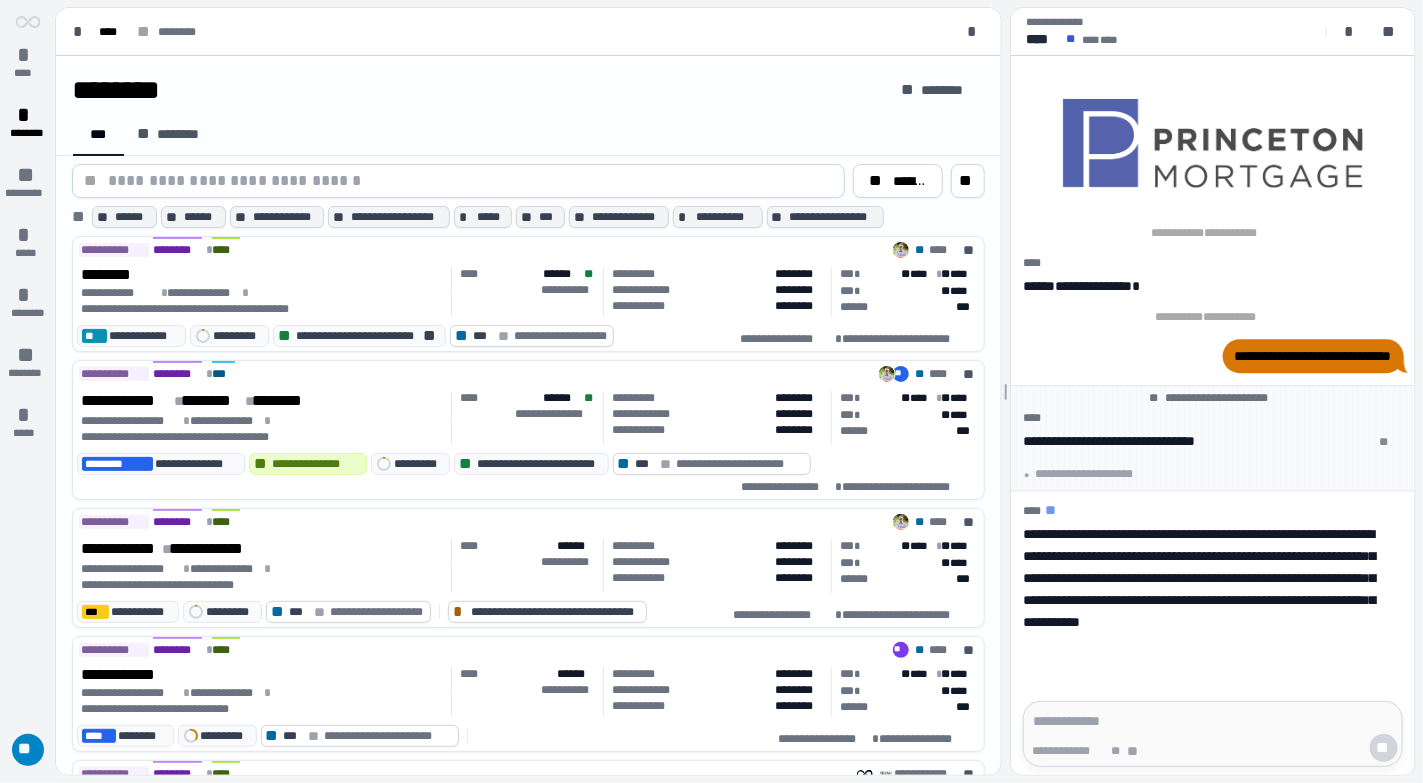 click at bounding box center (470, 181) 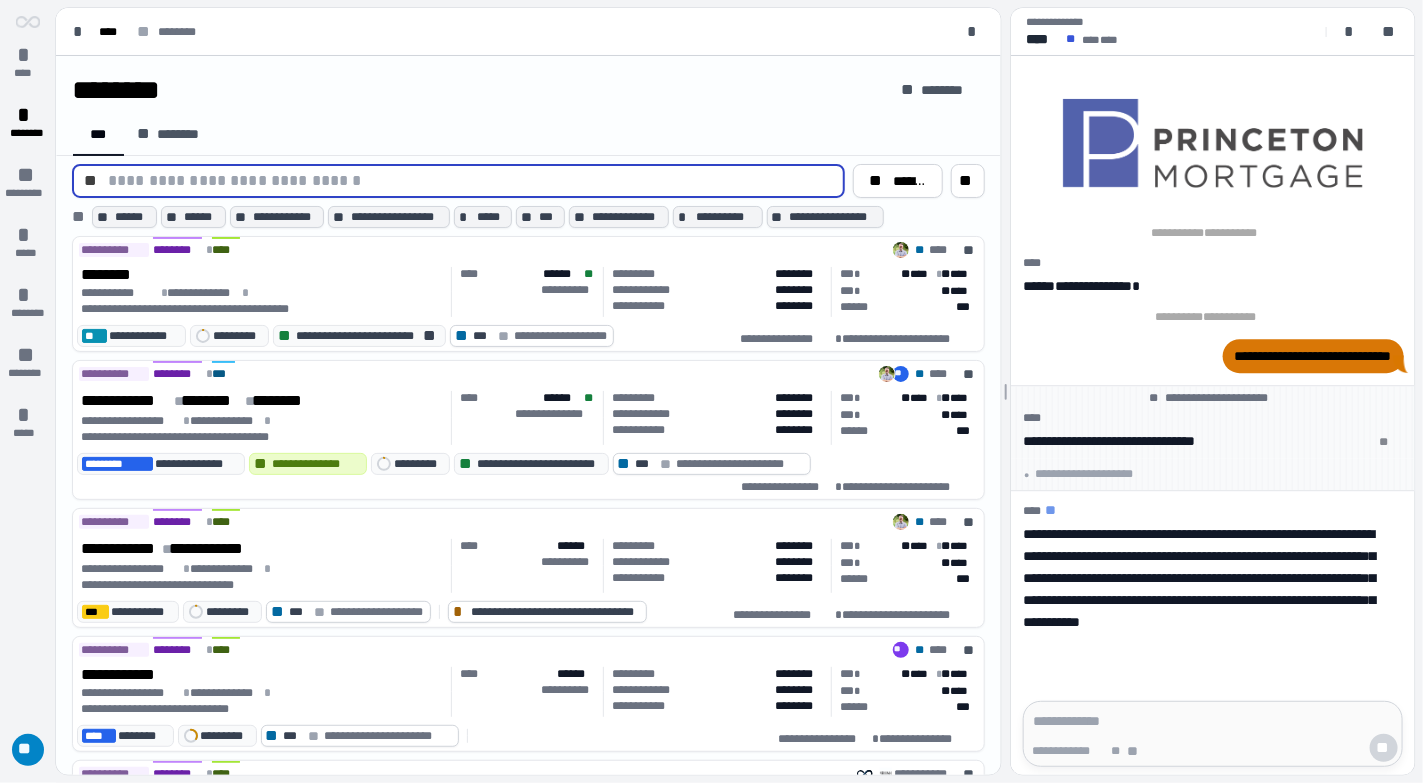 paste on "**********" 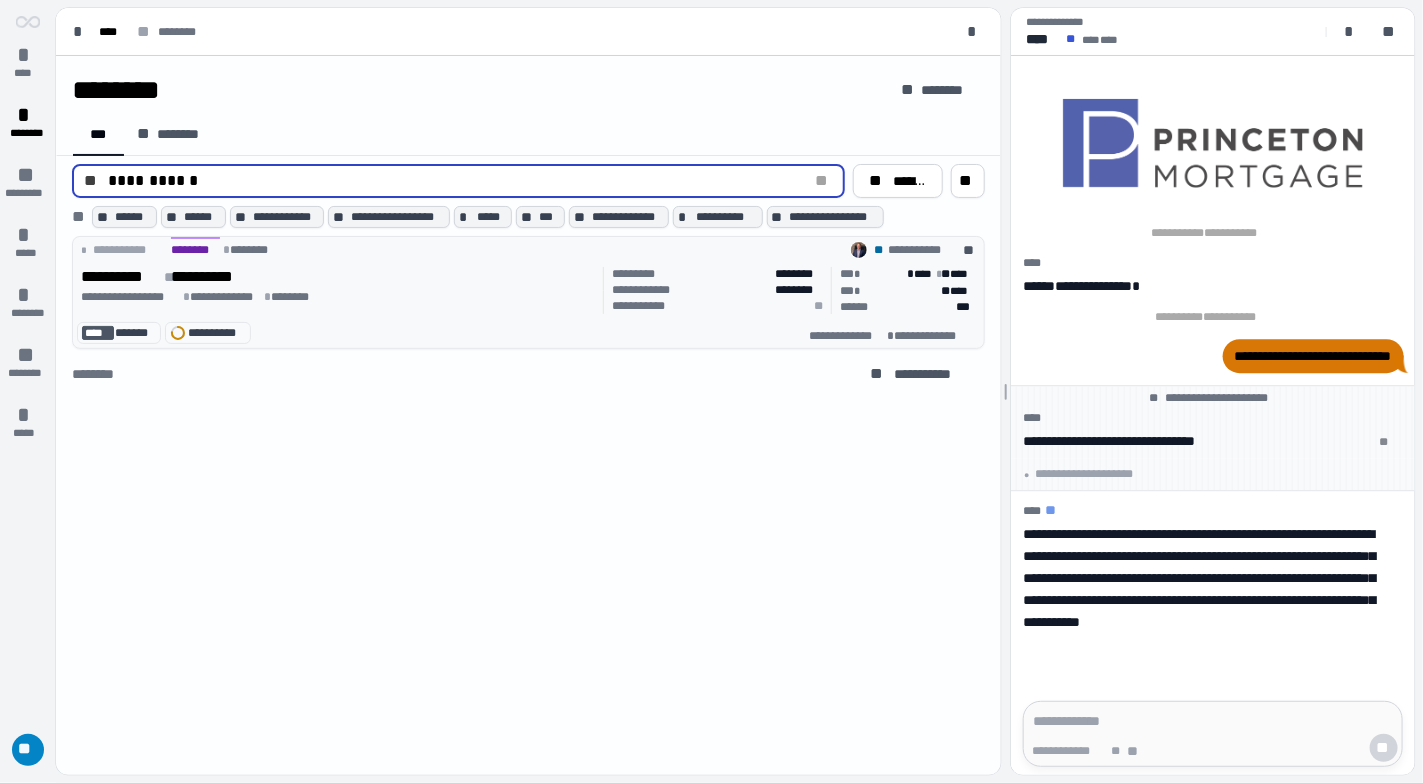 click on "**********" at bounding box center (338, 297) 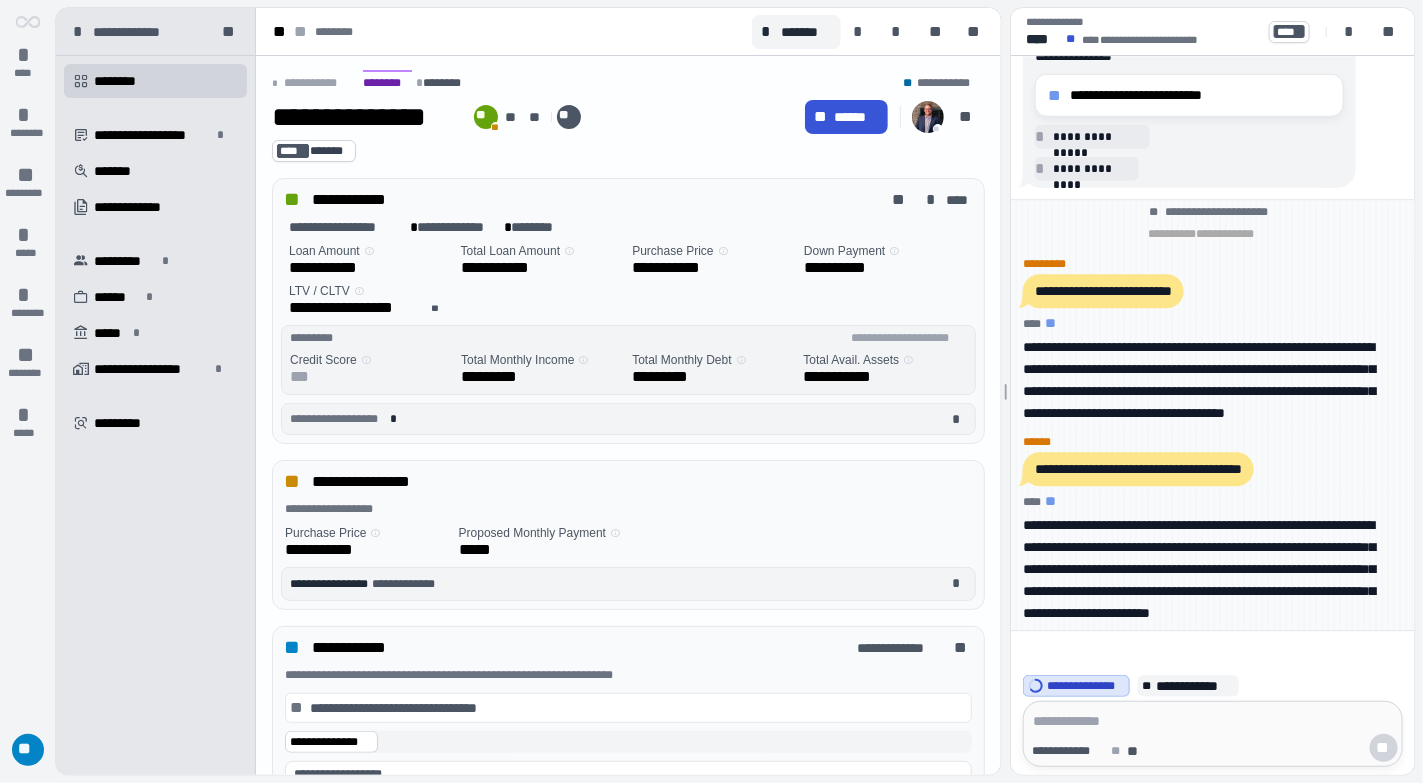 click on "**********" at bounding box center [633, 509] 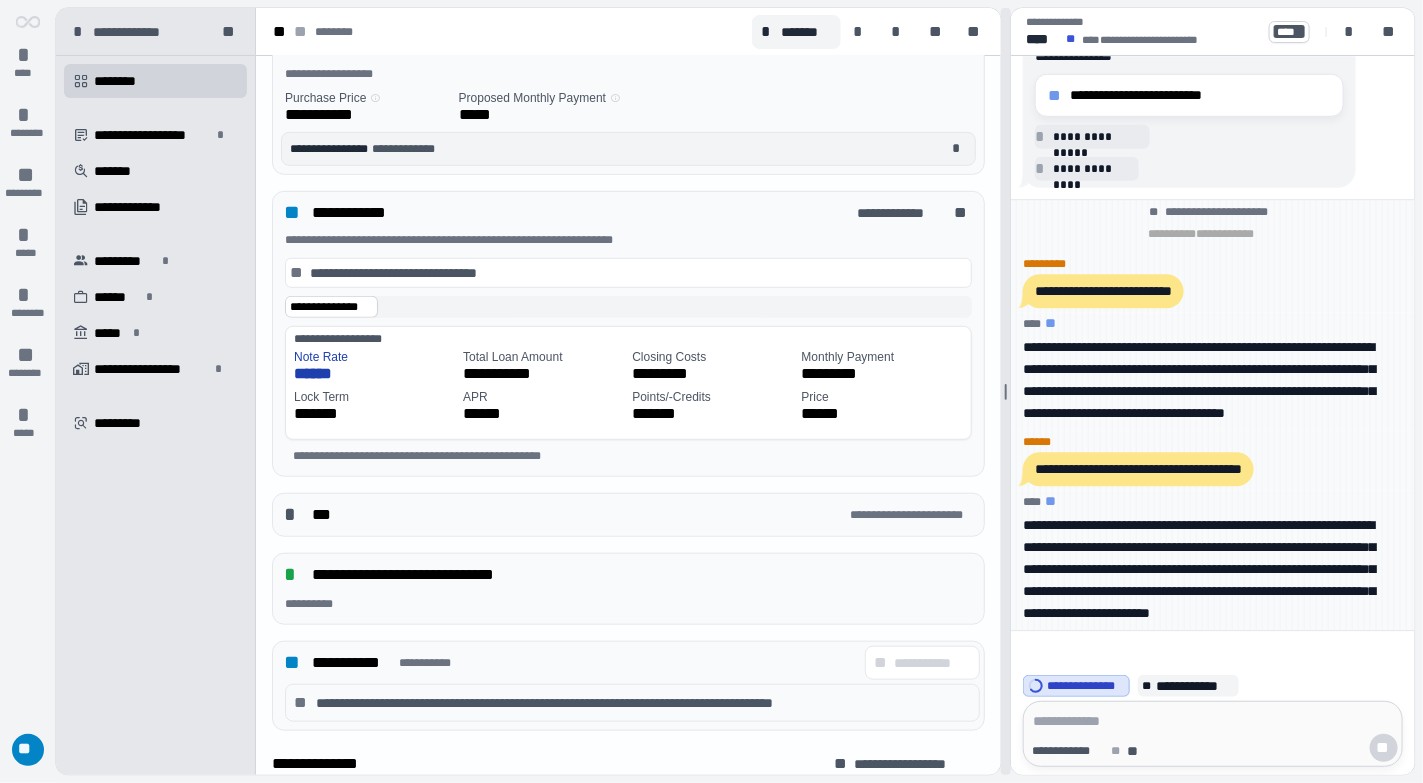 scroll, scrollTop: 0, scrollLeft: 0, axis: both 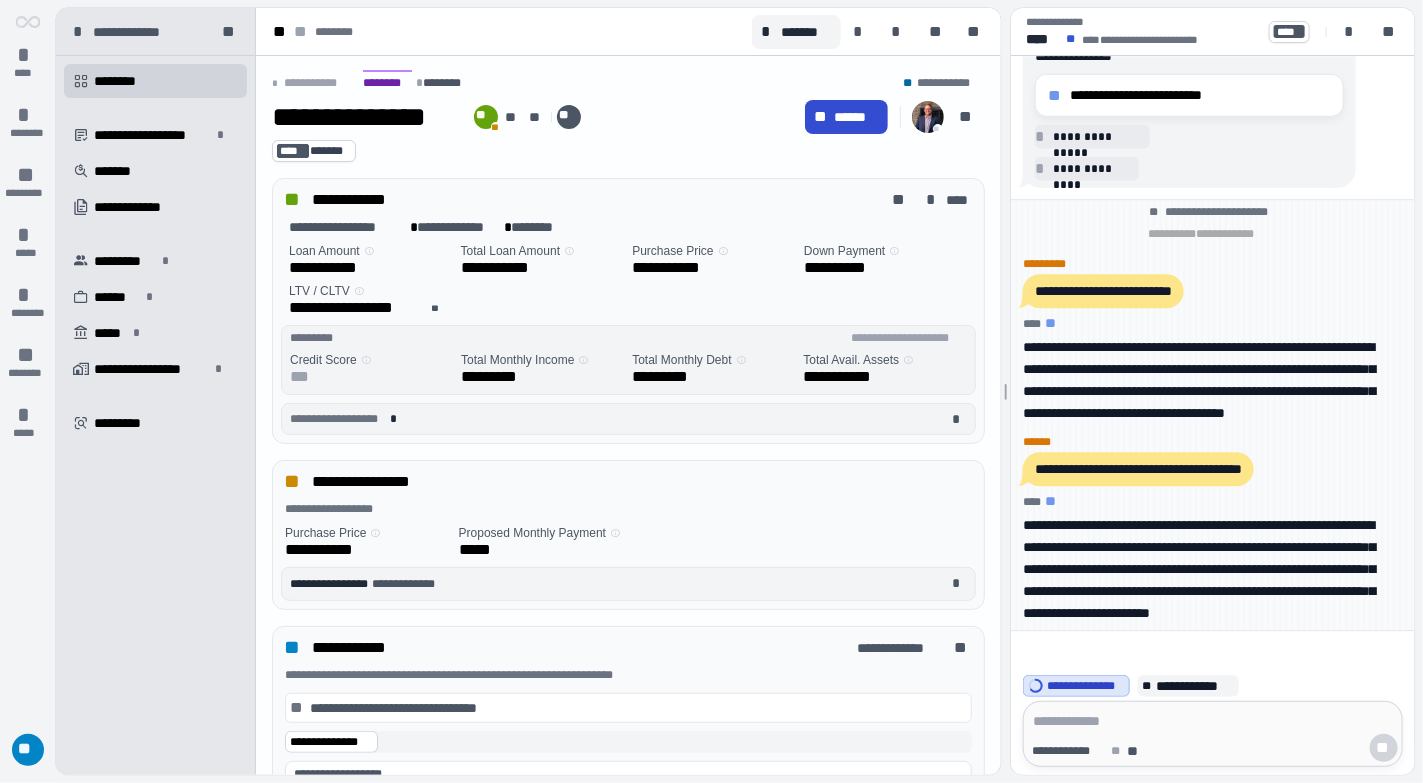 click on "******" at bounding box center [856, 117] 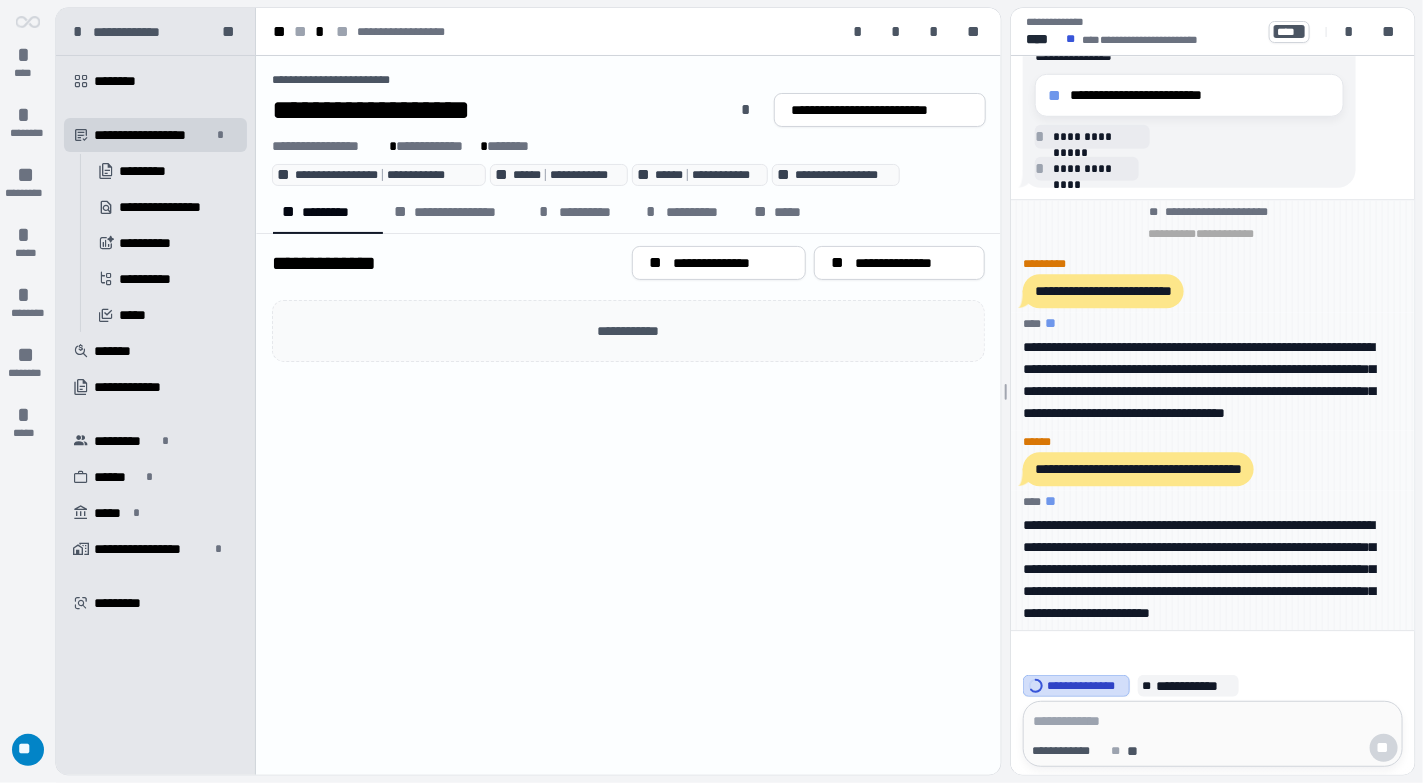 click on "**********" at bounding box center [1077, 686] 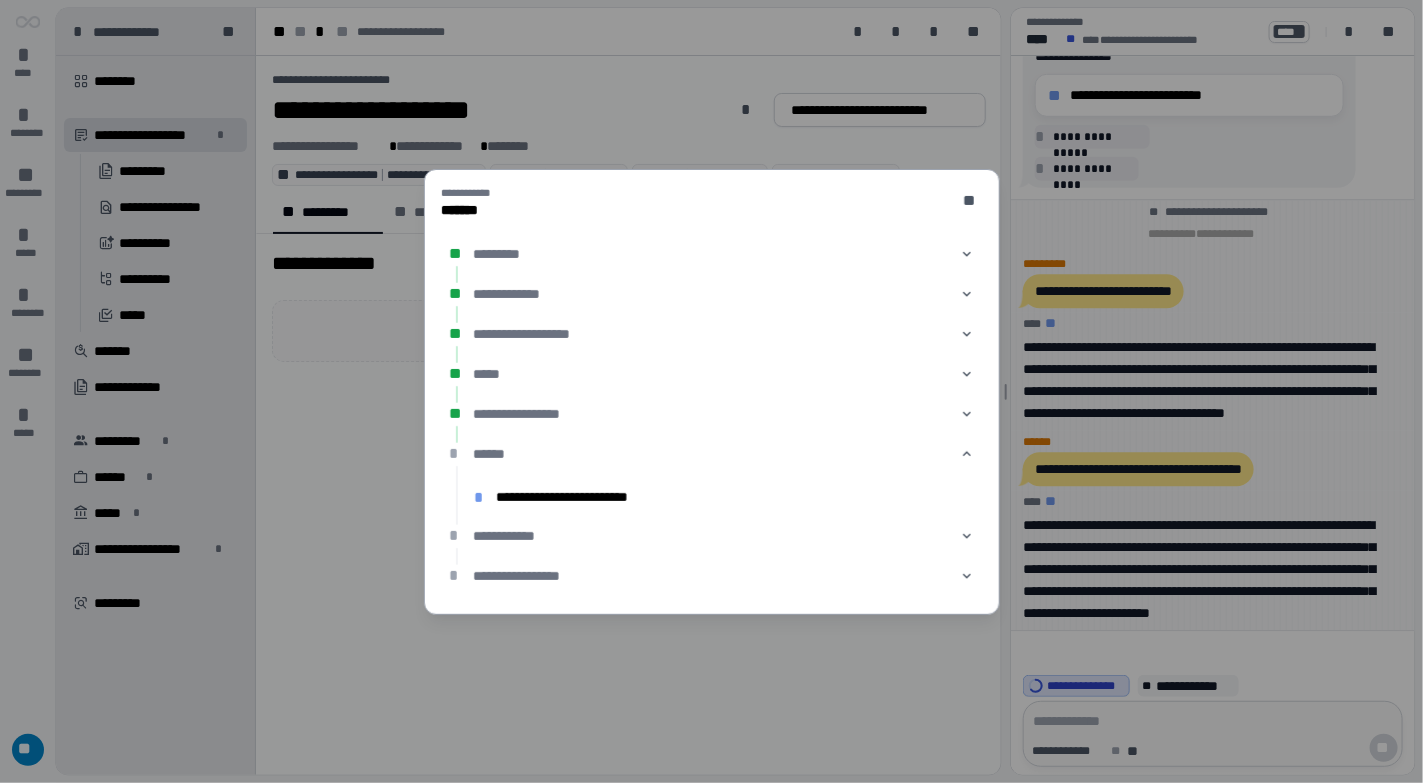 type 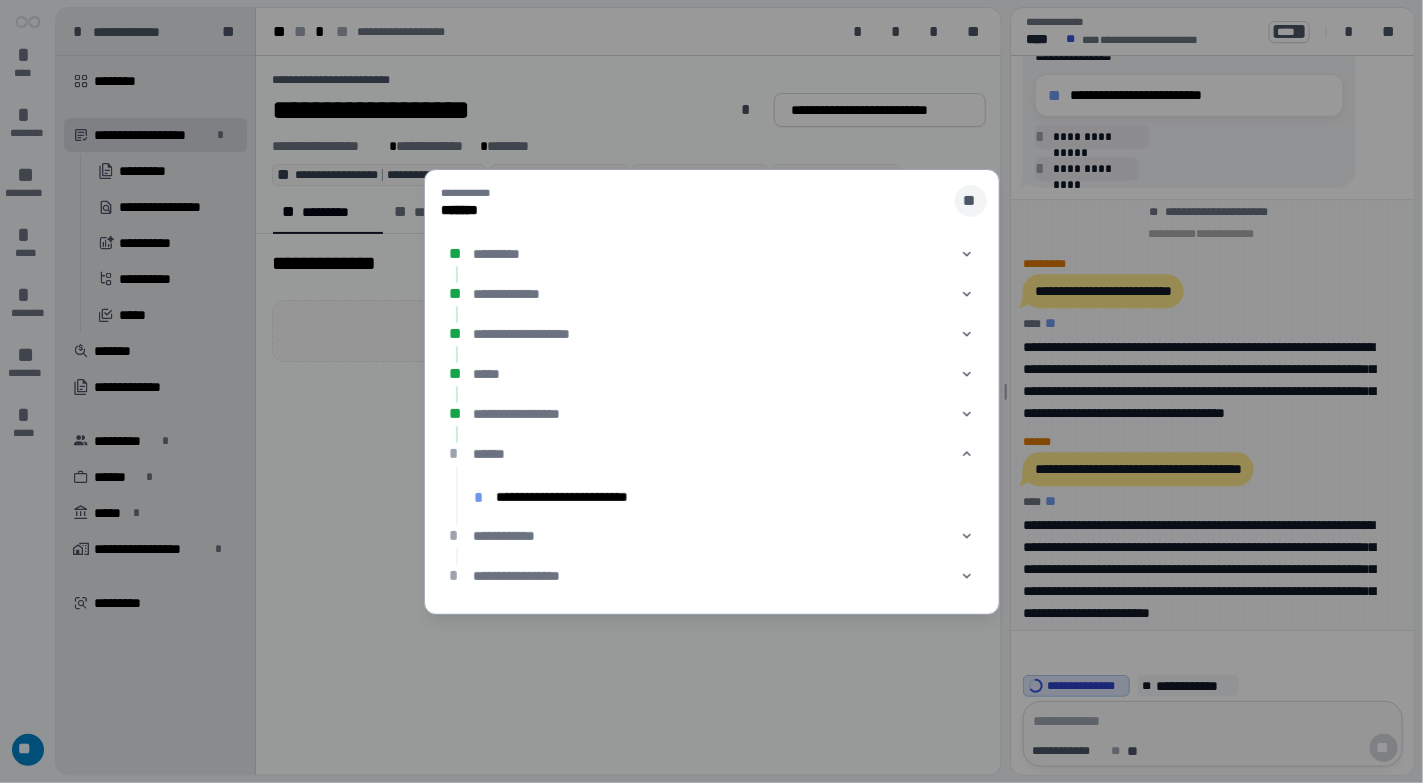 click on "**" at bounding box center [971, 201] 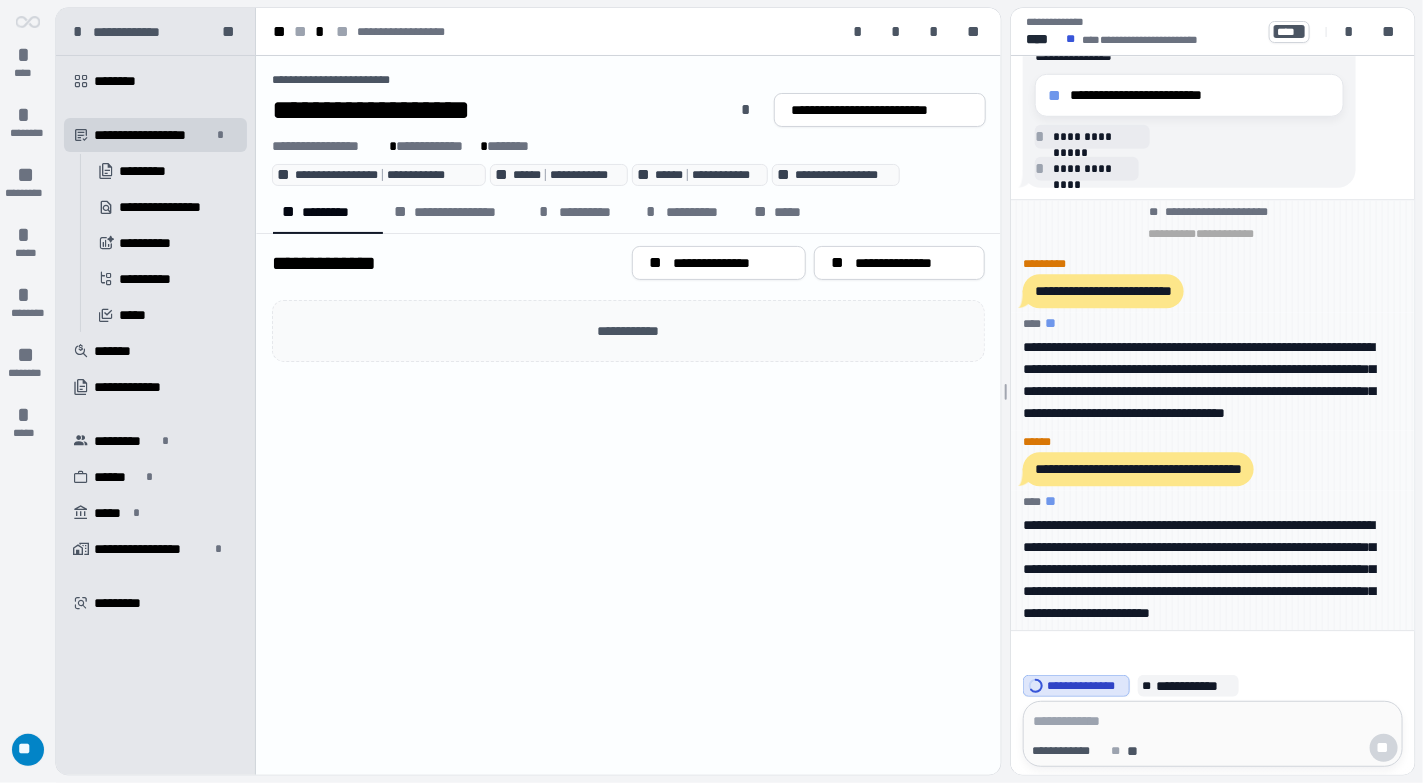 click on "**" at bounding box center (28, 751) 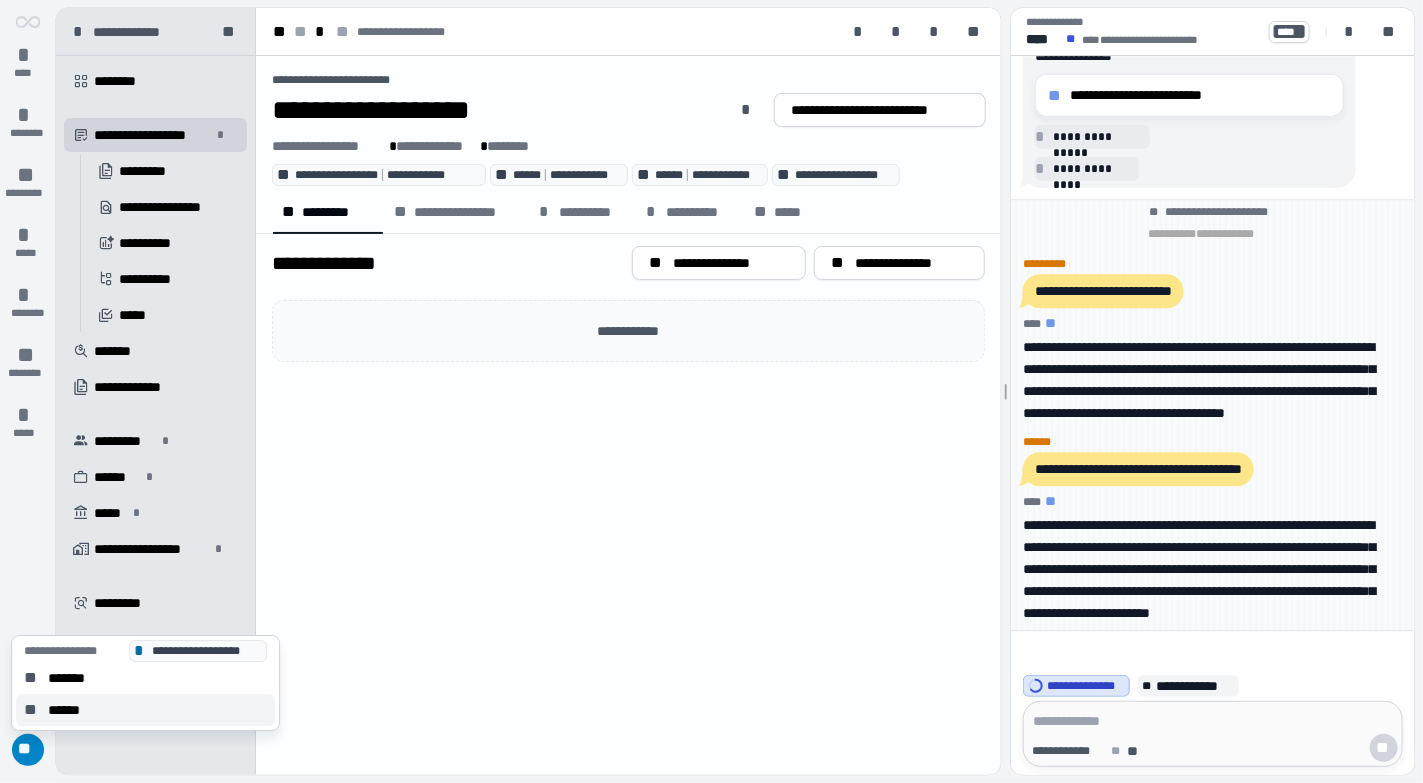 click on "******" at bounding box center (70, 710) 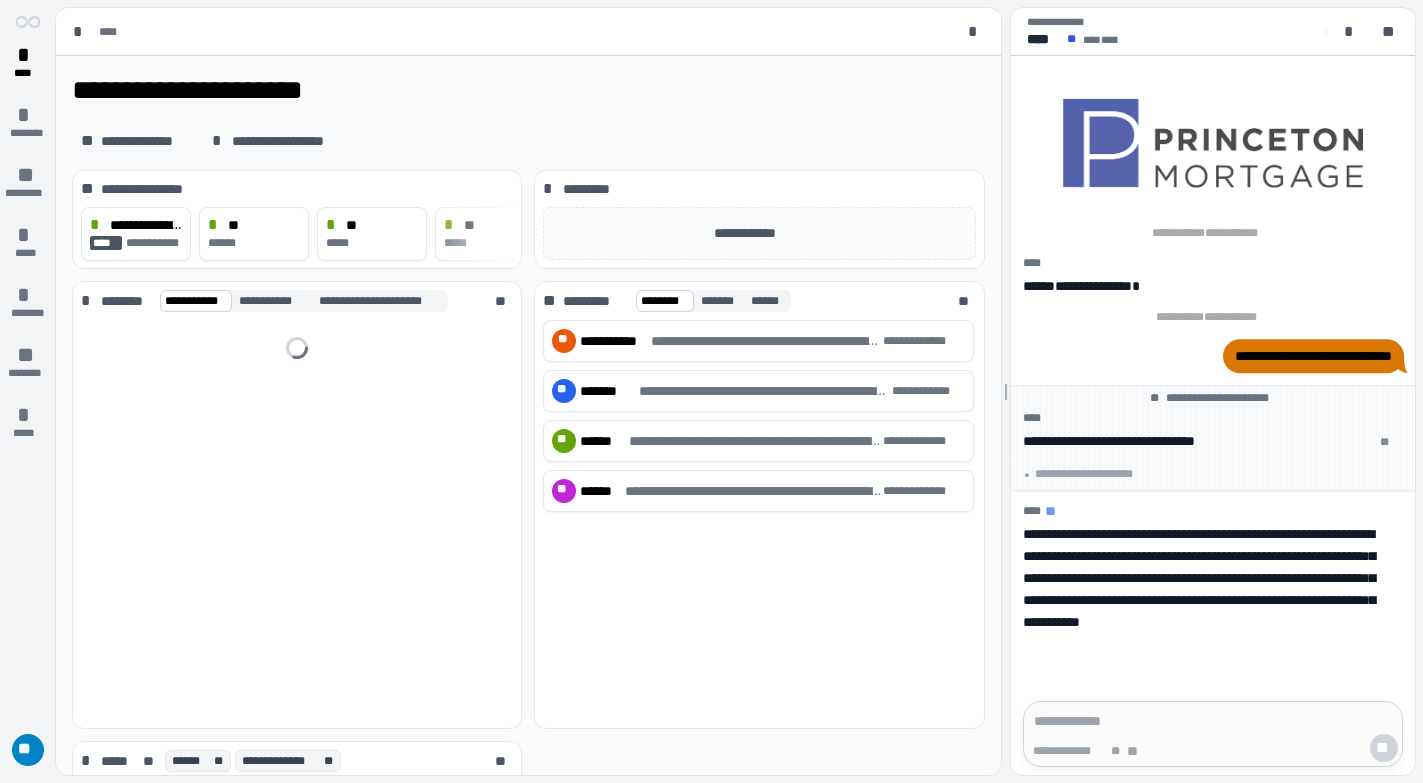 scroll, scrollTop: 0, scrollLeft: 0, axis: both 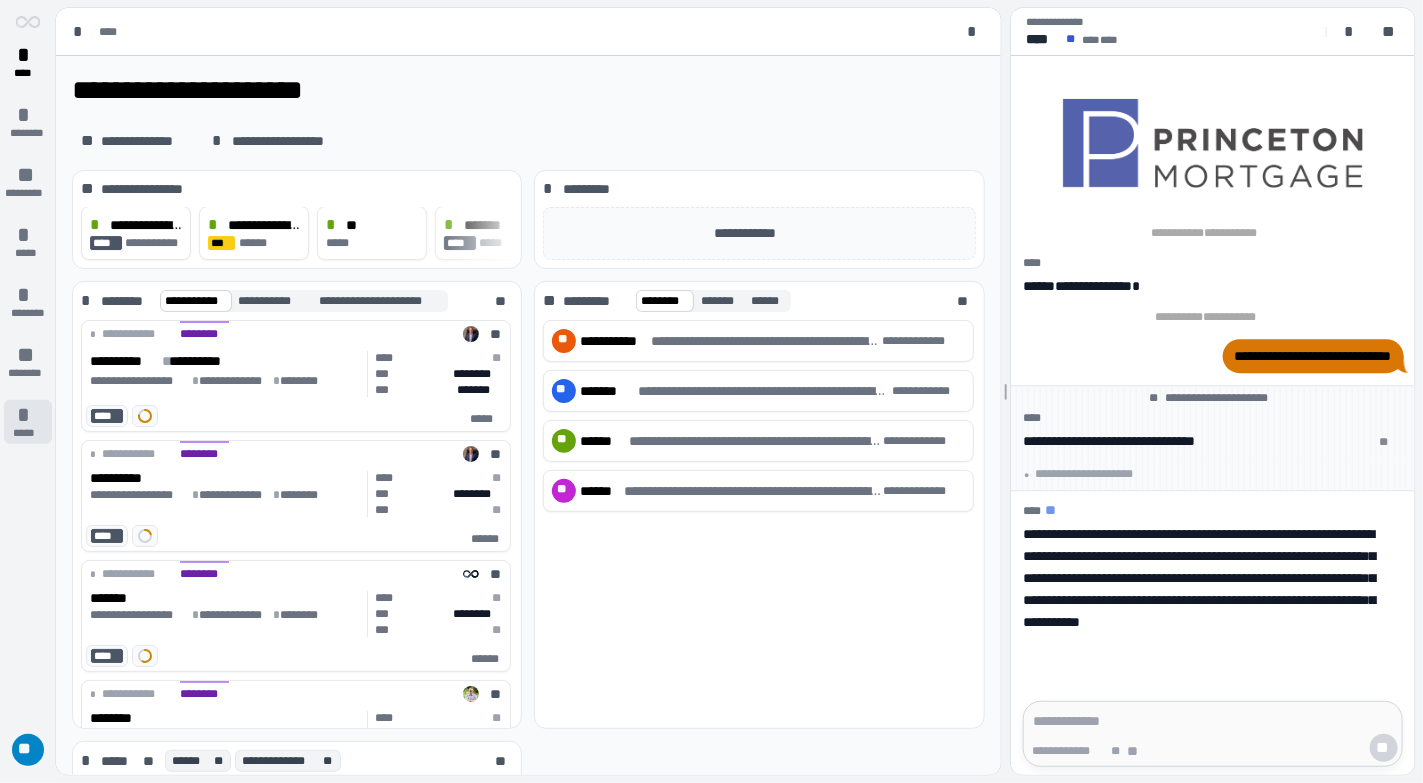 drag, startPoint x: 20, startPoint y: 412, endPoint x: 32, endPoint y: 410, distance: 12.165525 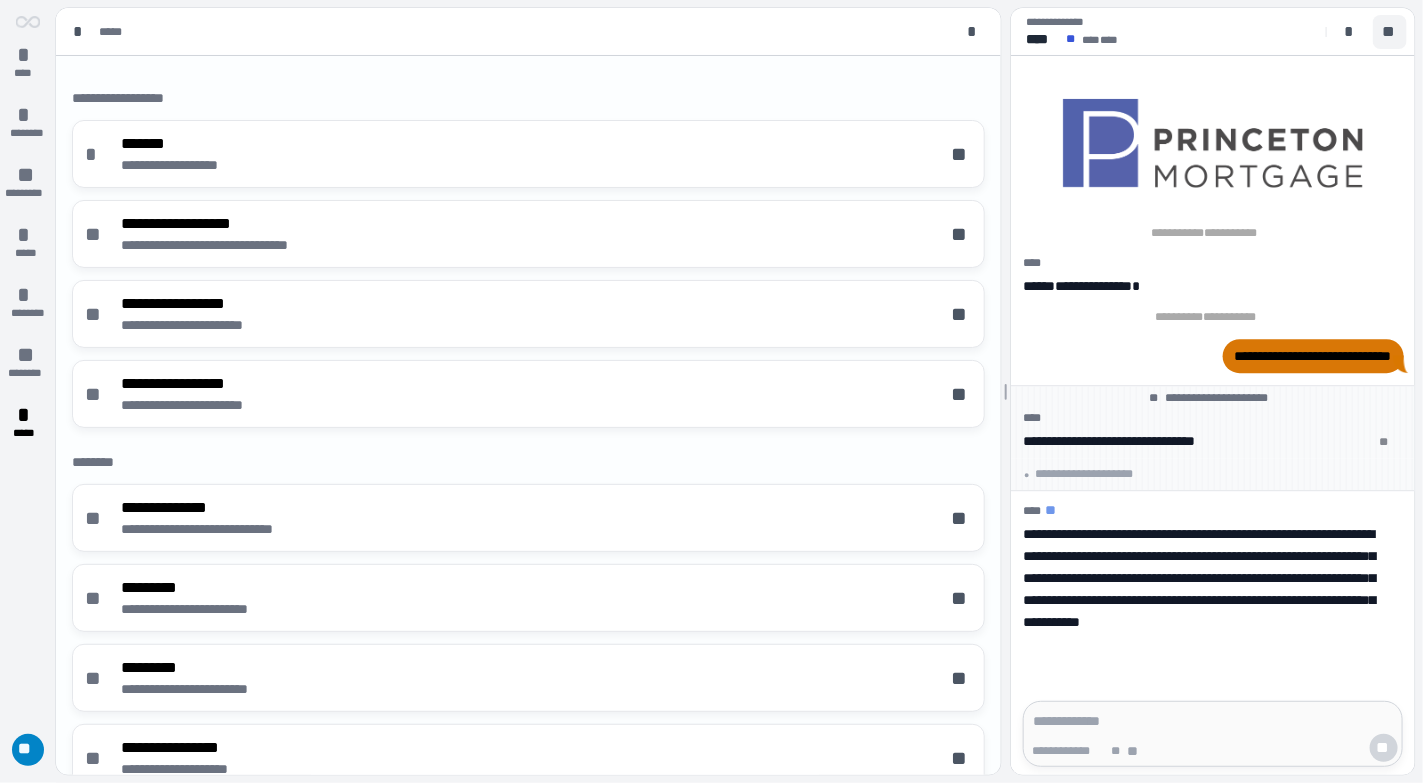 click on "**" at bounding box center (1390, 32) 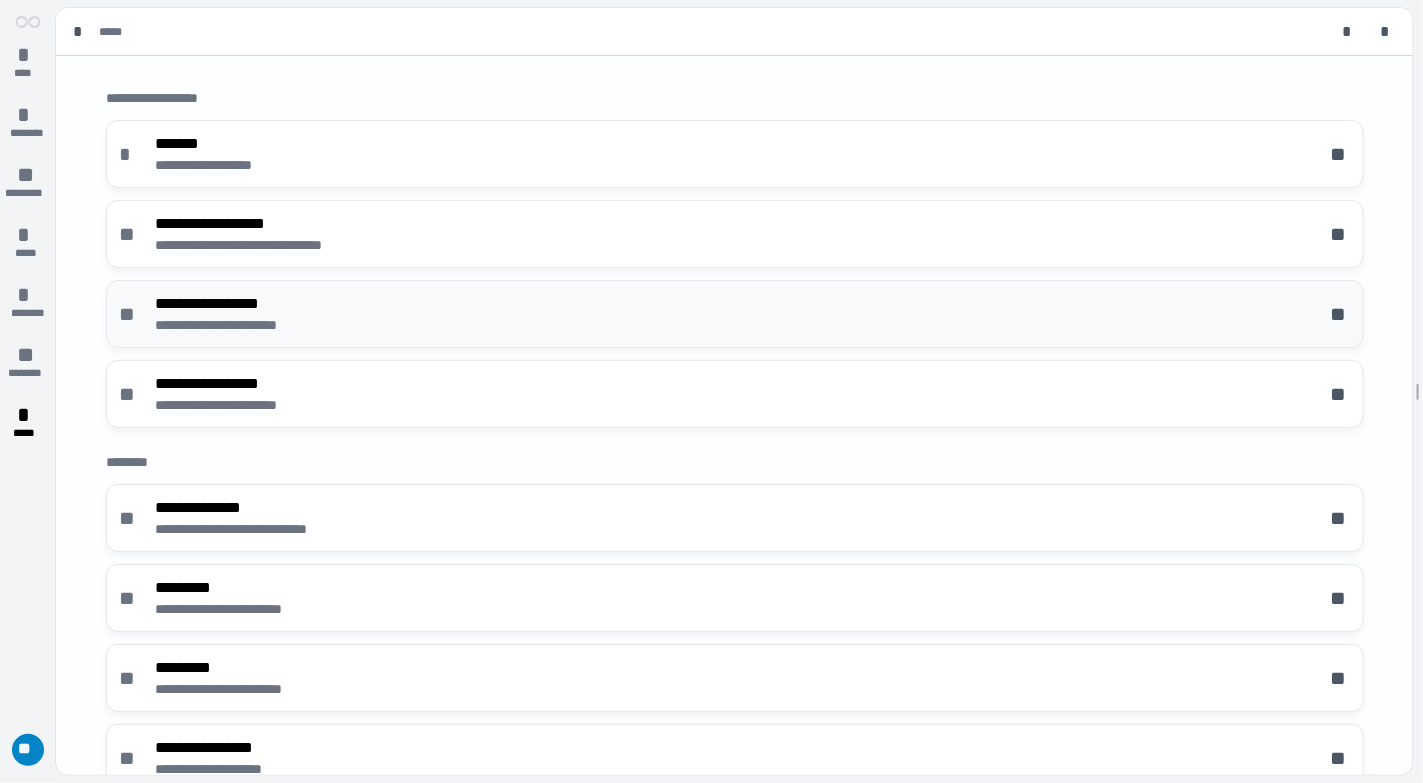 click on "**********" at bounding box center [735, 314] 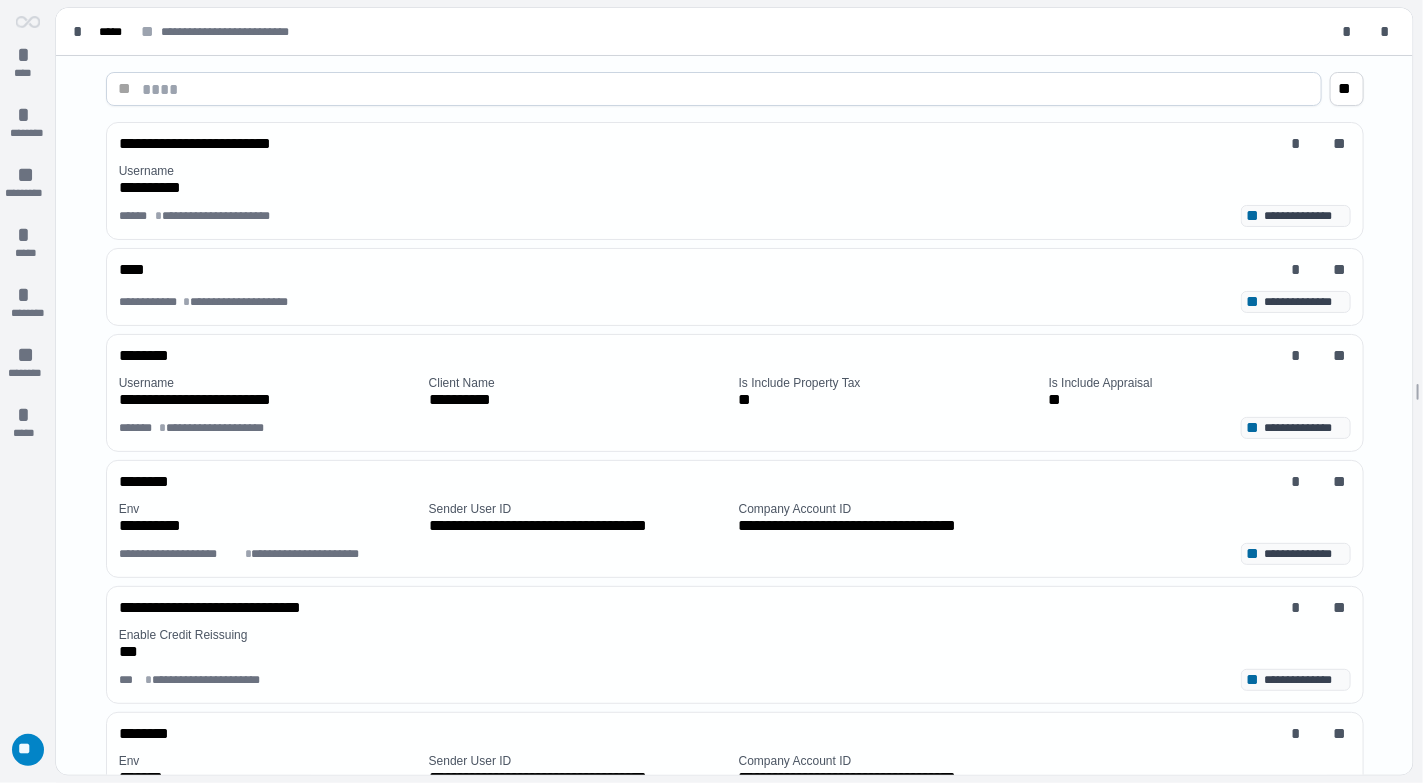 click at bounding box center (726, 89) 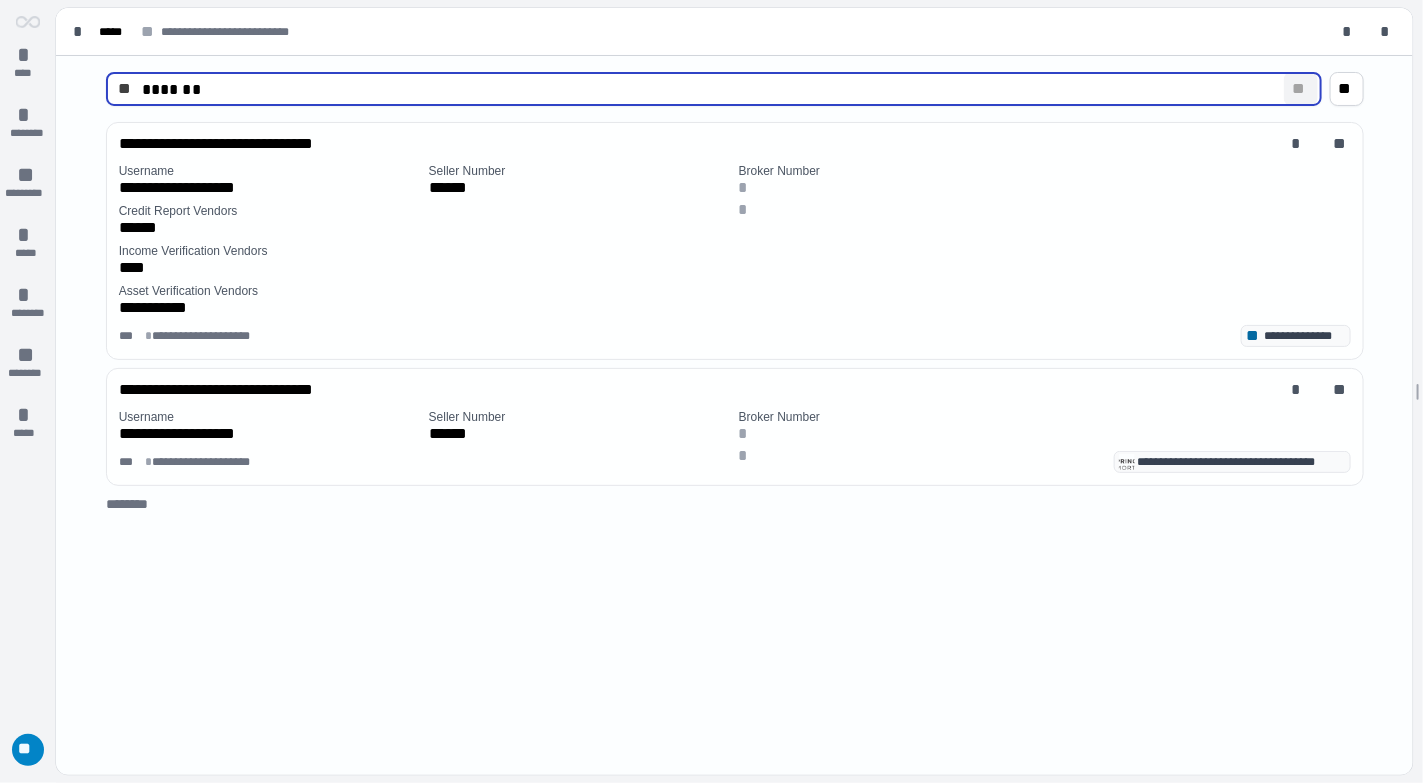 type on "*******" 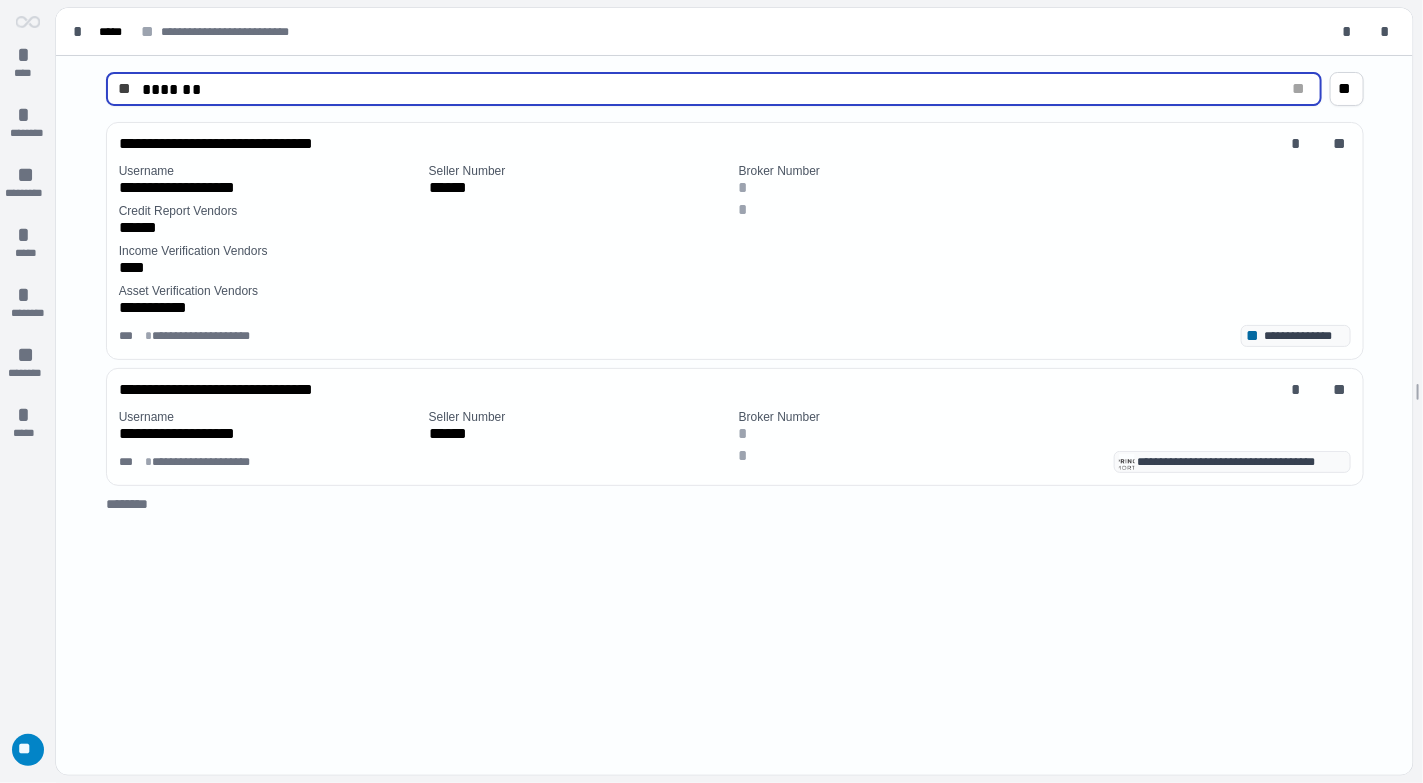 click on "**" at bounding box center [1301, 89] 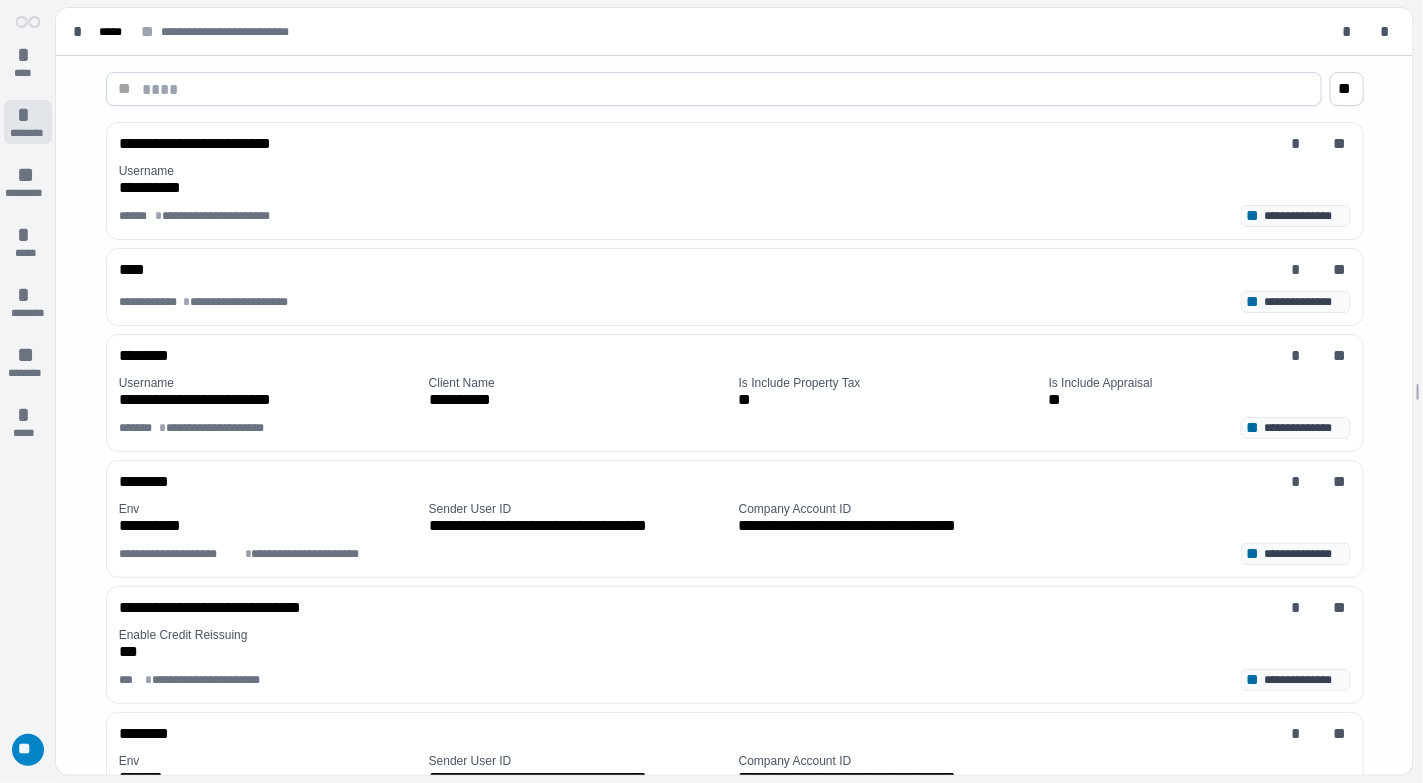 click on "* ********" at bounding box center (28, 122) 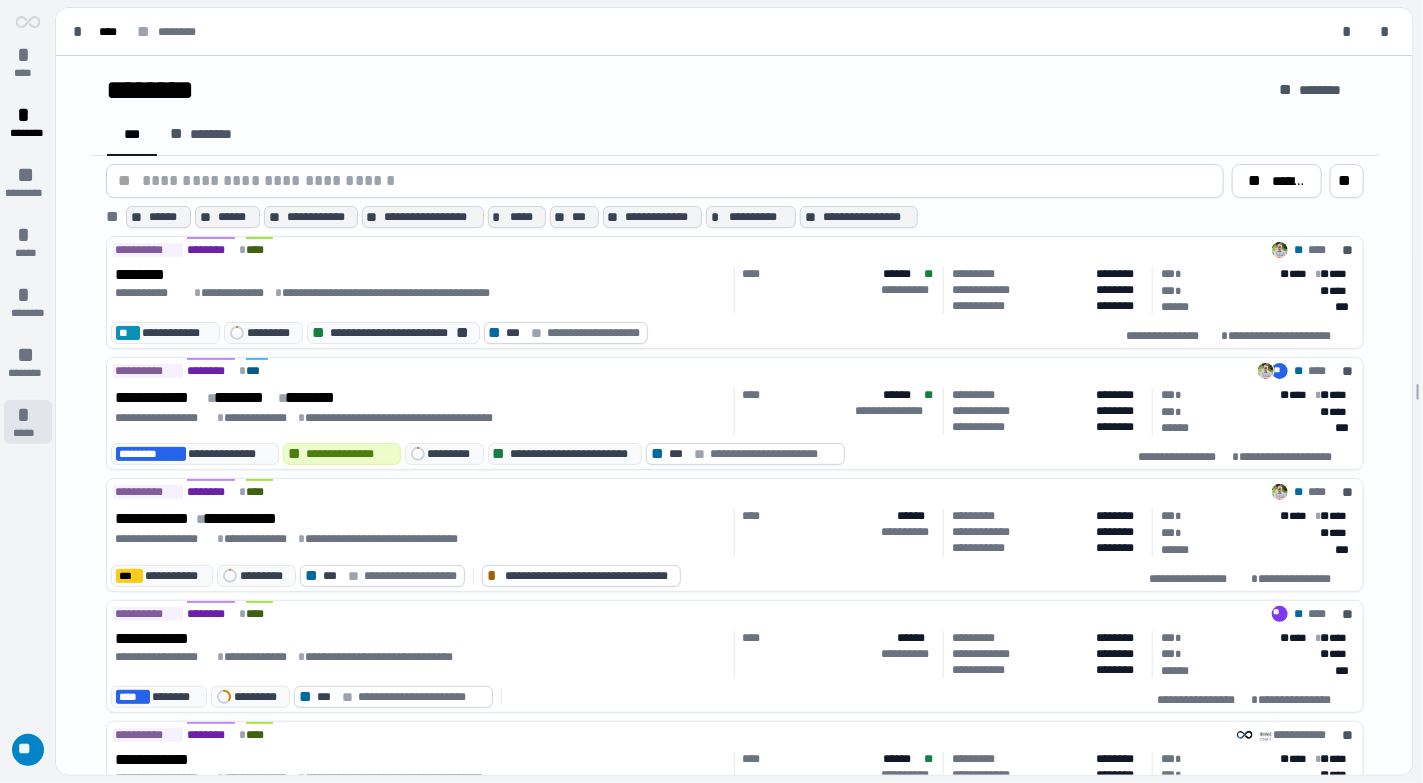 drag, startPoint x: 35, startPoint y: 406, endPoint x: 48, endPoint y: 404, distance: 13.152946 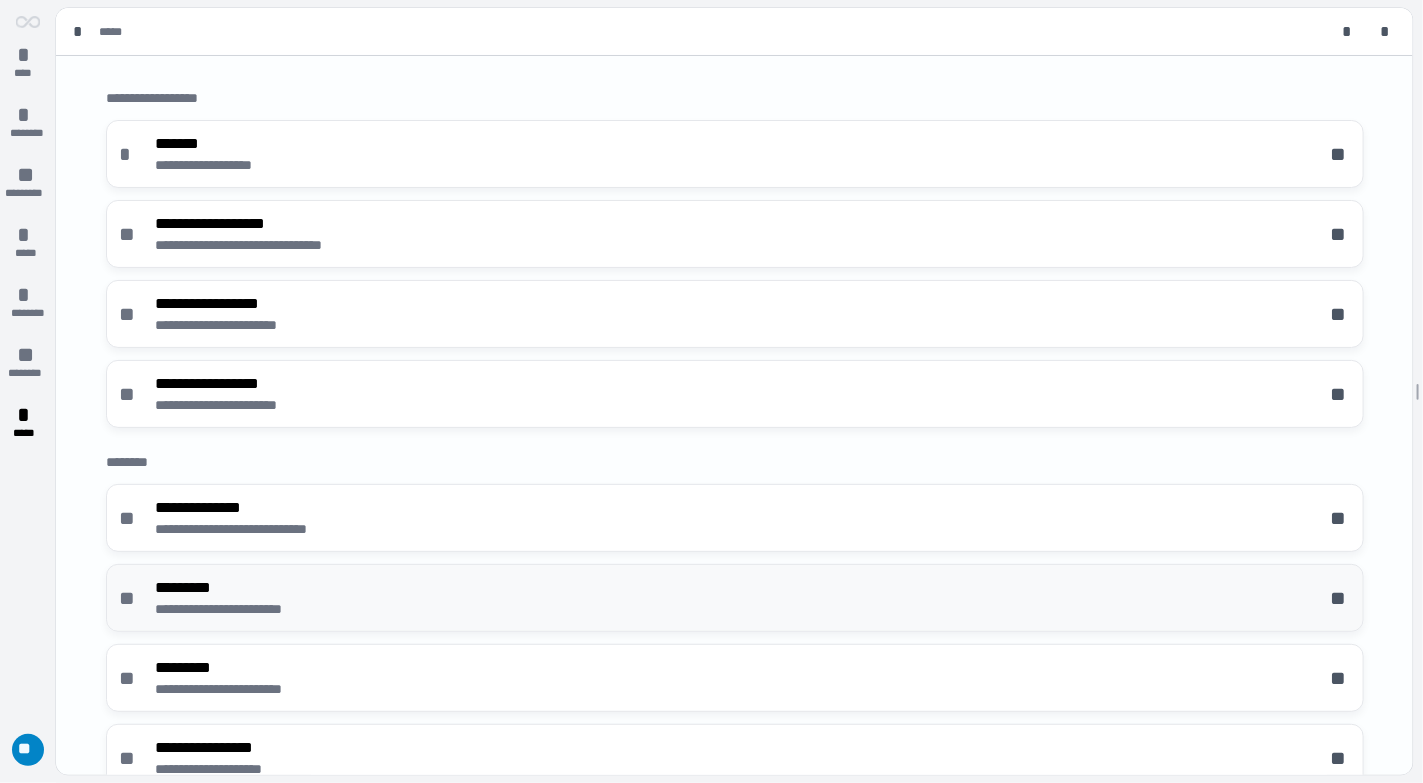 click on "*********" at bounding box center [245, 588] 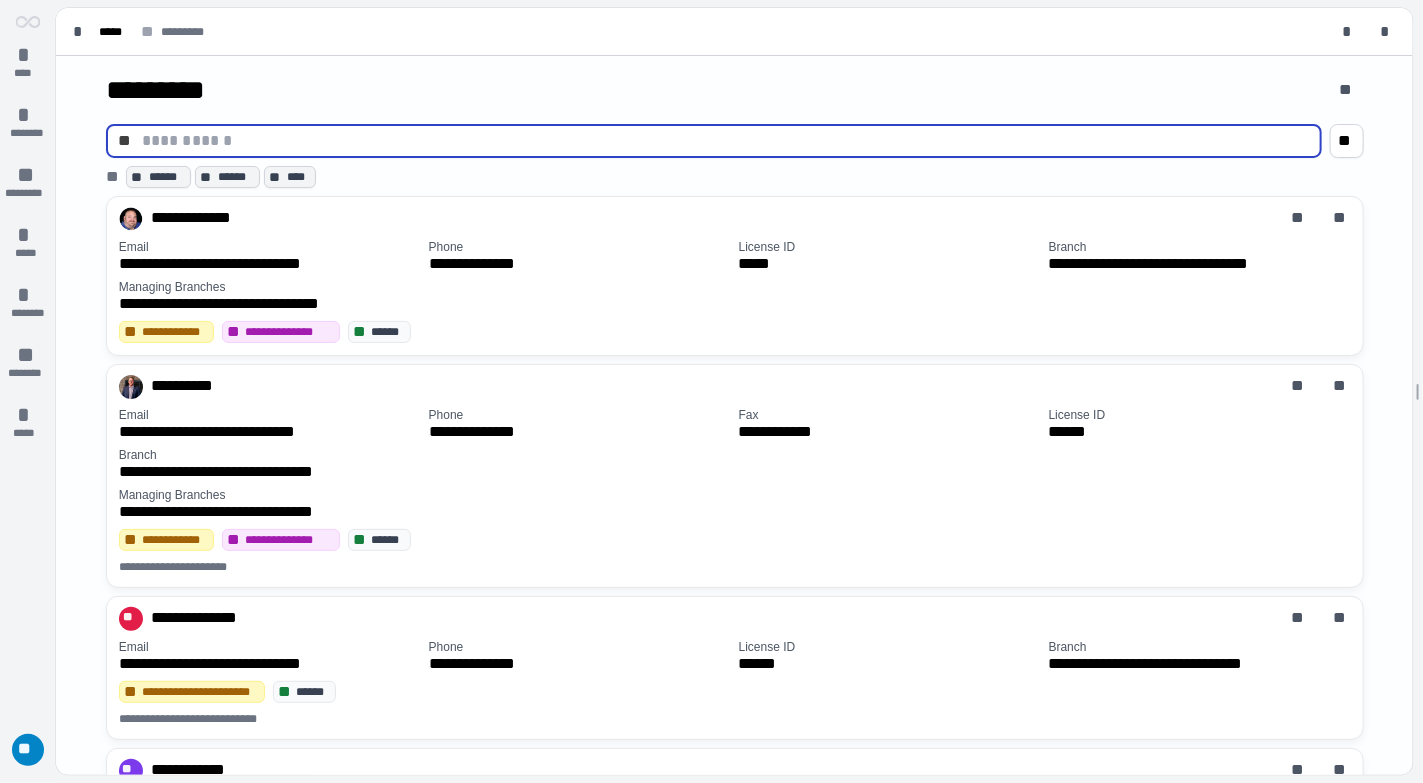 click at bounding box center (726, 141) 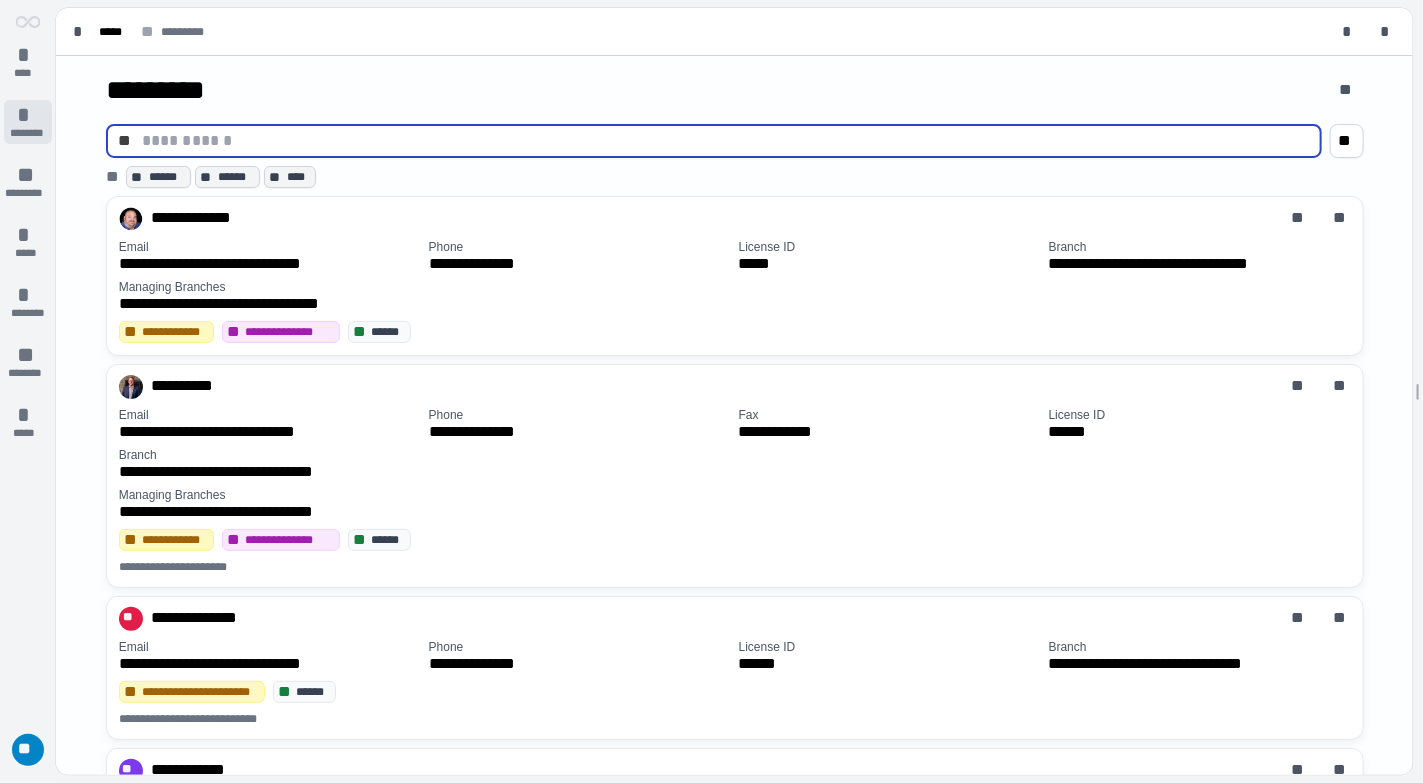 click on "********" at bounding box center (27, 133) 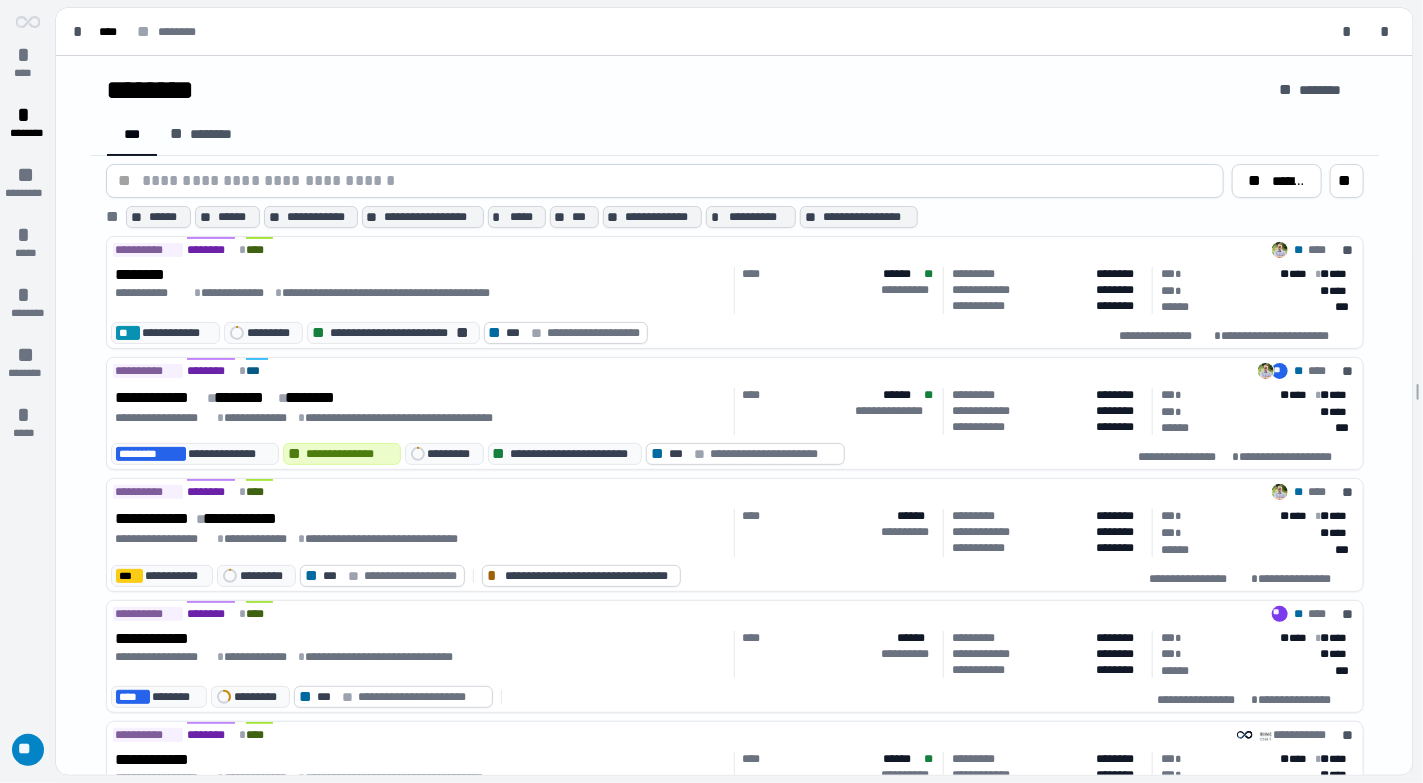 click at bounding box center [677, 181] 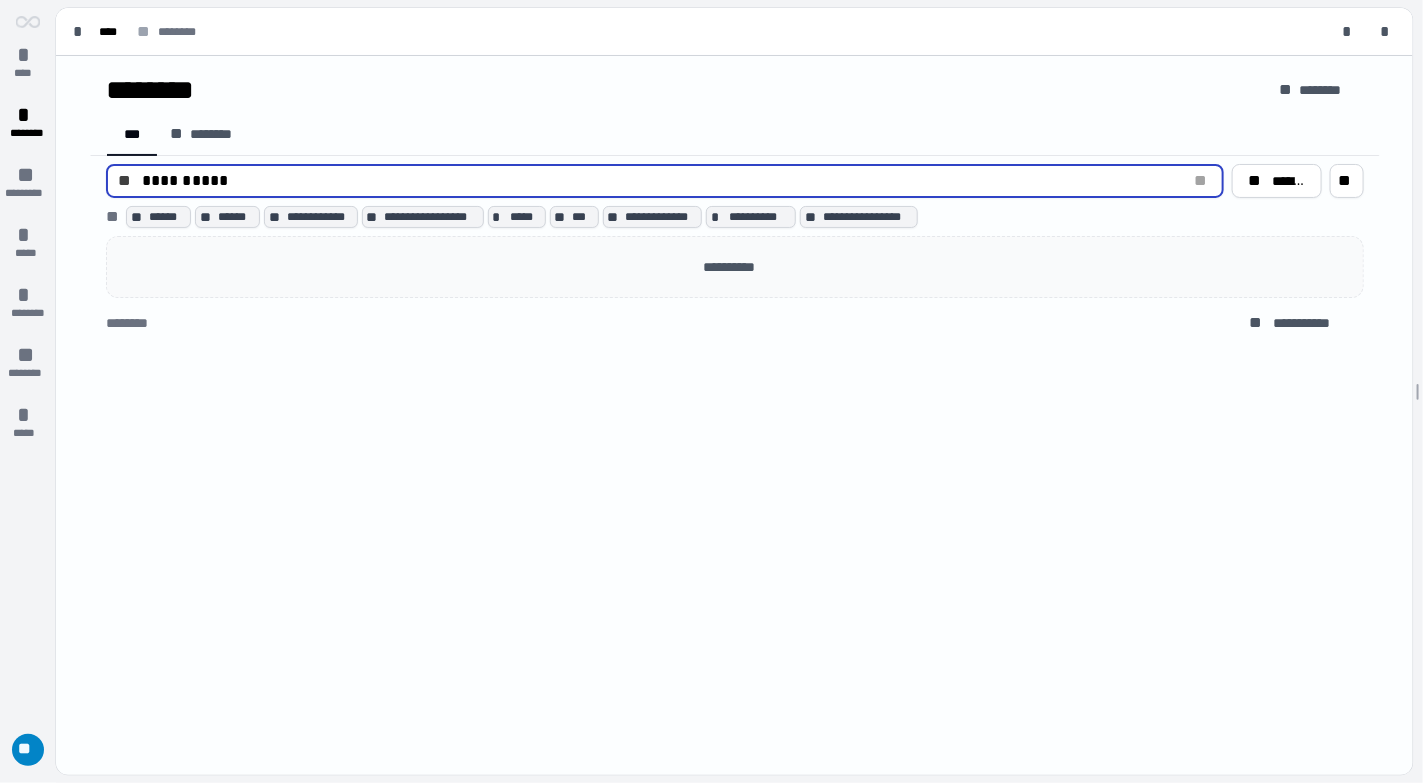 type on "**********" 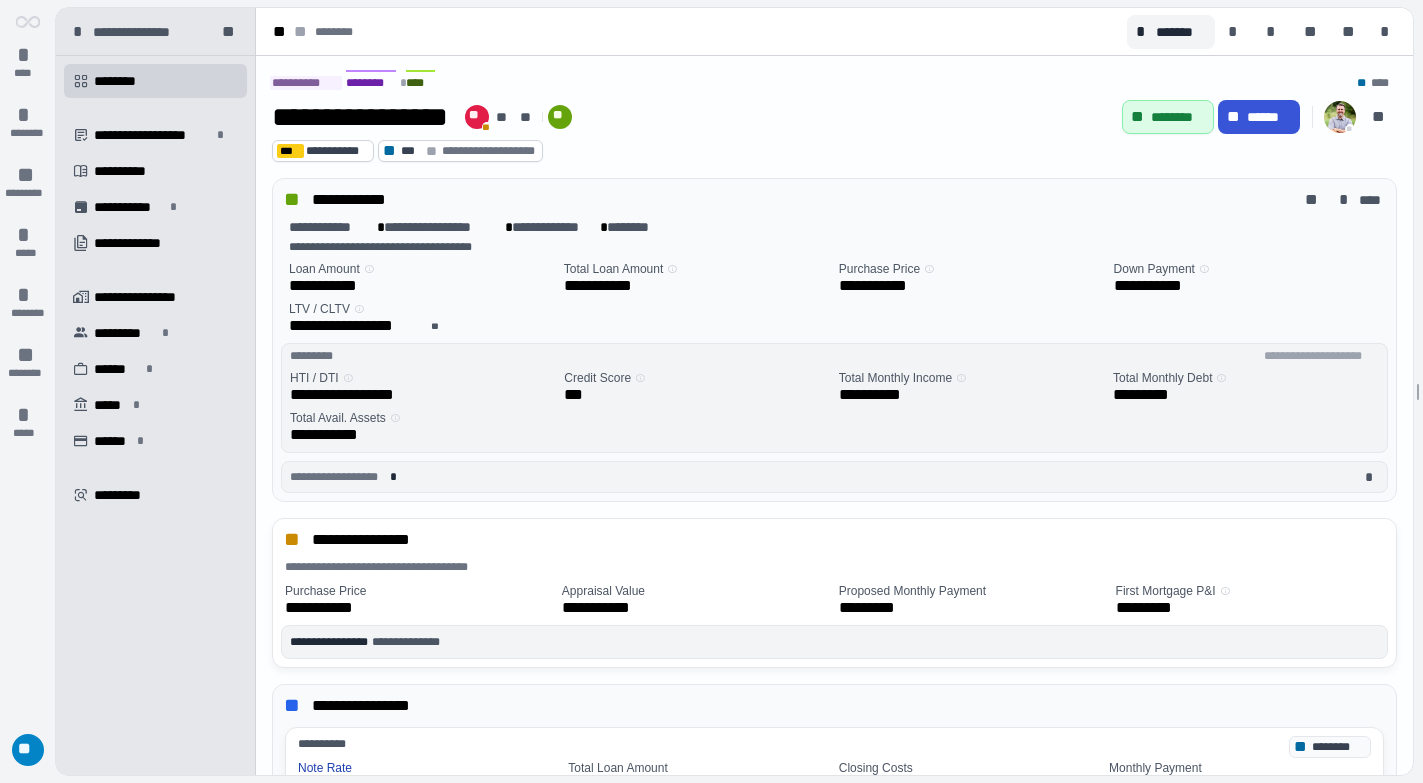scroll, scrollTop: 0, scrollLeft: 0, axis: both 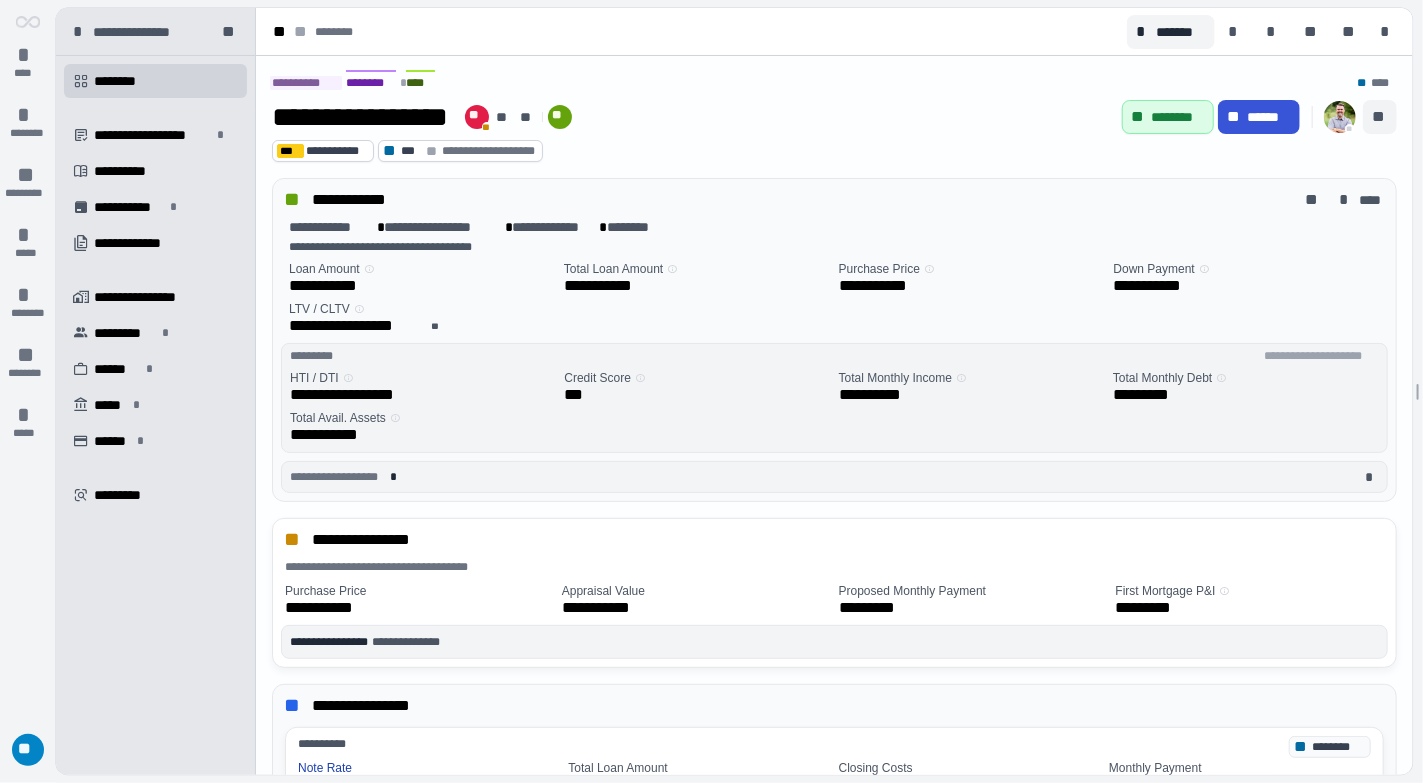 click on "**" at bounding box center (1380, 117) 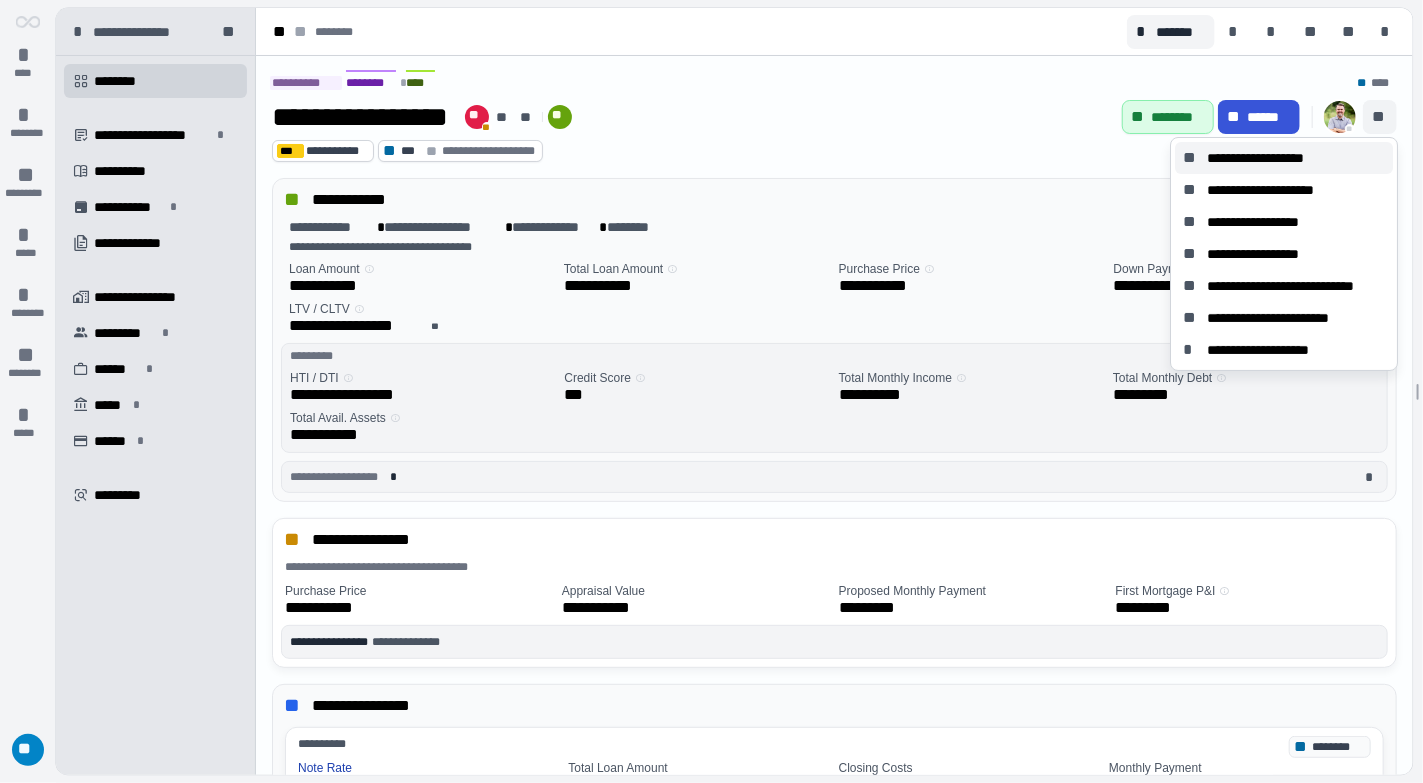 click on "**********" at bounding box center (1266, 158) 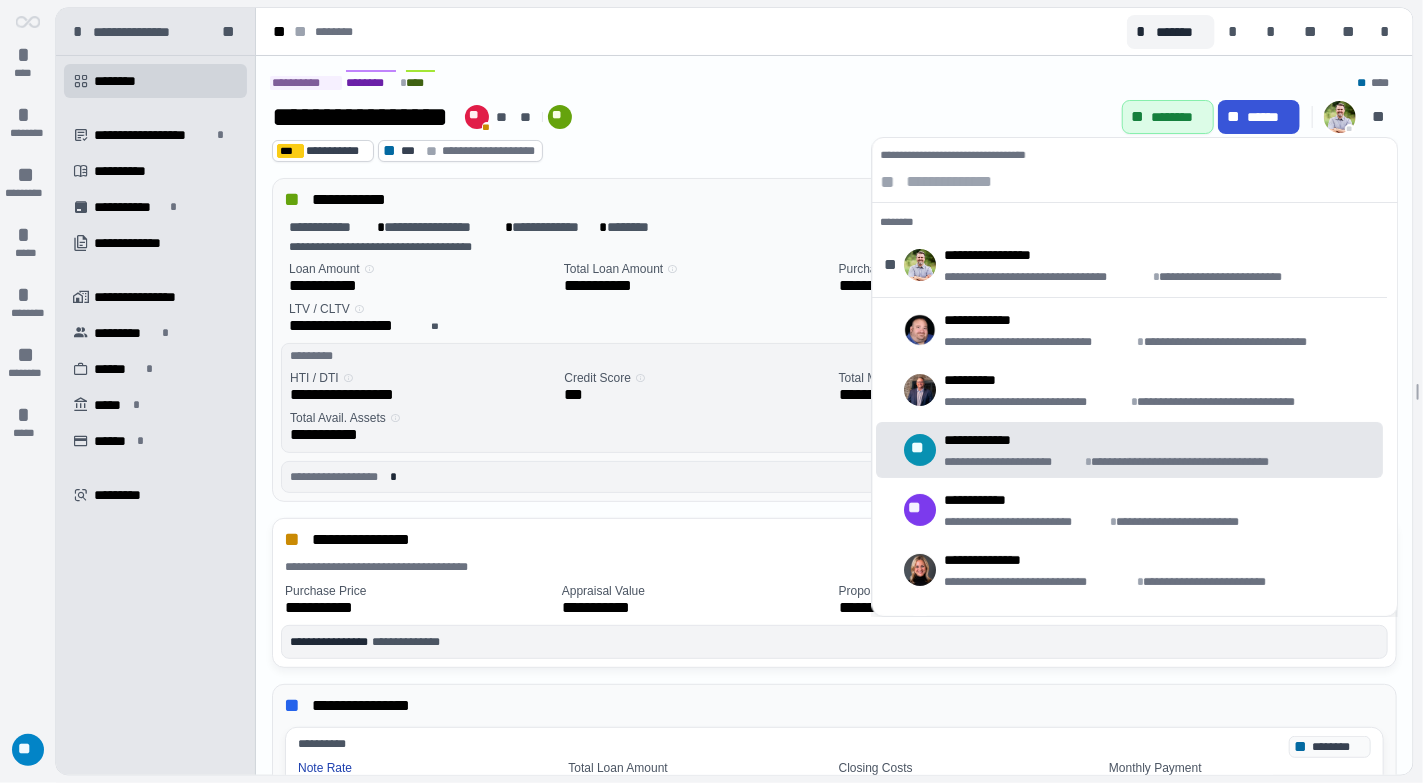 click on "**********" at bounding box center (1140, 440) 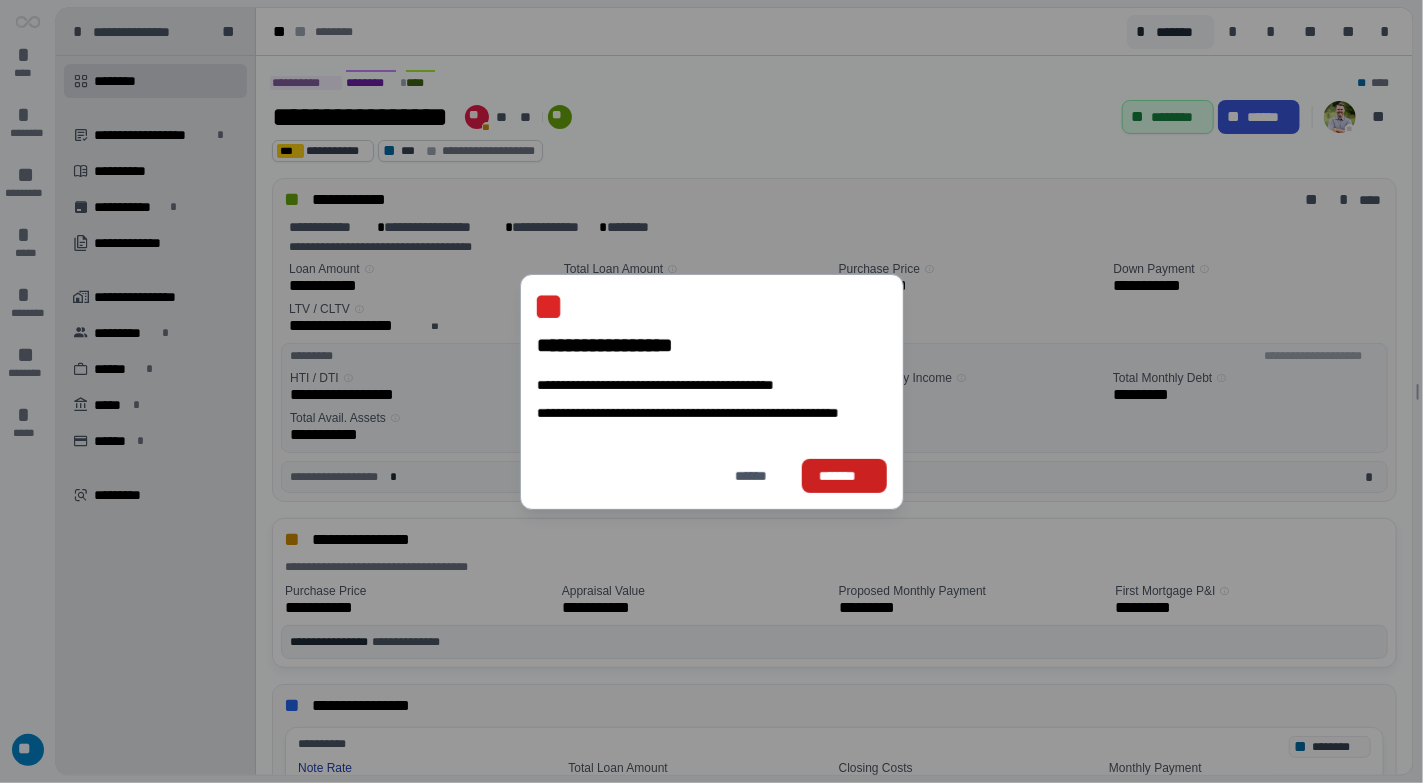 click on "*******" at bounding box center [843, 475] 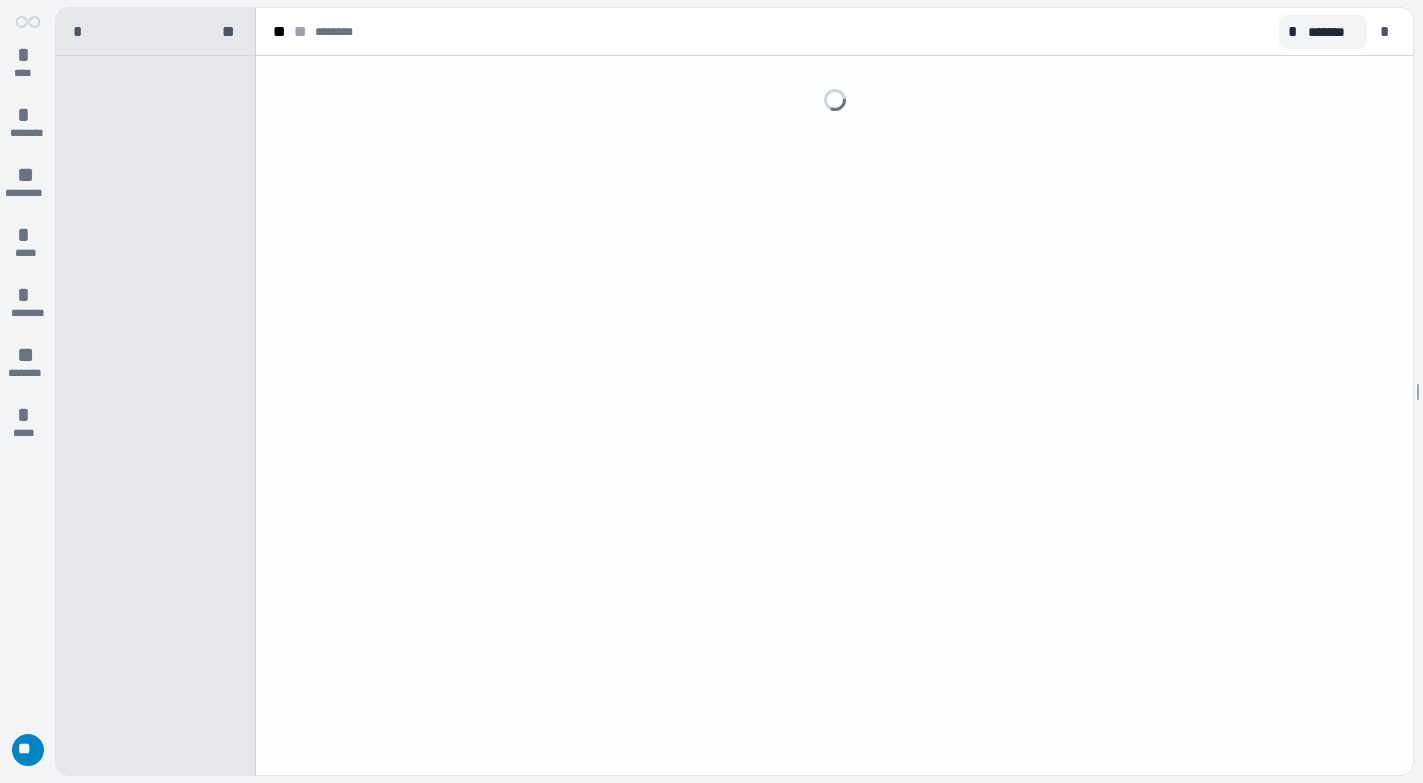 scroll, scrollTop: 0, scrollLeft: 0, axis: both 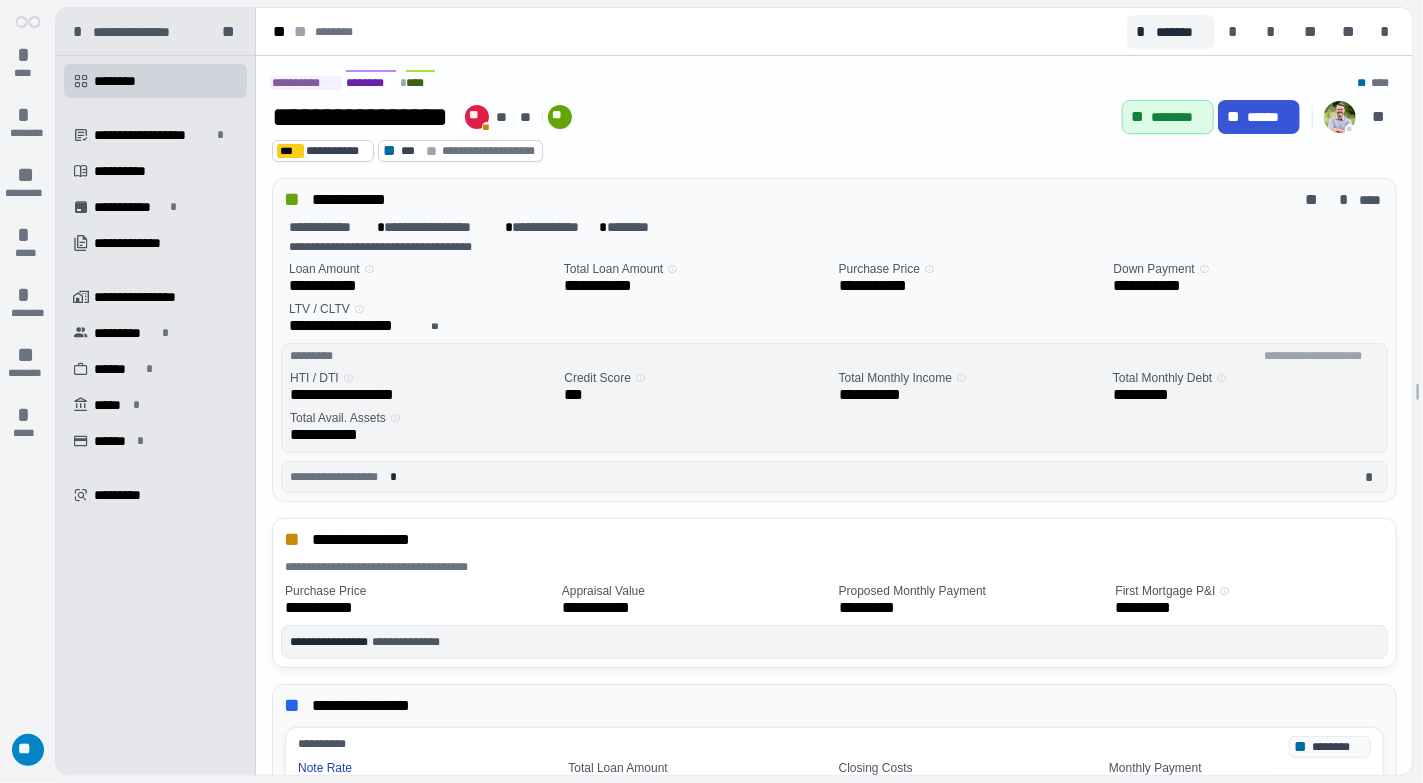click on "* **** * ******** ** ********* * ***** * ******** ** ******** * *****" at bounding box center (28, 370) 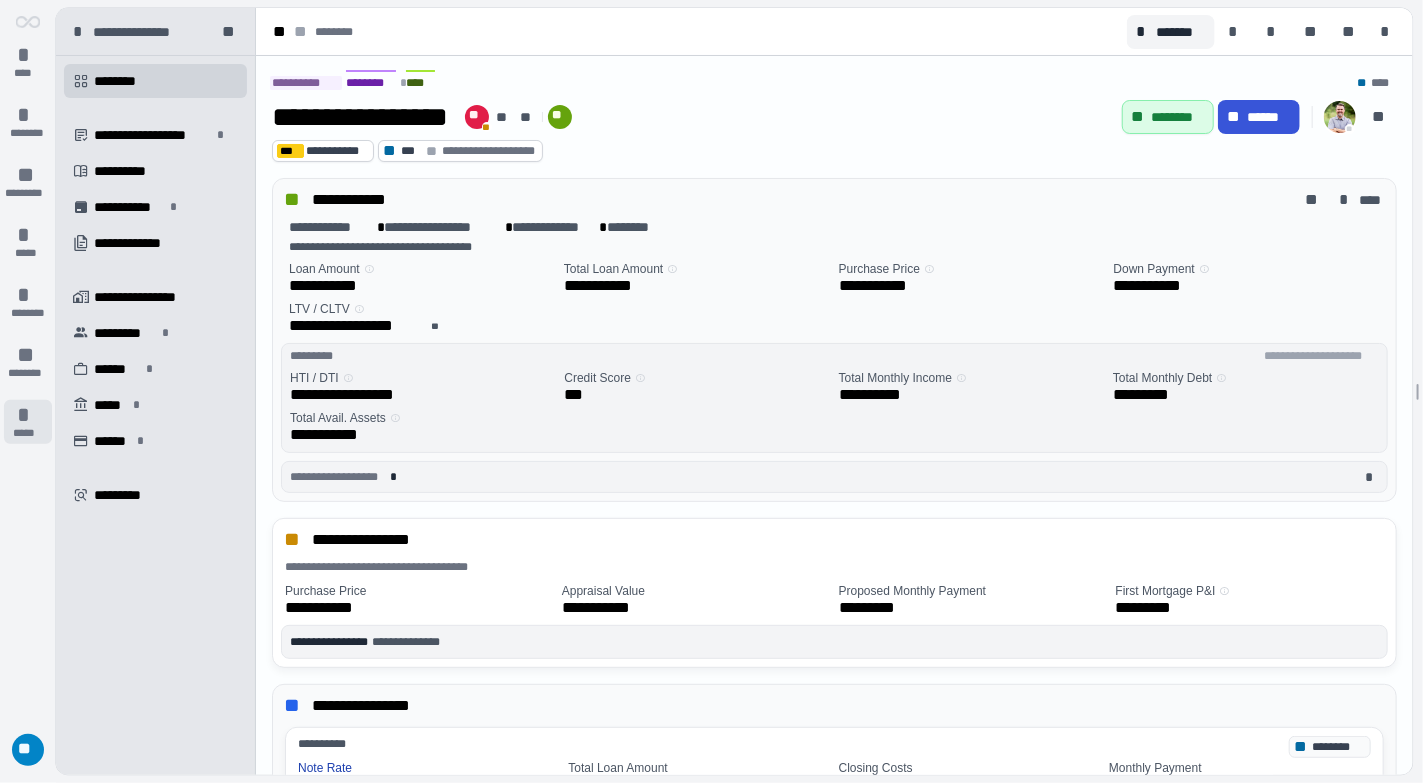 click on "*****" at bounding box center (28, 433) 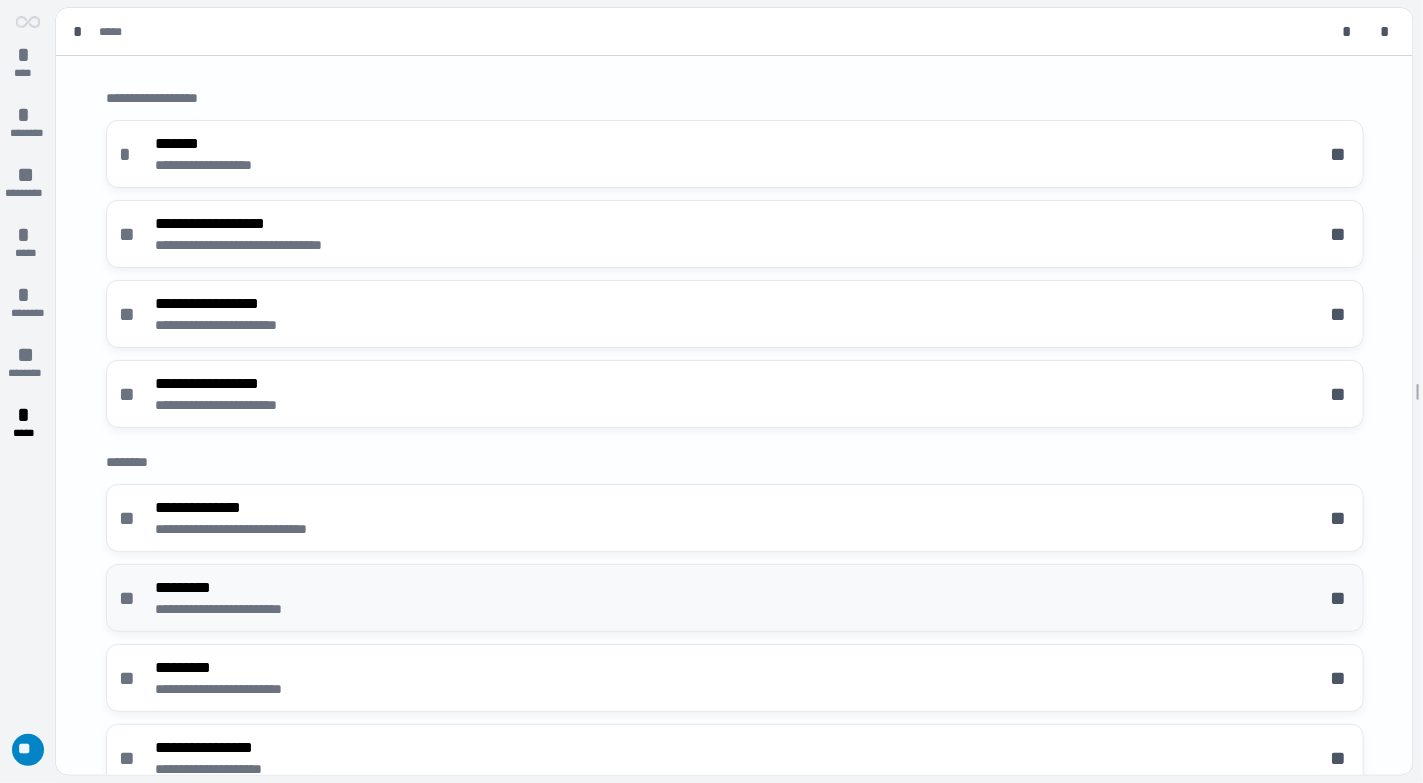 click on "**********" at bounding box center [735, 598] 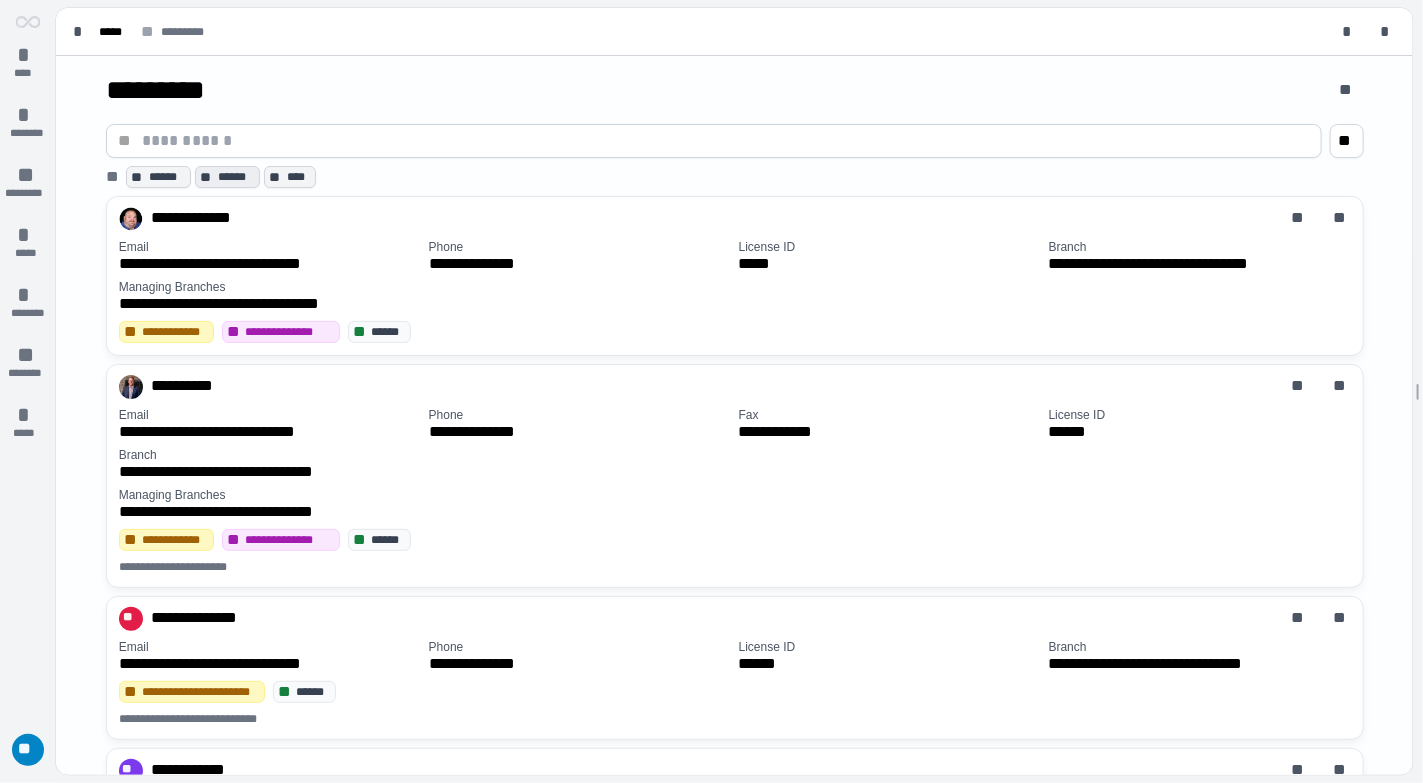 click on "** ******" at bounding box center [227, 177] 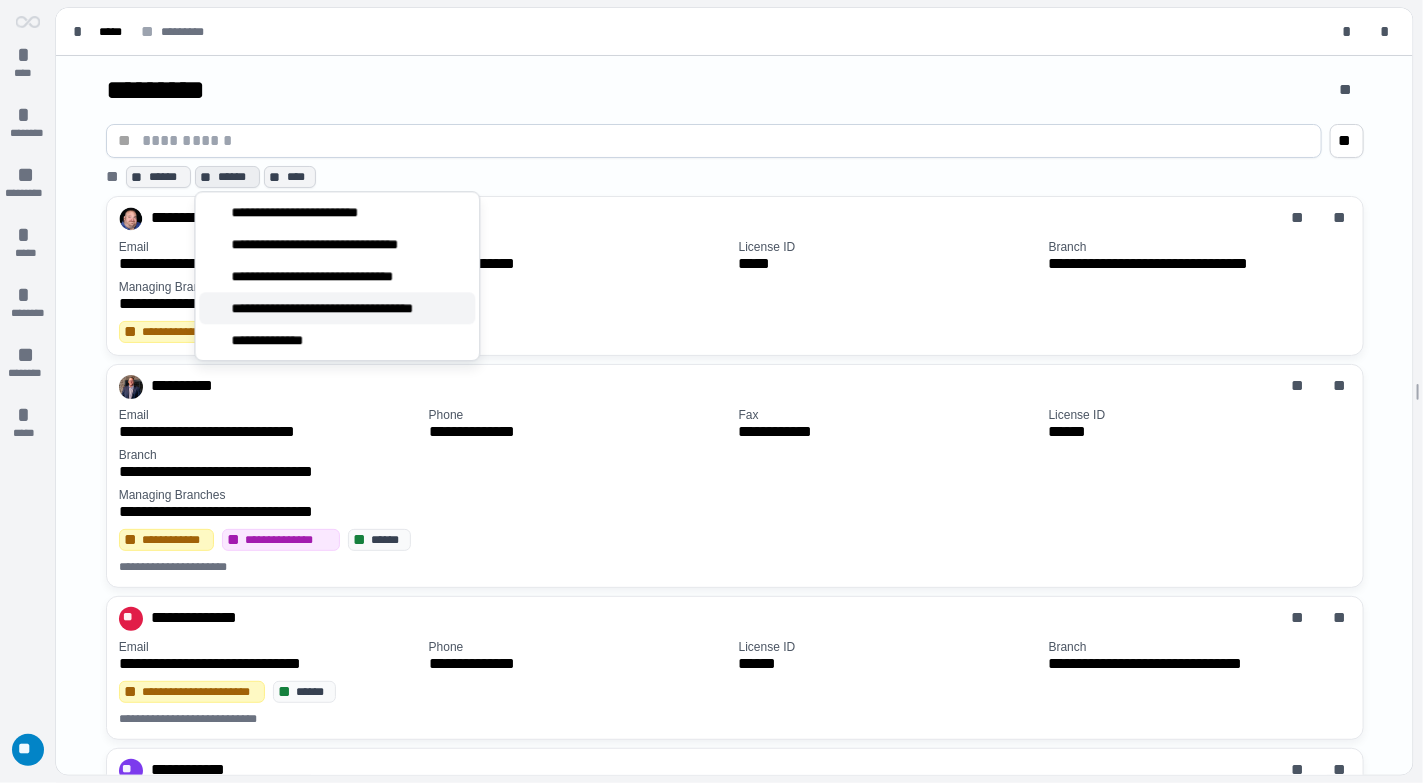 click on "**********" at bounding box center (349, 308) 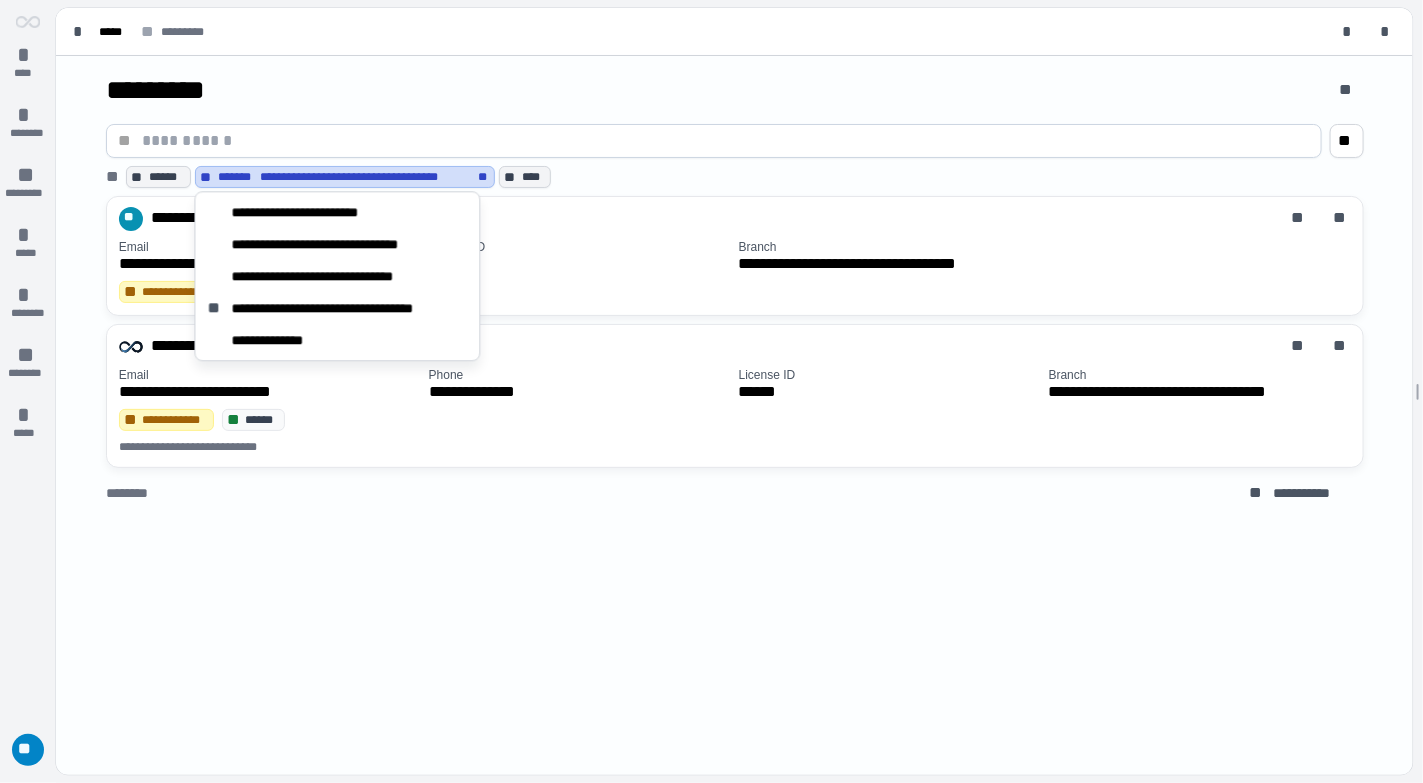 click on "**********" at bounding box center (734, 415) 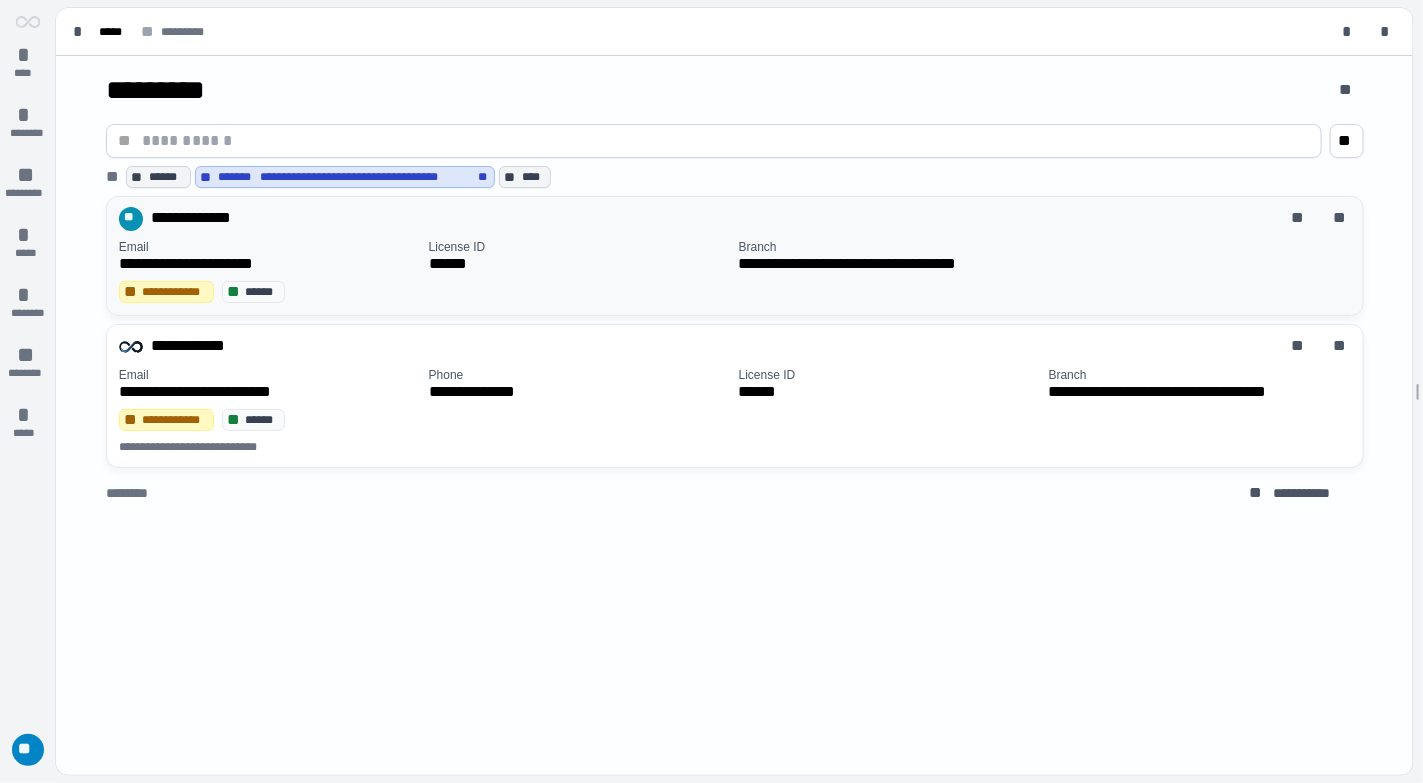 click on "License ID" at bounding box center (580, 247) 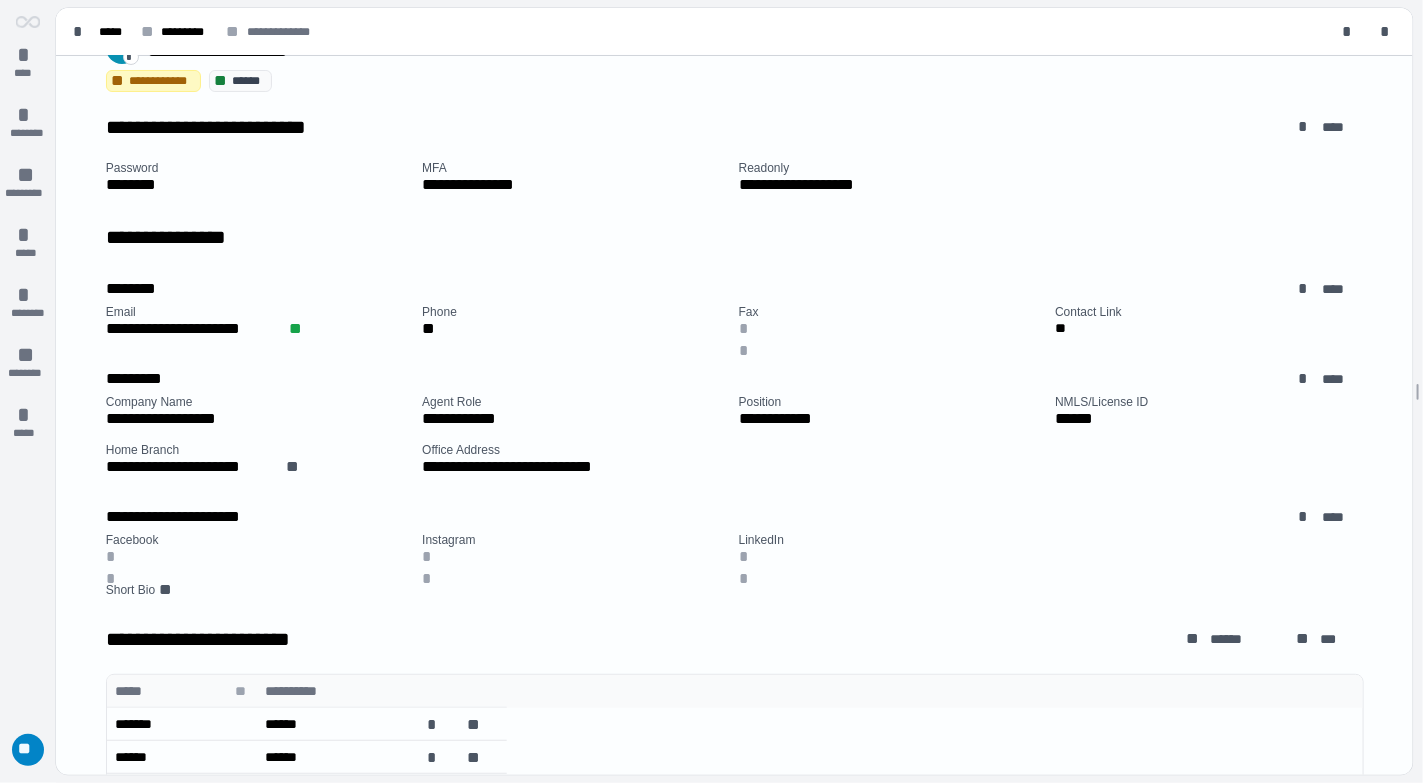 scroll, scrollTop: 0, scrollLeft: 0, axis: both 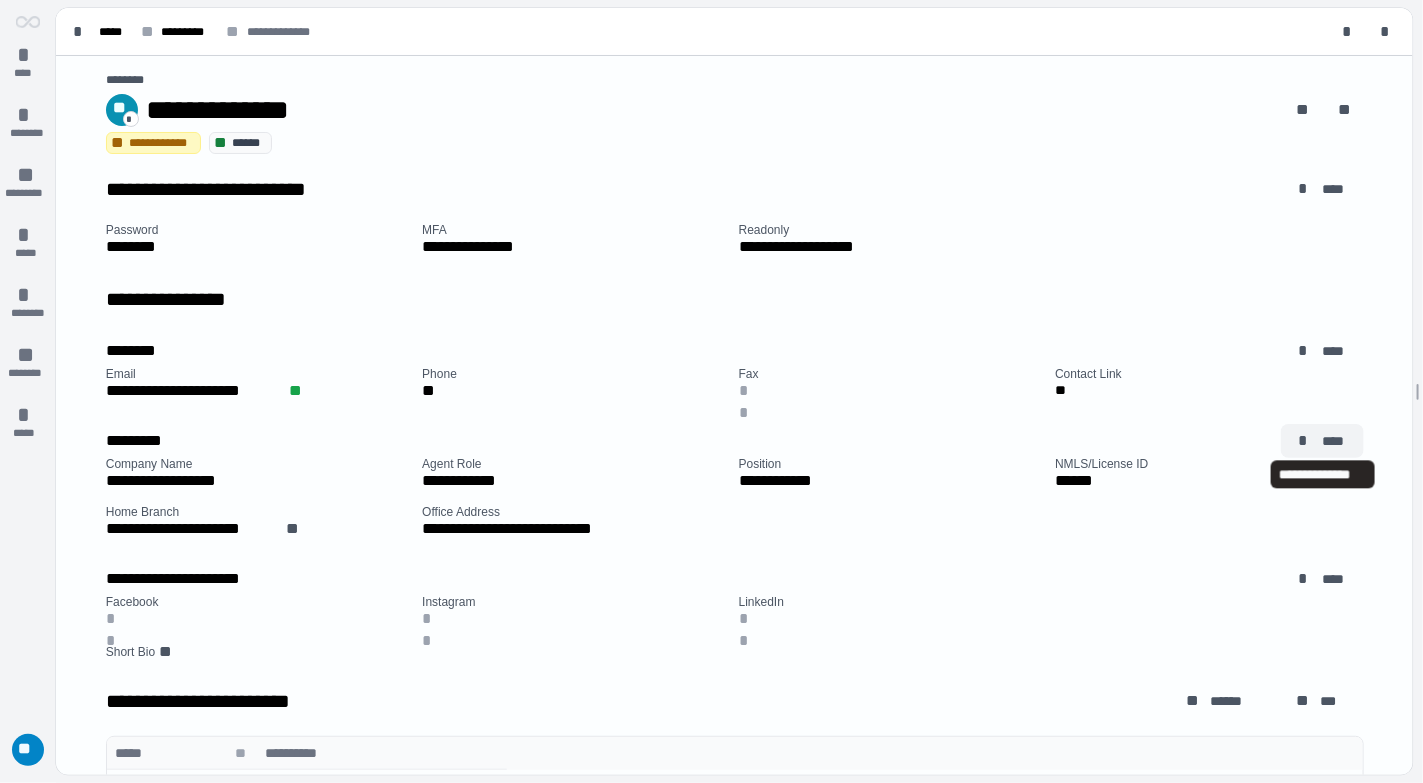click on "*" at bounding box center [1306, 441] 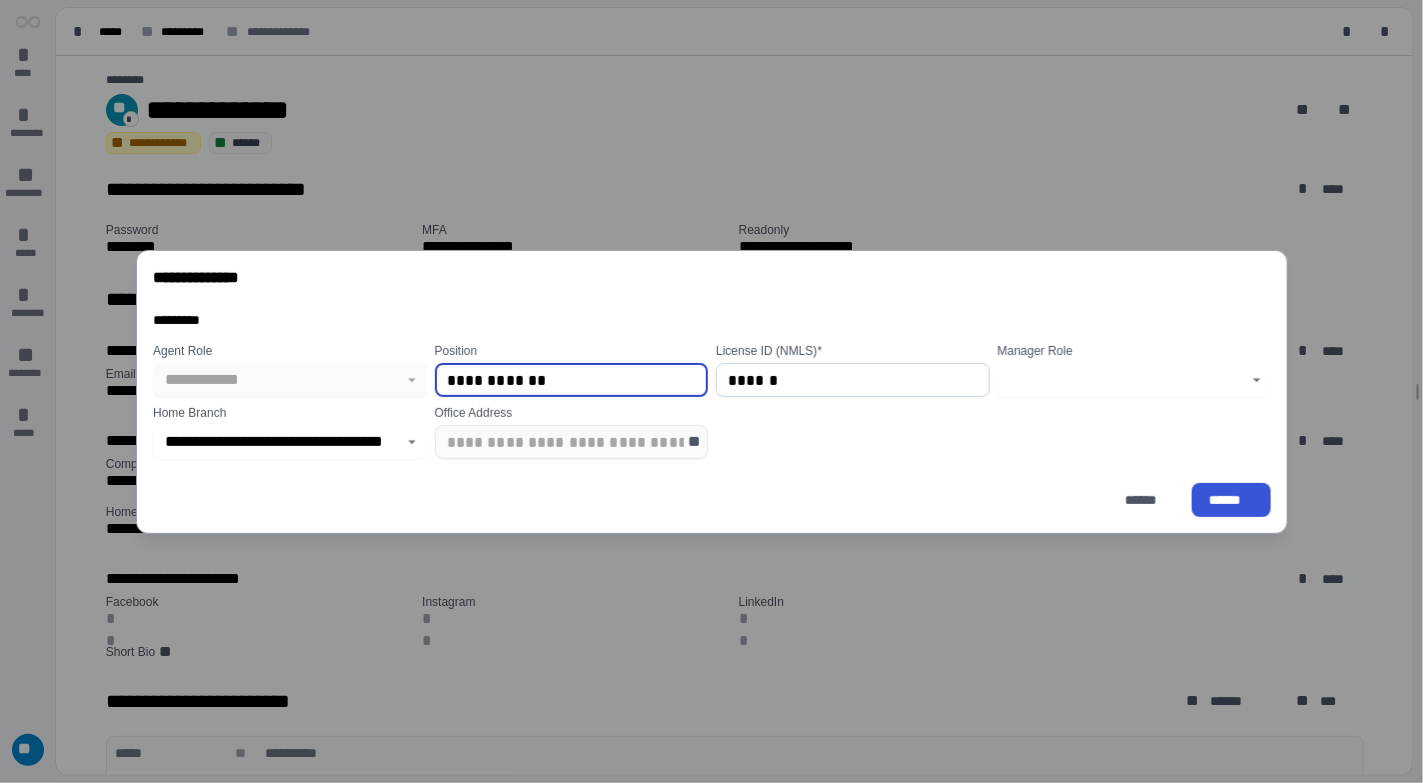click at bounding box center [1134, 380] 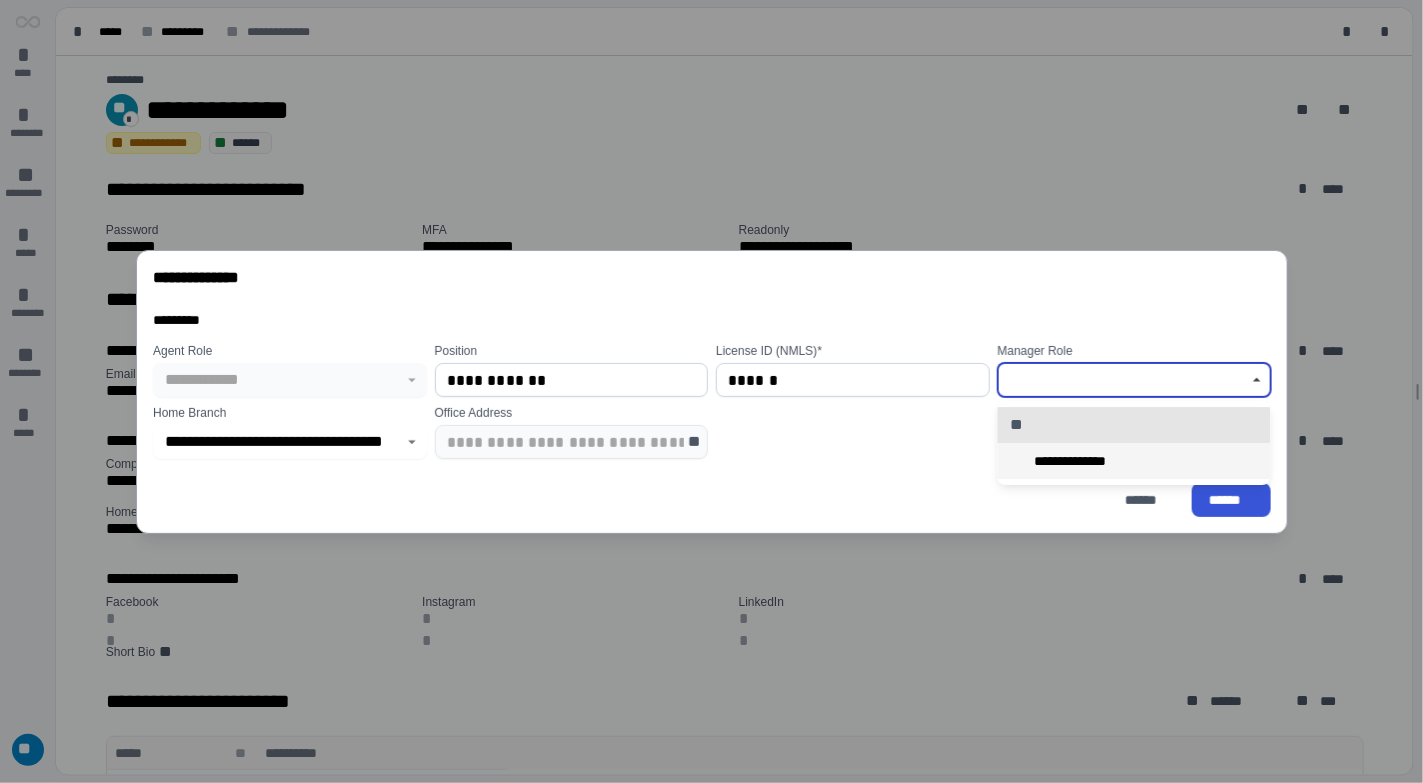 click on "**********" at bounding box center [1134, 461] 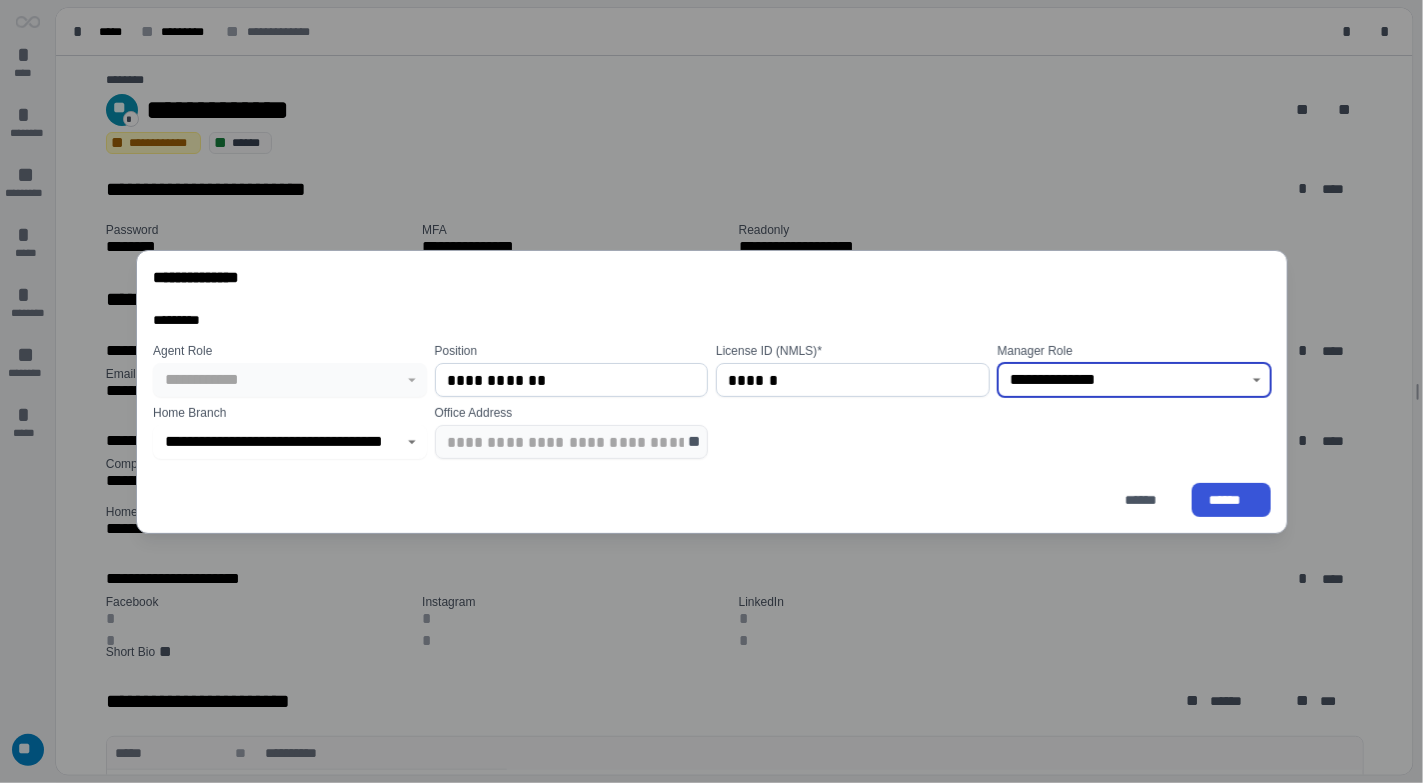 click 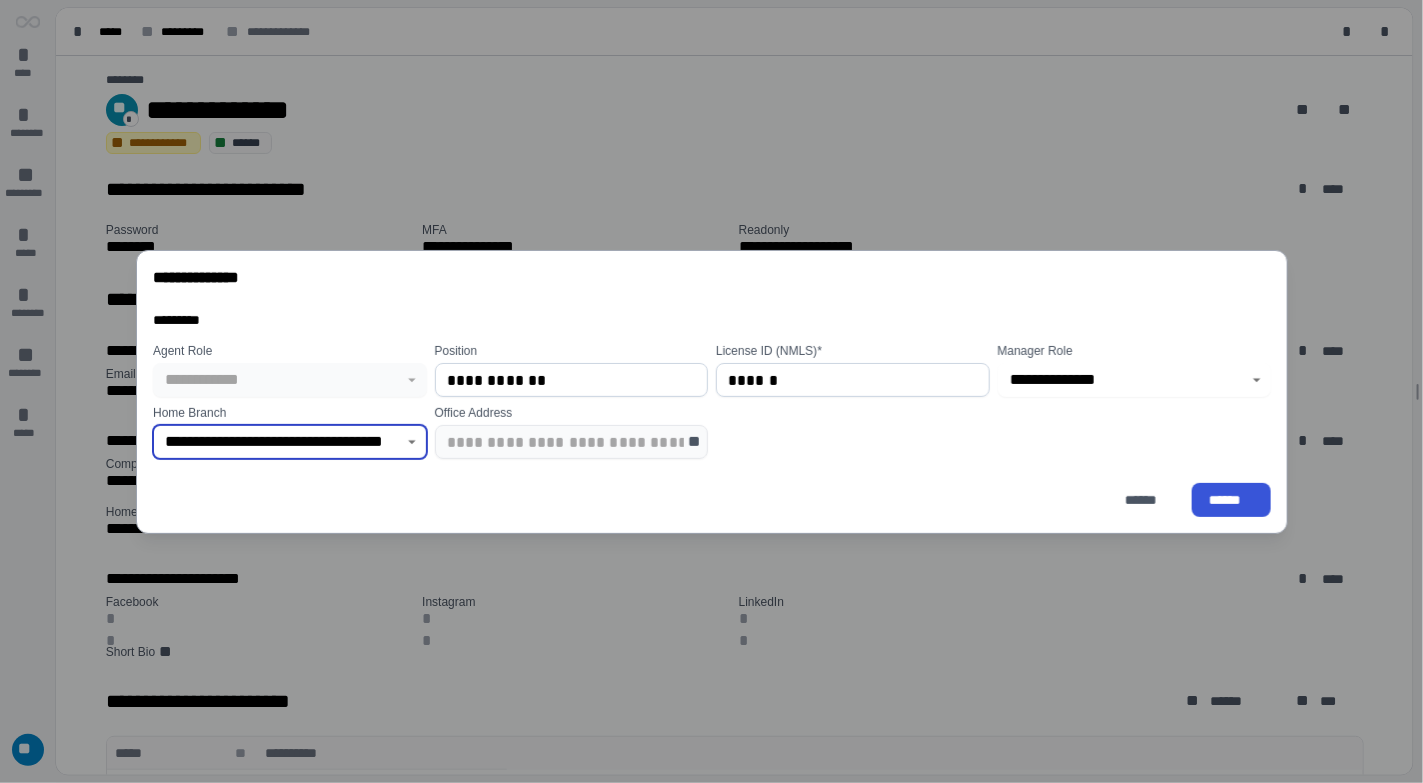 scroll, scrollTop: 0, scrollLeft: 44, axis: horizontal 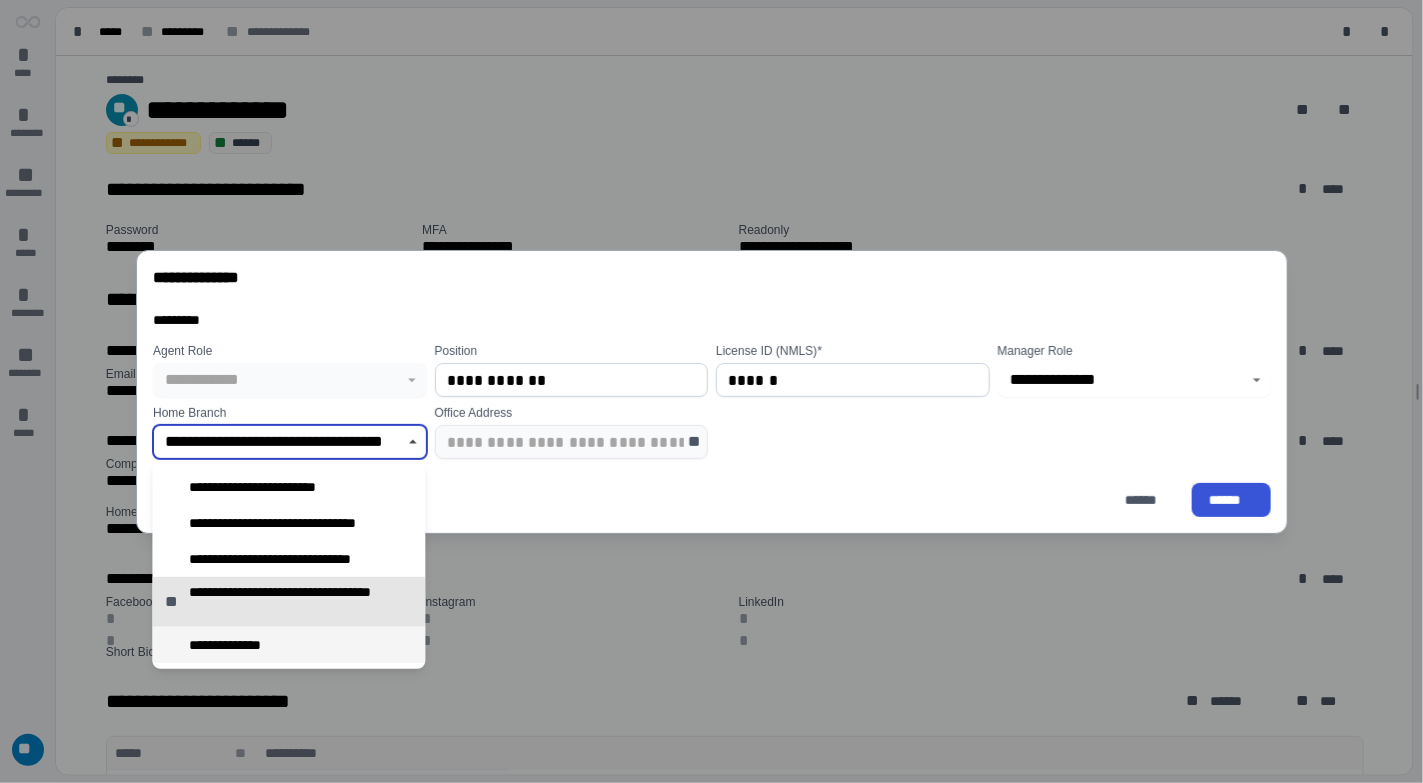 click on "**********" at bounding box center [288, 645] 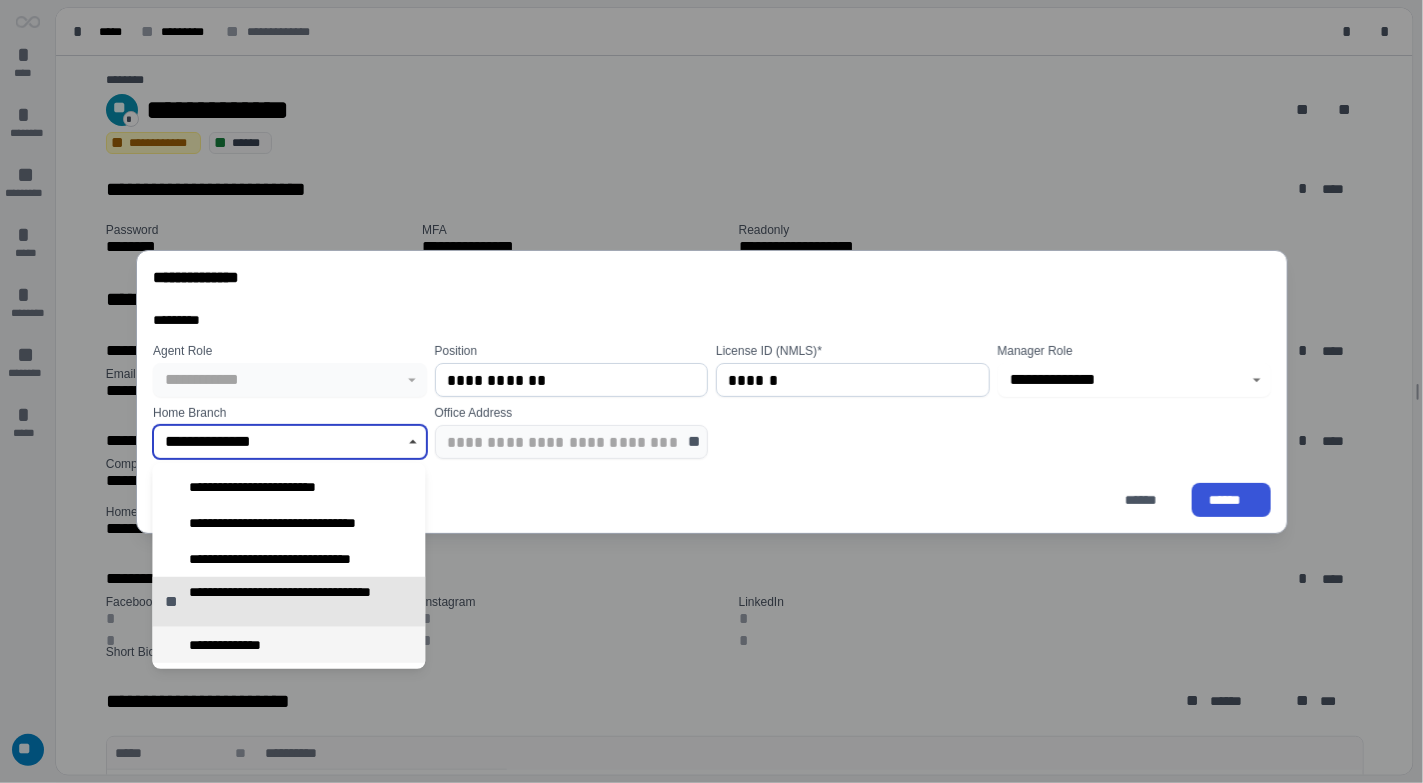 scroll, scrollTop: 0, scrollLeft: 0, axis: both 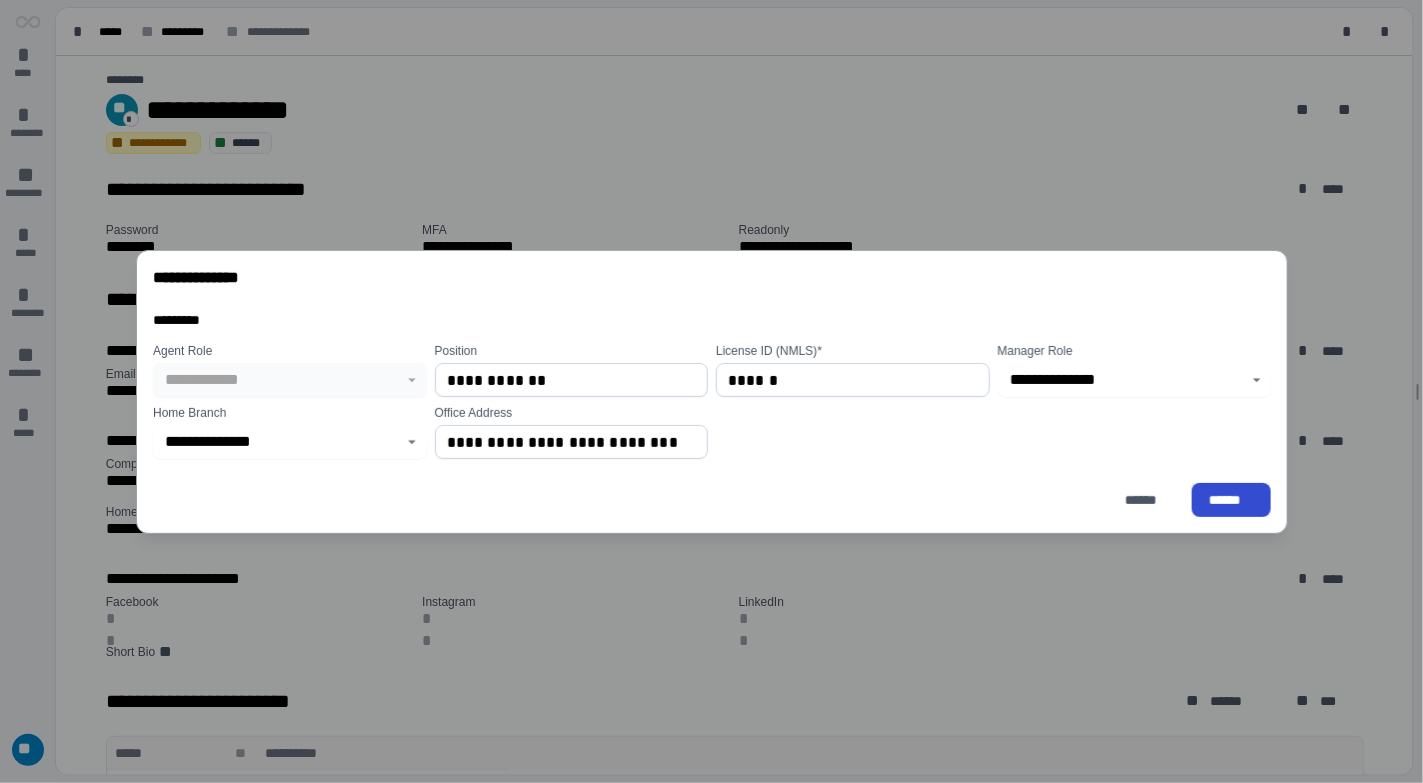 click on "******" at bounding box center [1230, 500] 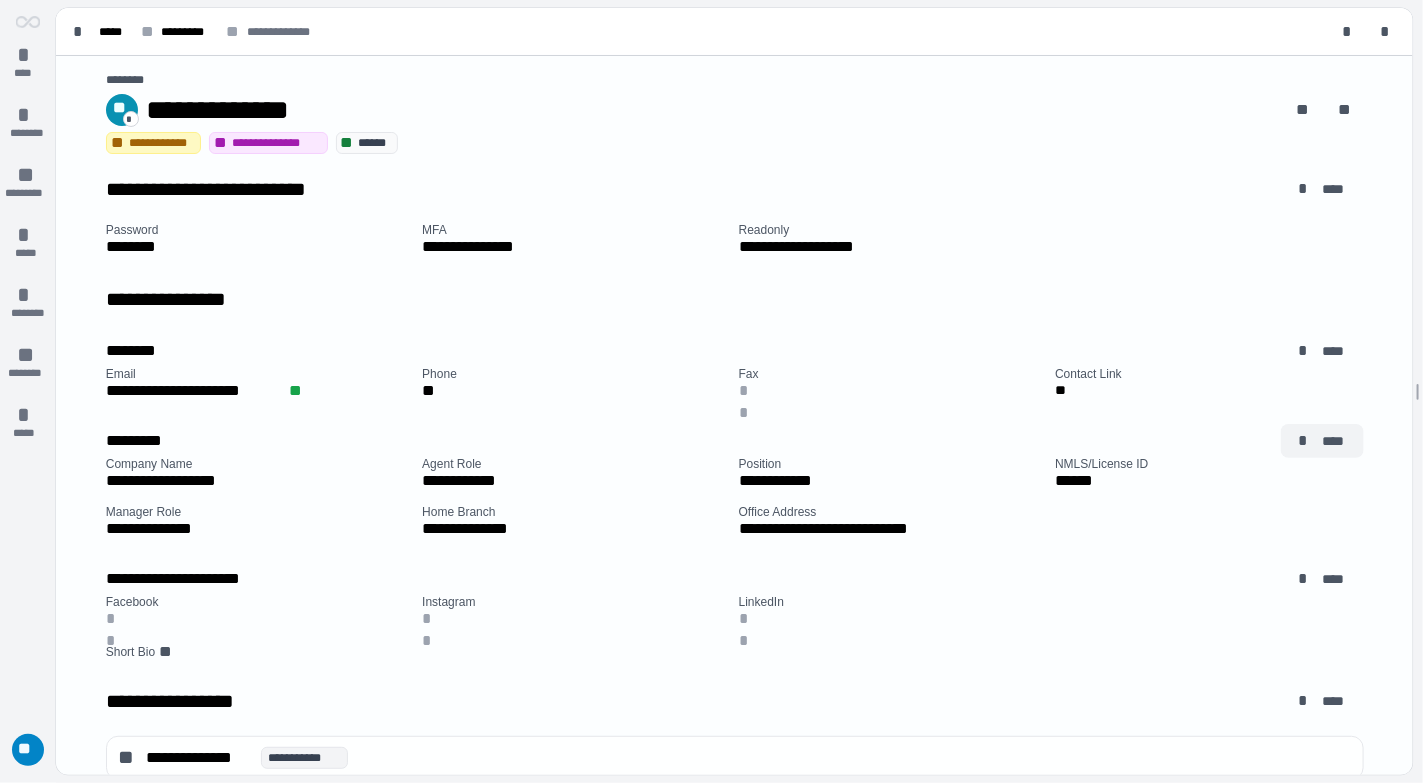 click on "****" at bounding box center [1334, 441] 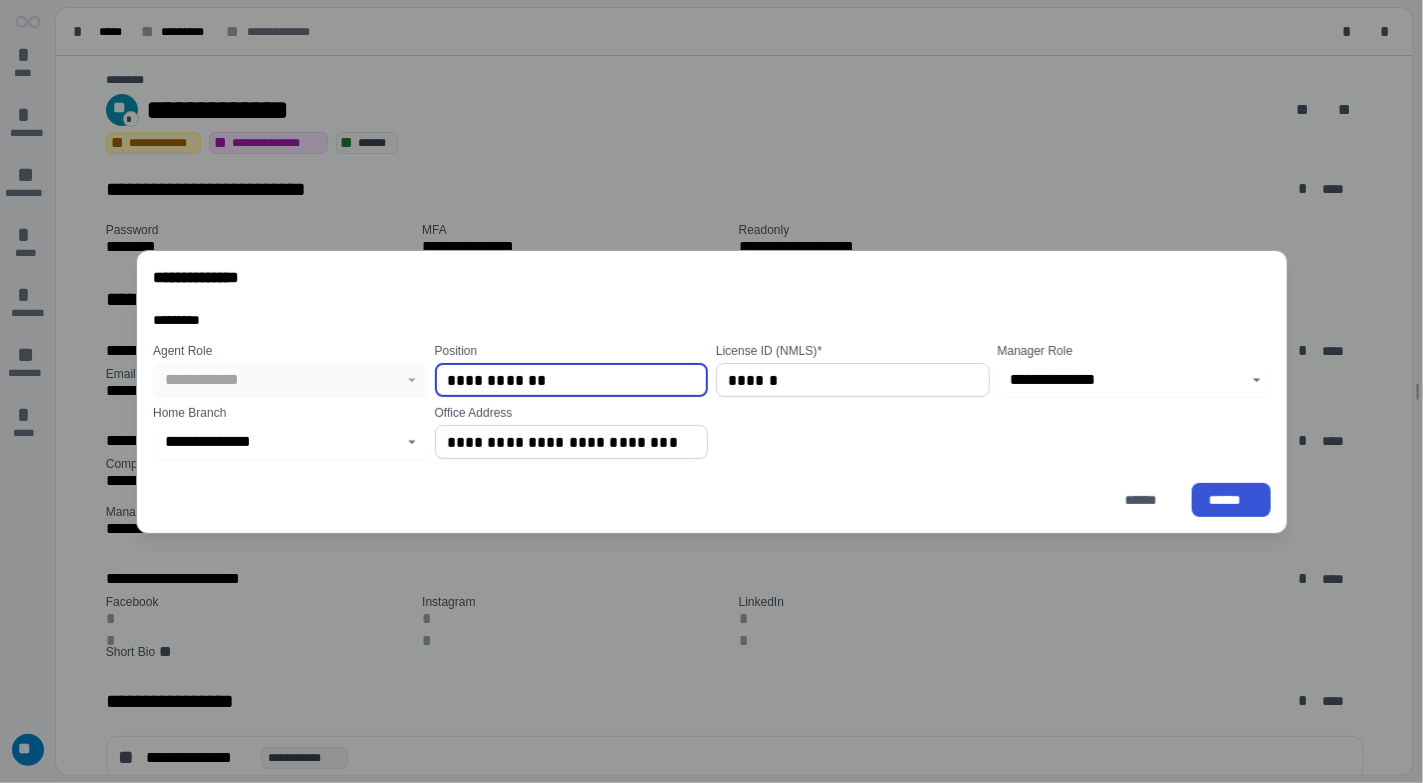 click 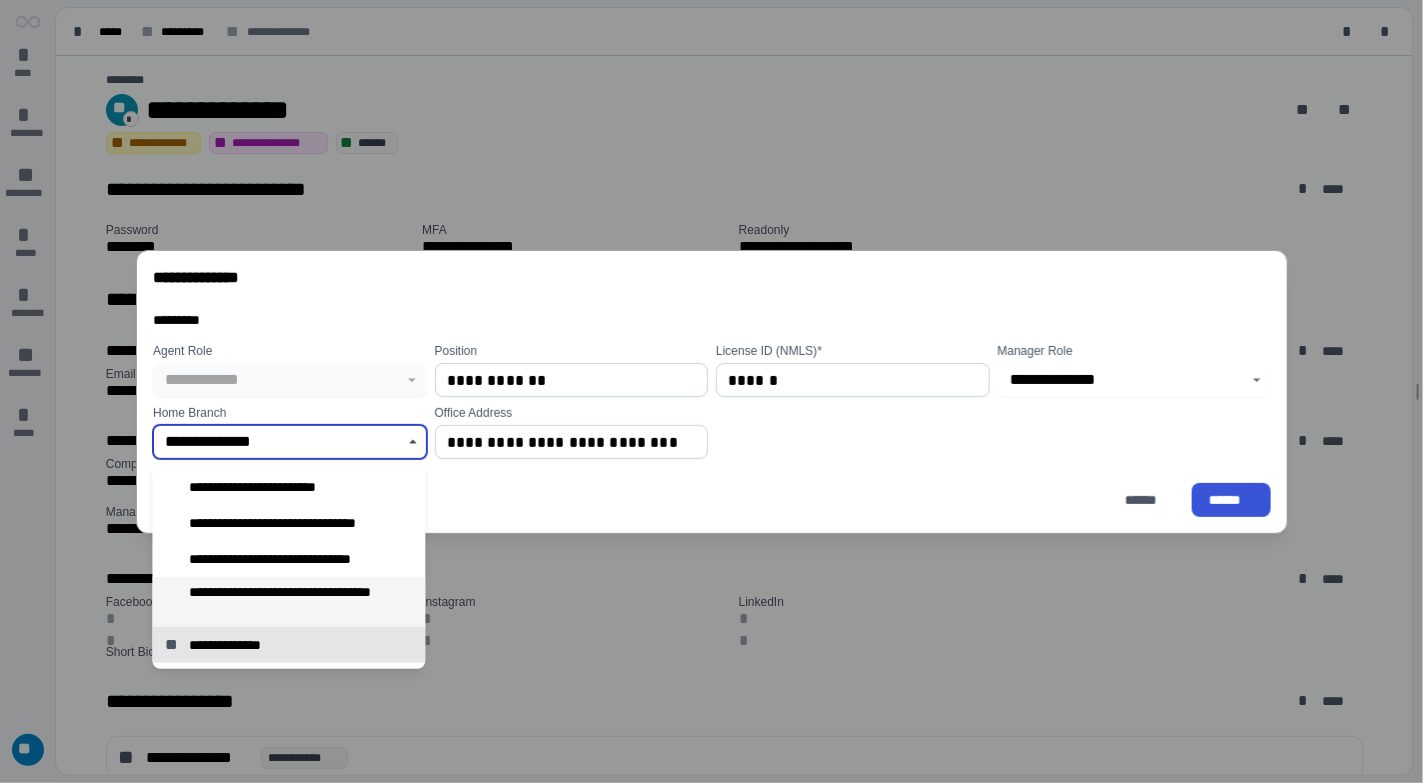 click on "**********" at bounding box center (300, 602) 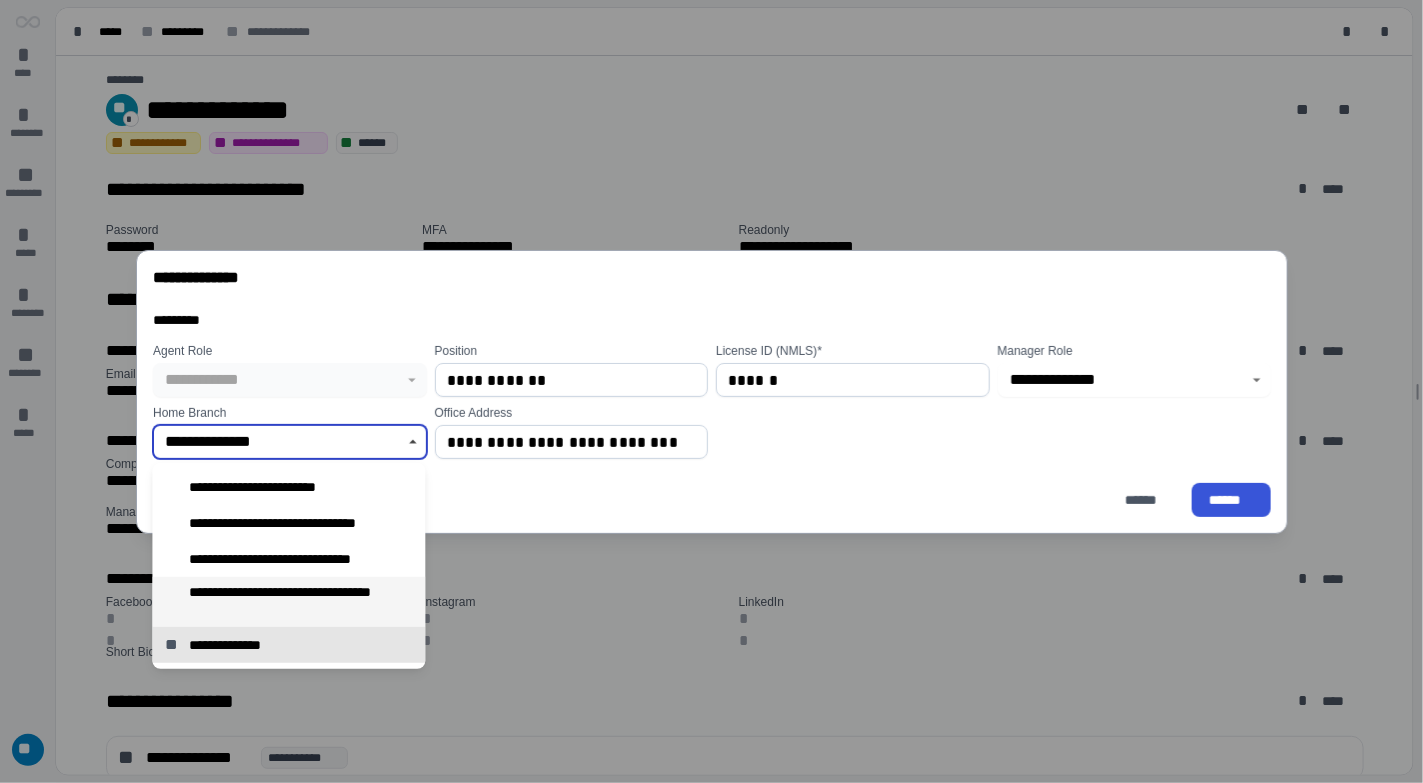 type on "**********" 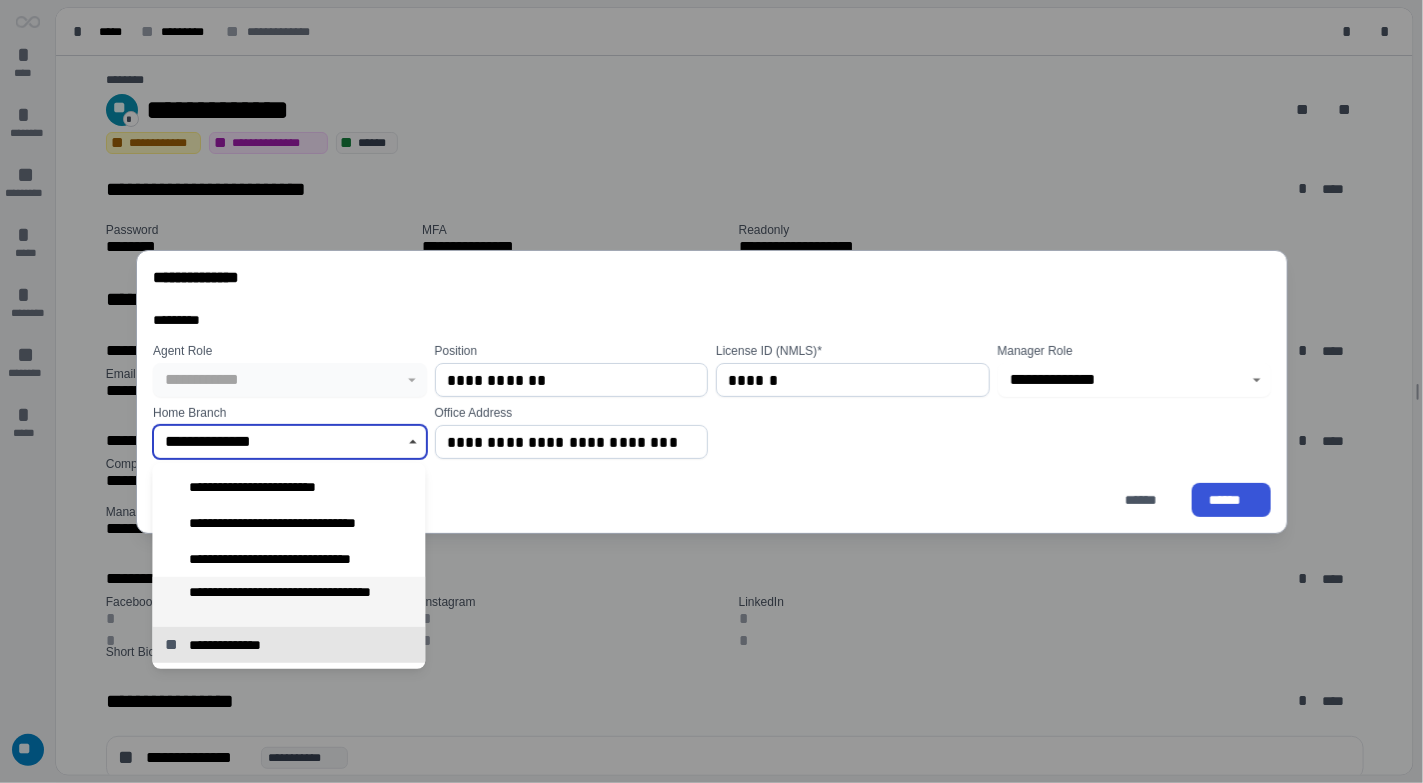 type on "**********" 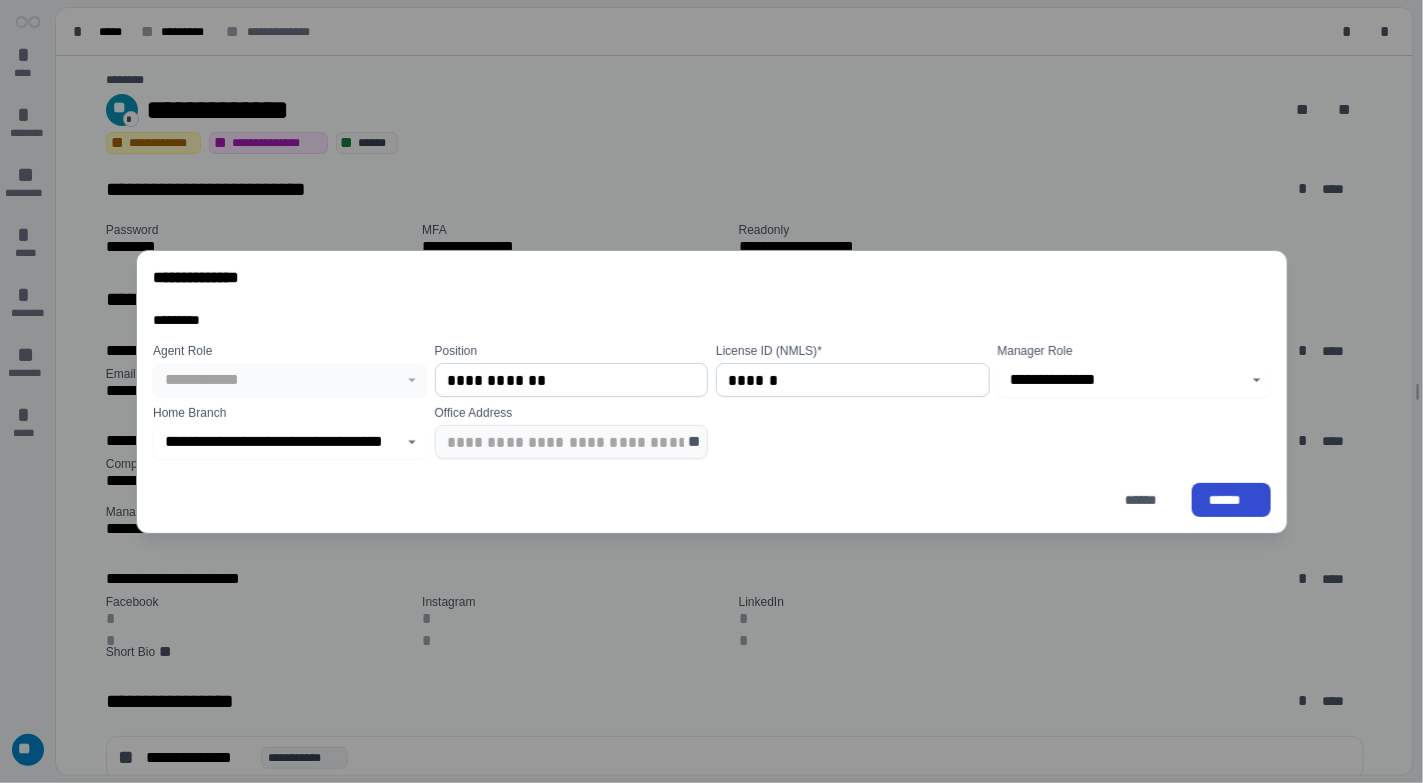 click on "******" at bounding box center [1230, 500] 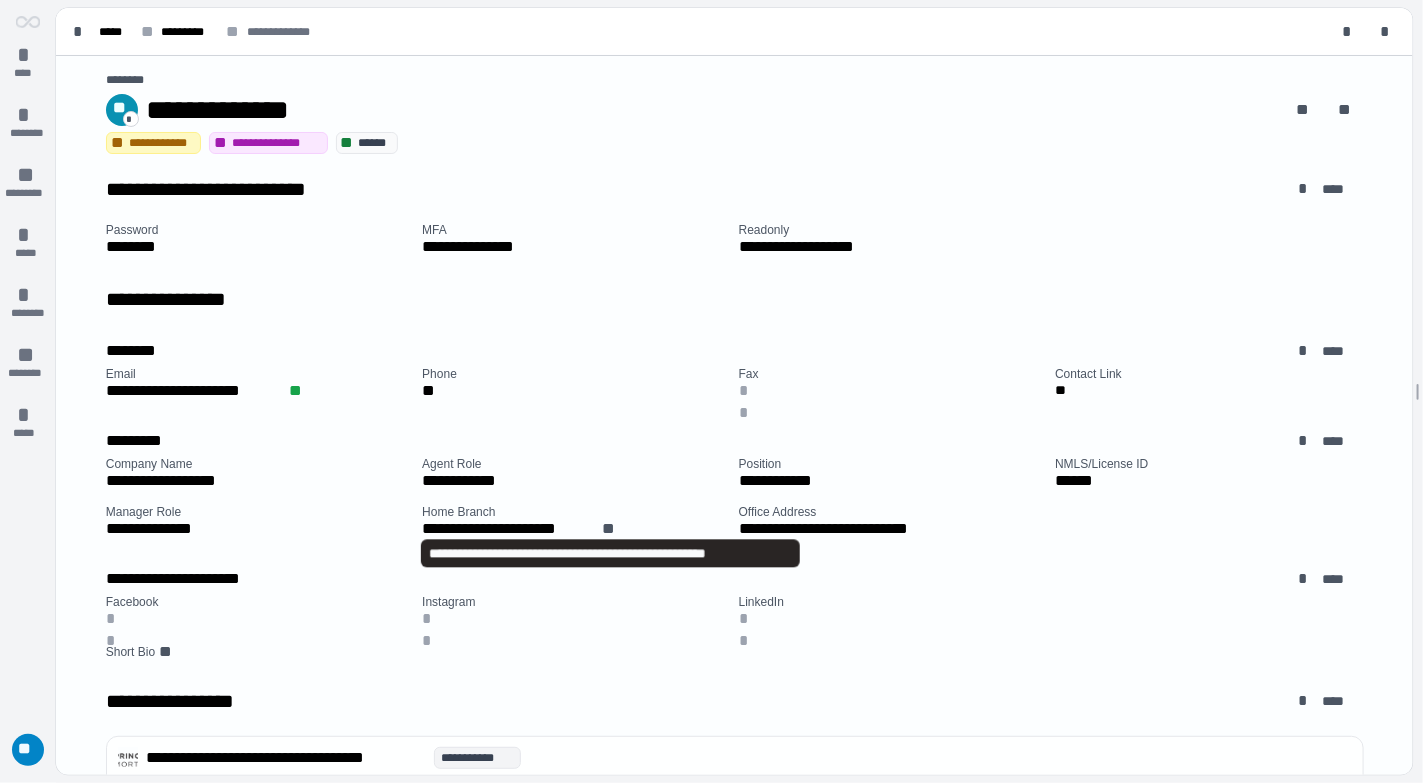 click on "**" at bounding box center (610, 529) 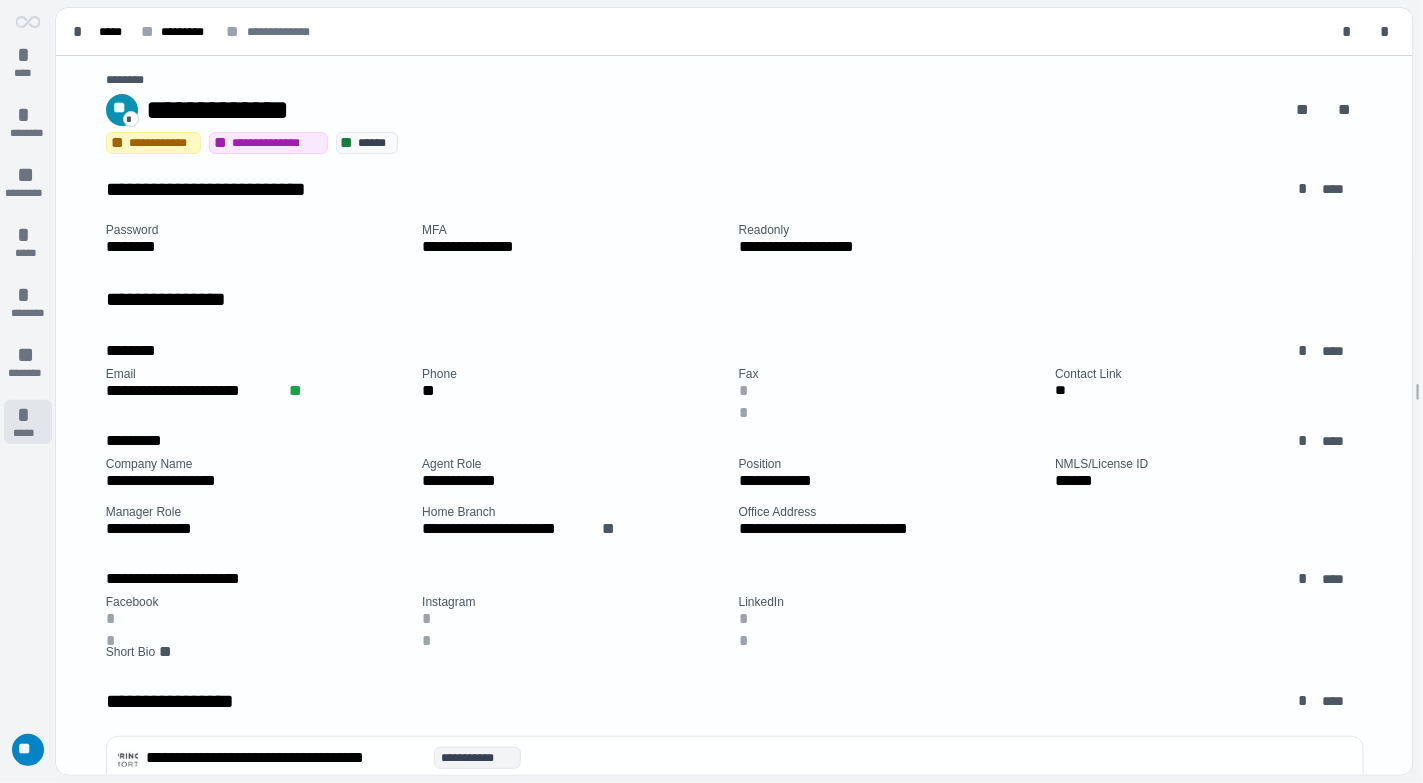 click on "*" at bounding box center [28, 415] 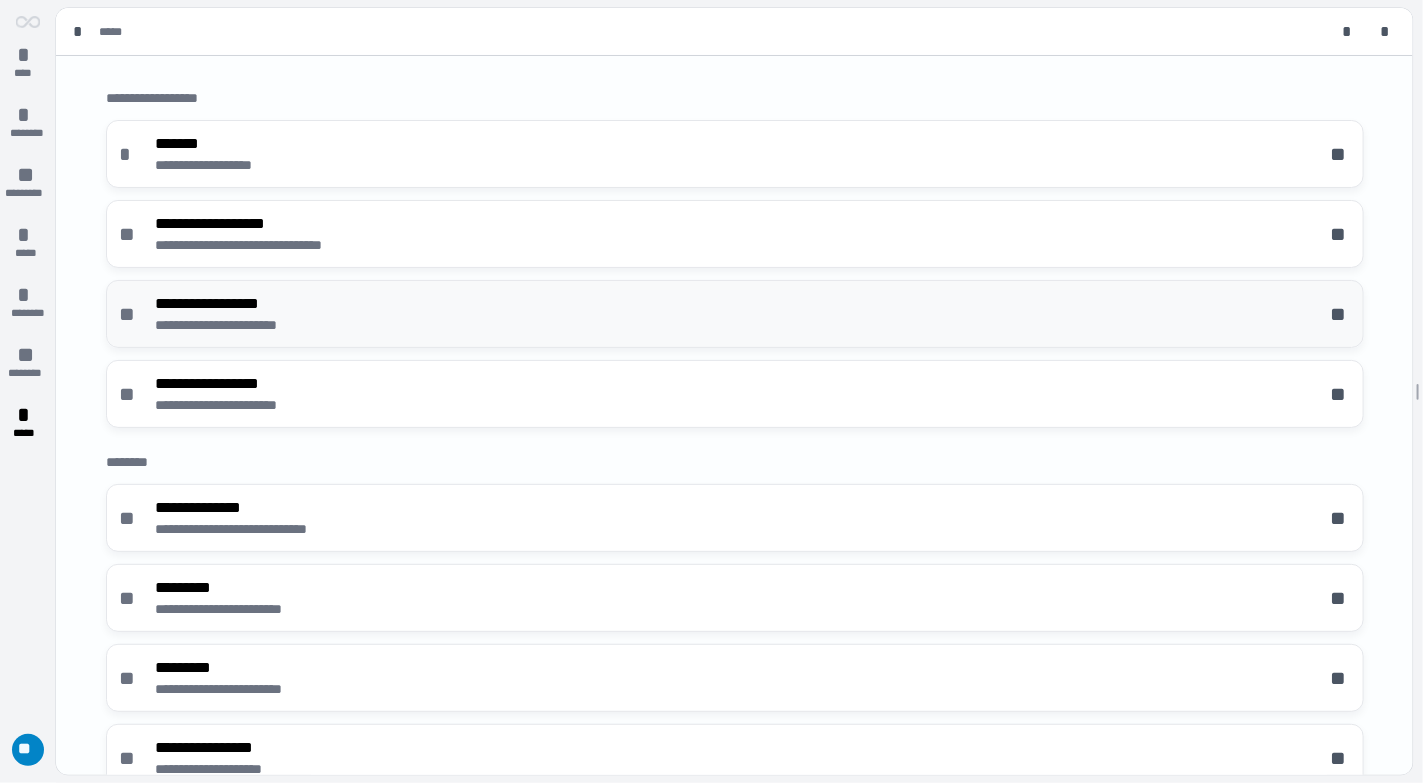 click on "**********" at bounding box center (735, 314) 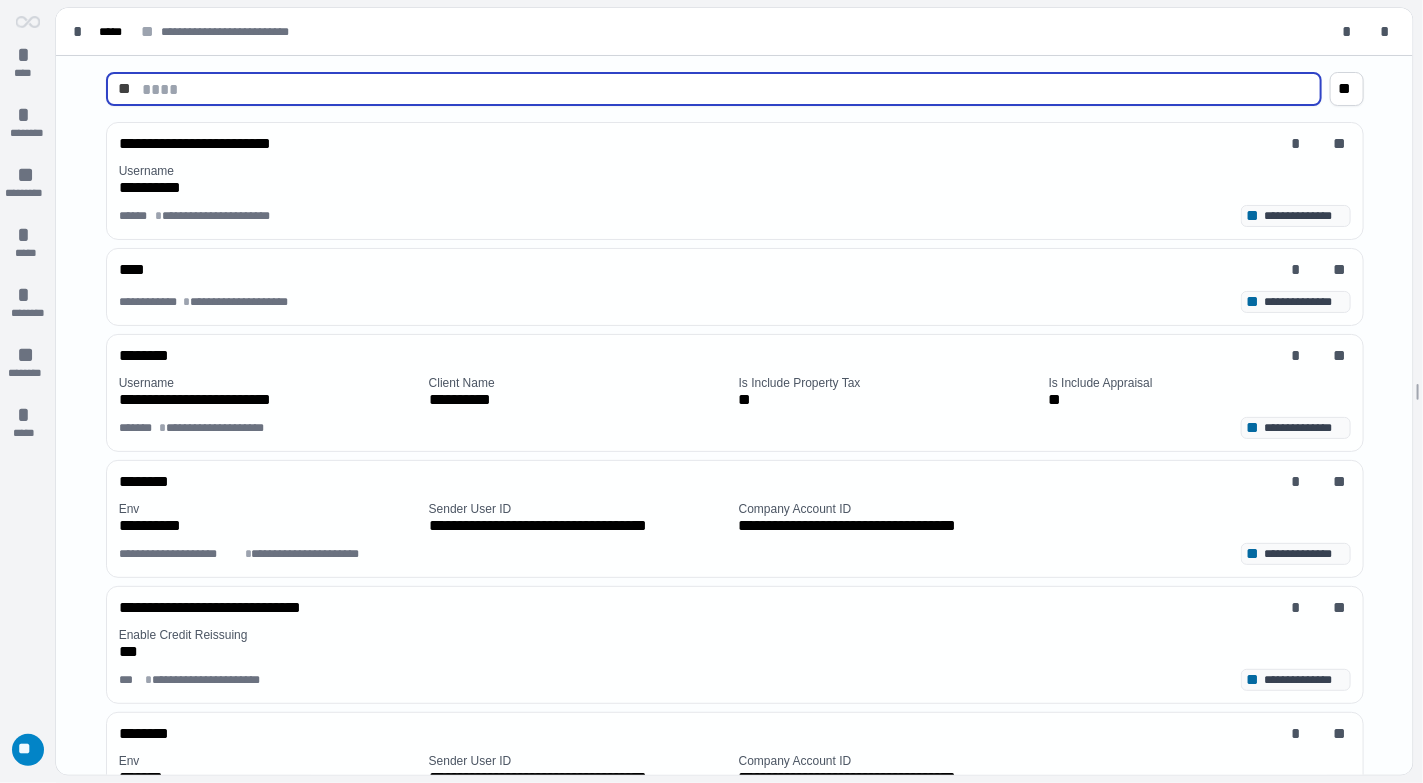 click at bounding box center [726, 89] 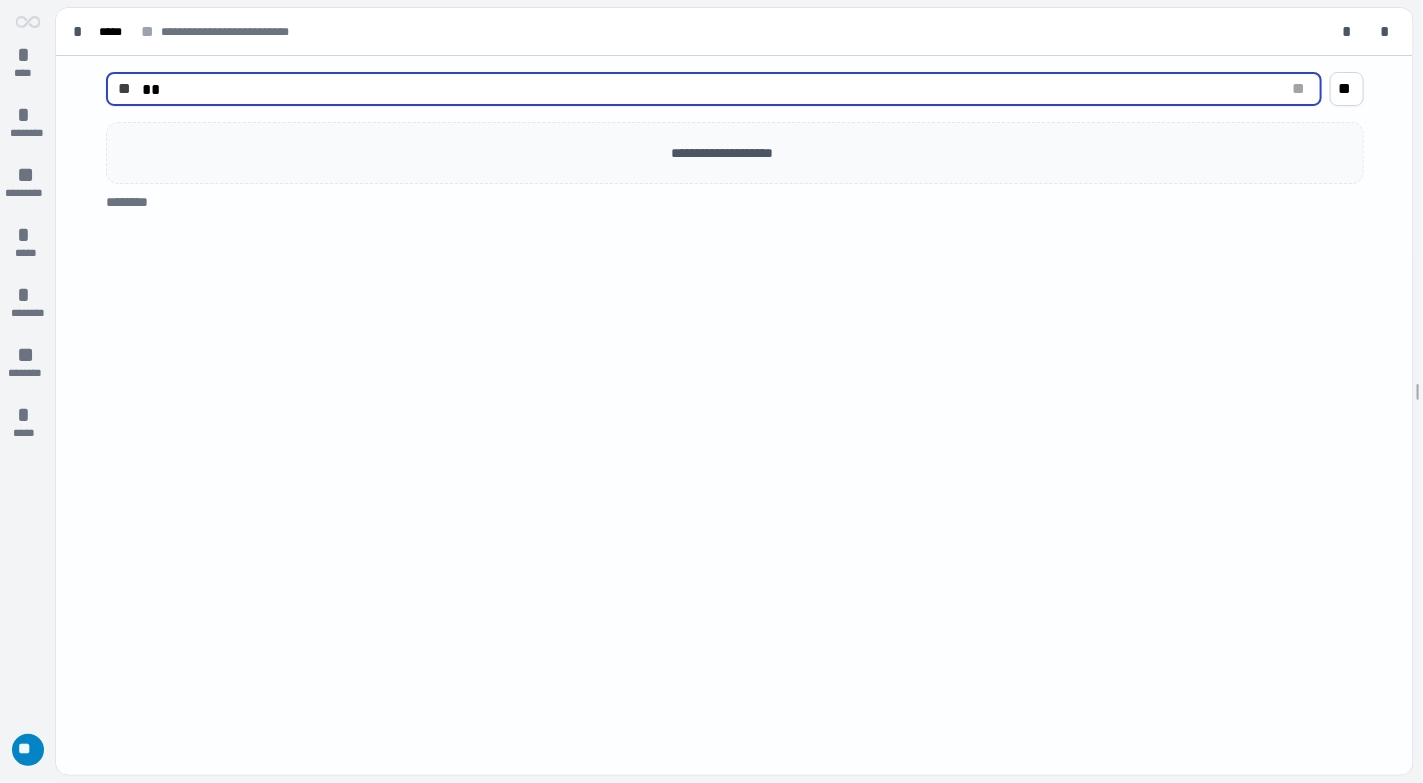 type on "*" 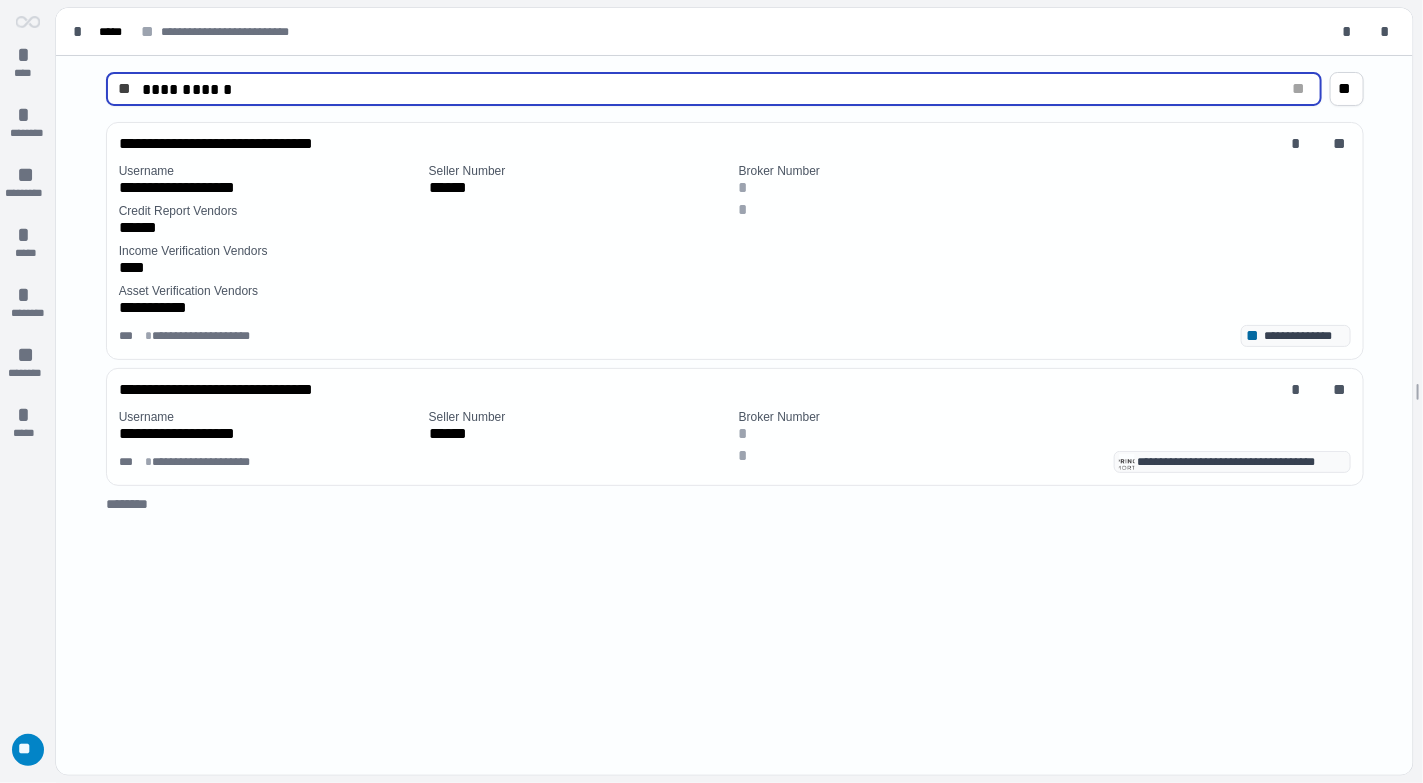 type on "**********" 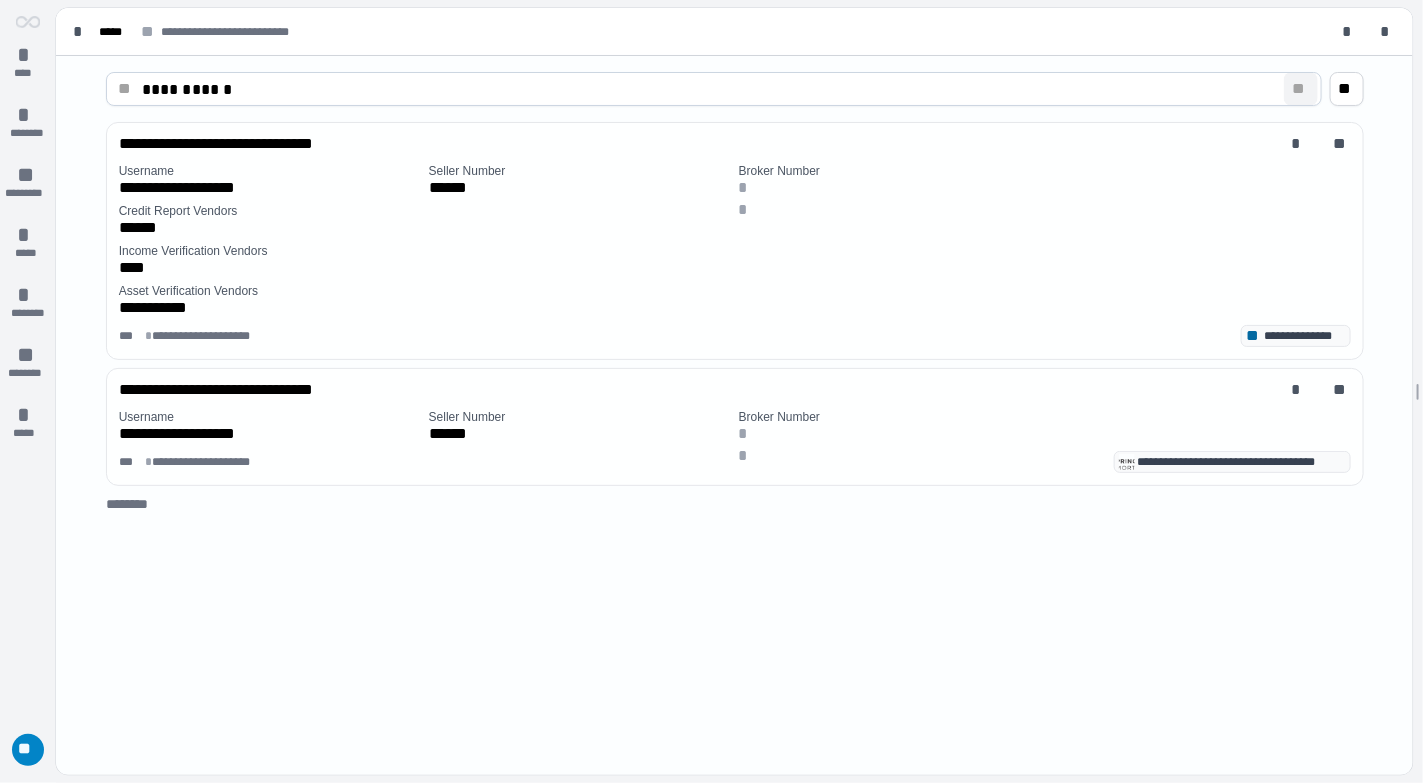 click on "**" at bounding box center [1301, 89] 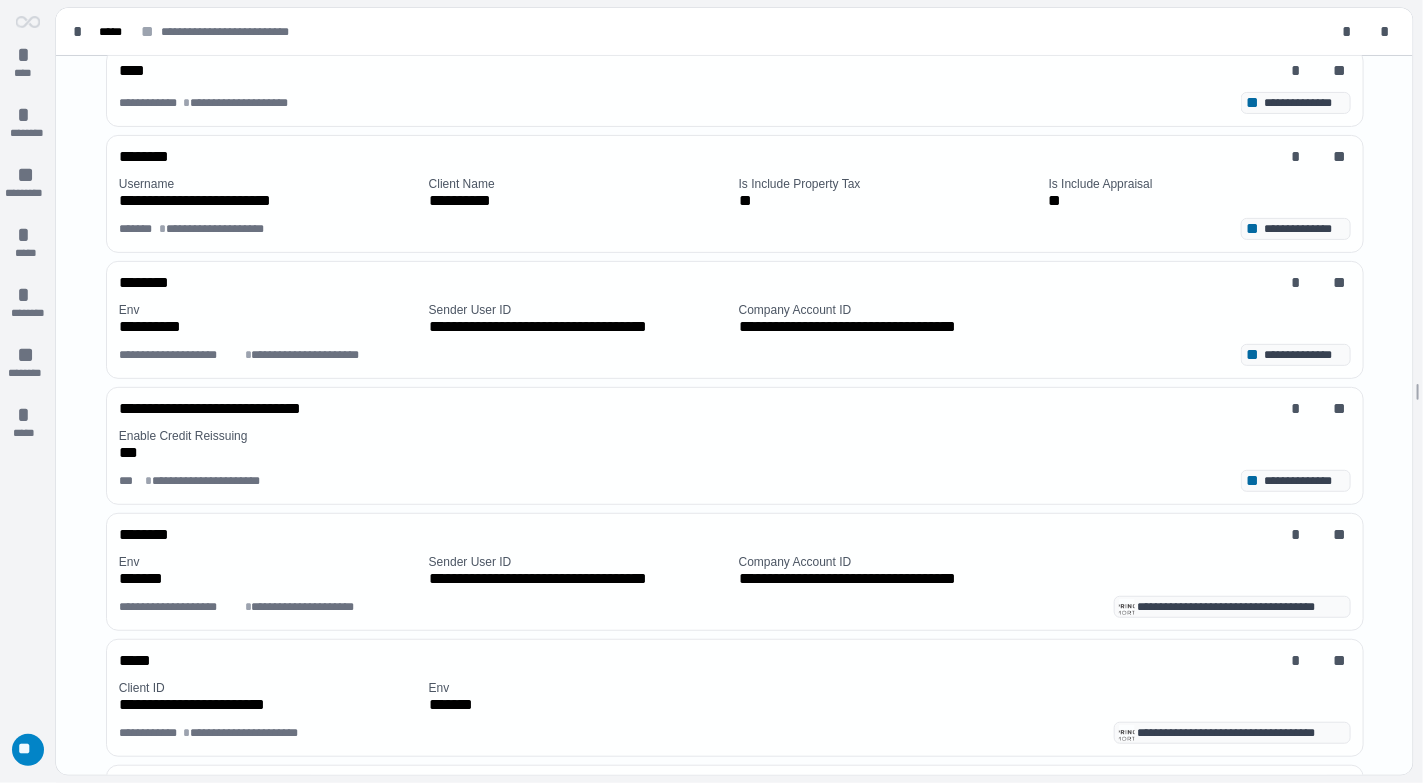 scroll, scrollTop: 0, scrollLeft: 0, axis: both 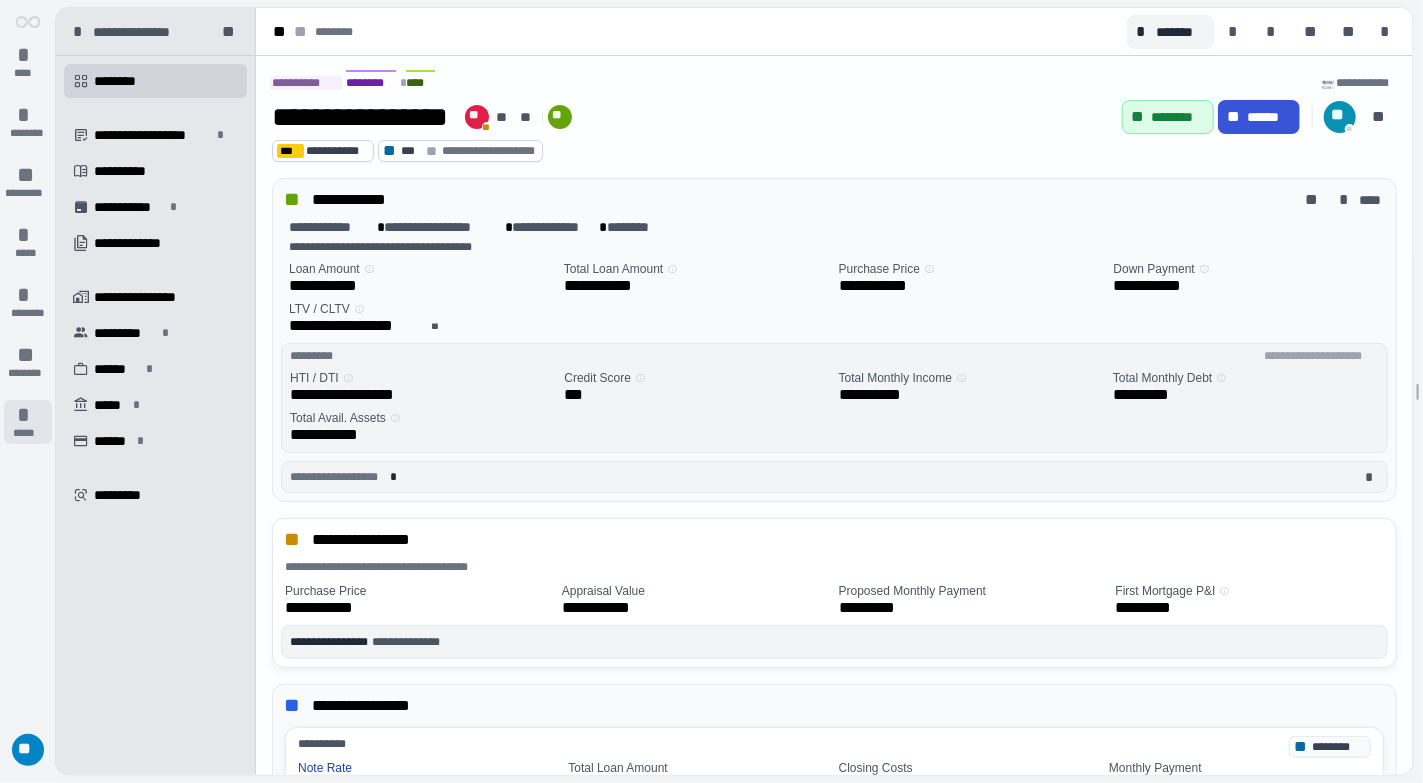 click on "* *****" at bounding box center [28, 422] 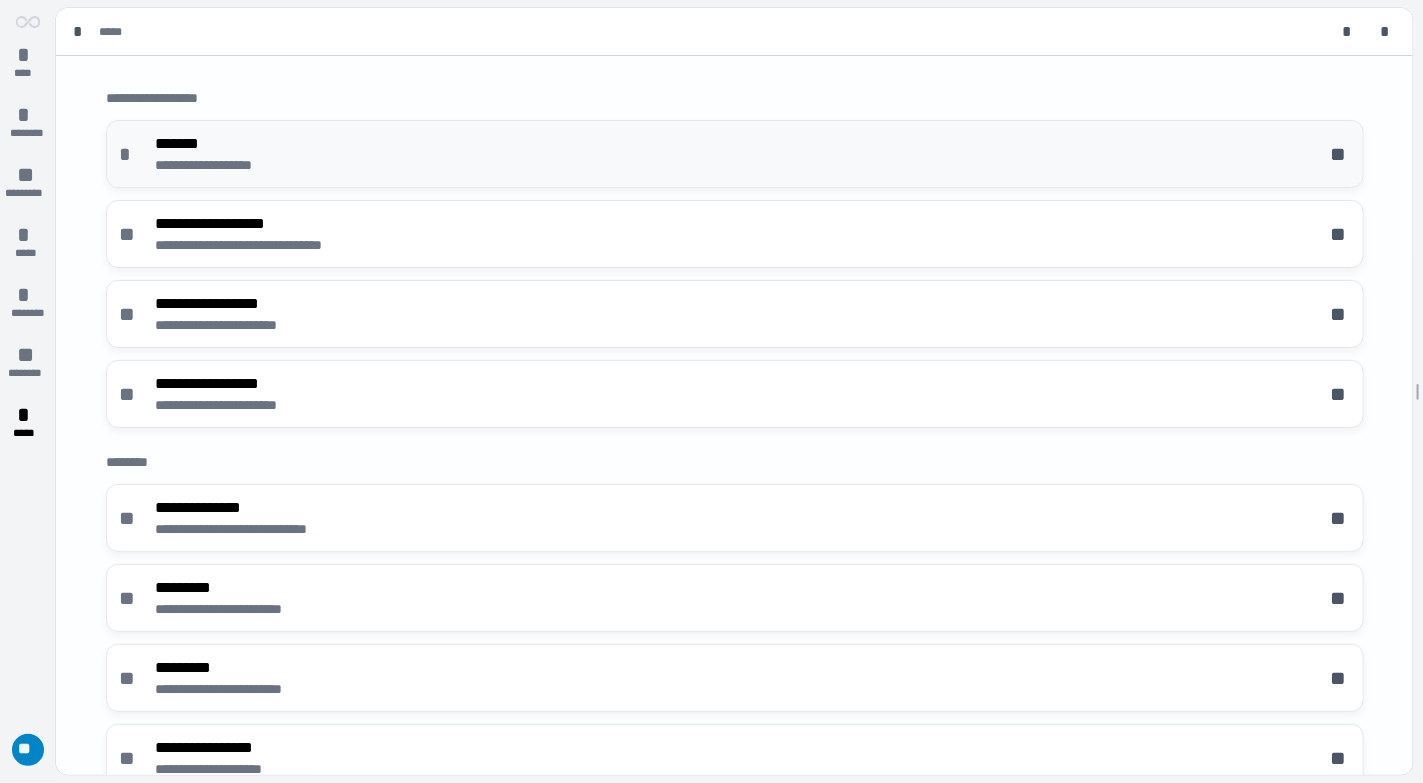 click on "**********" at bounding box center [735, 154] 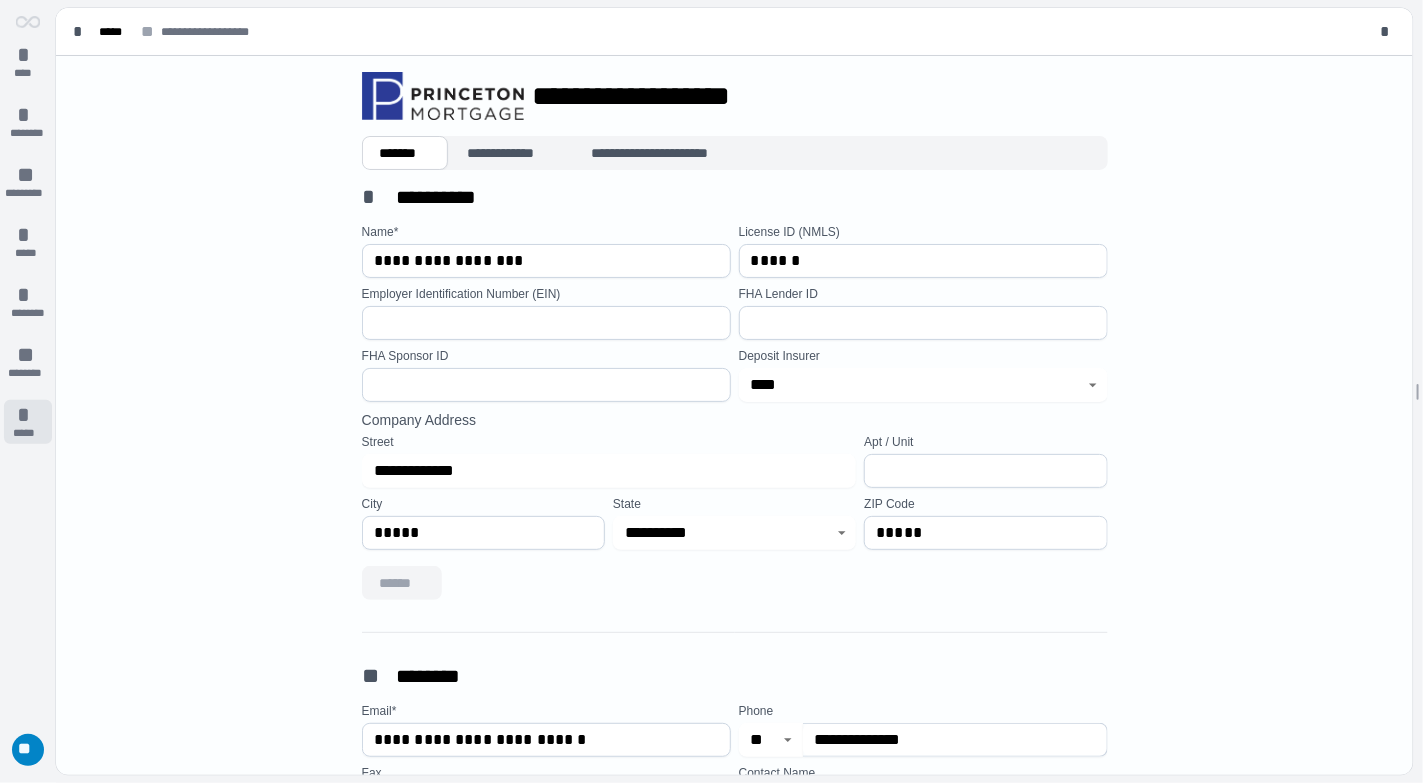 click on "*" at bounding box center [28, 415] 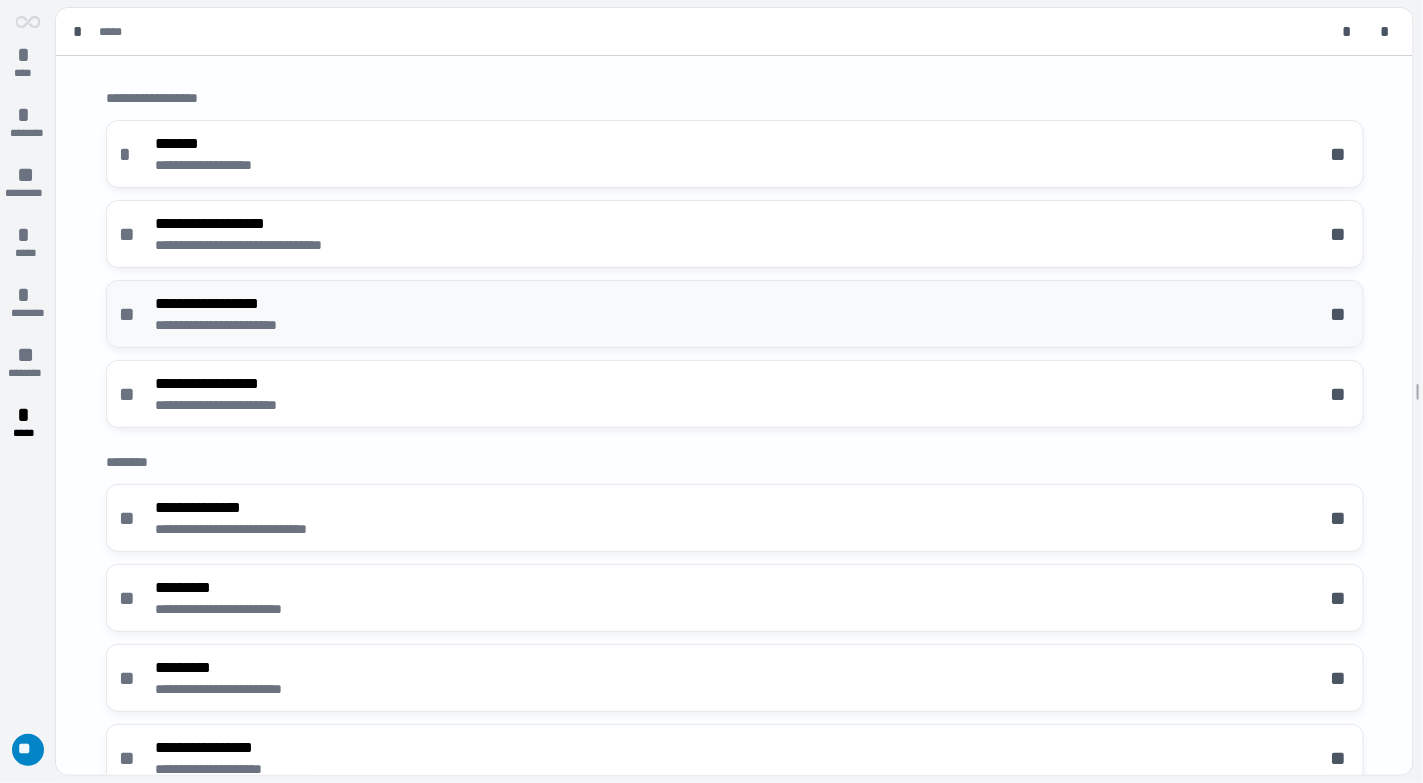 click on "**********" at bounding box center [735, 314] 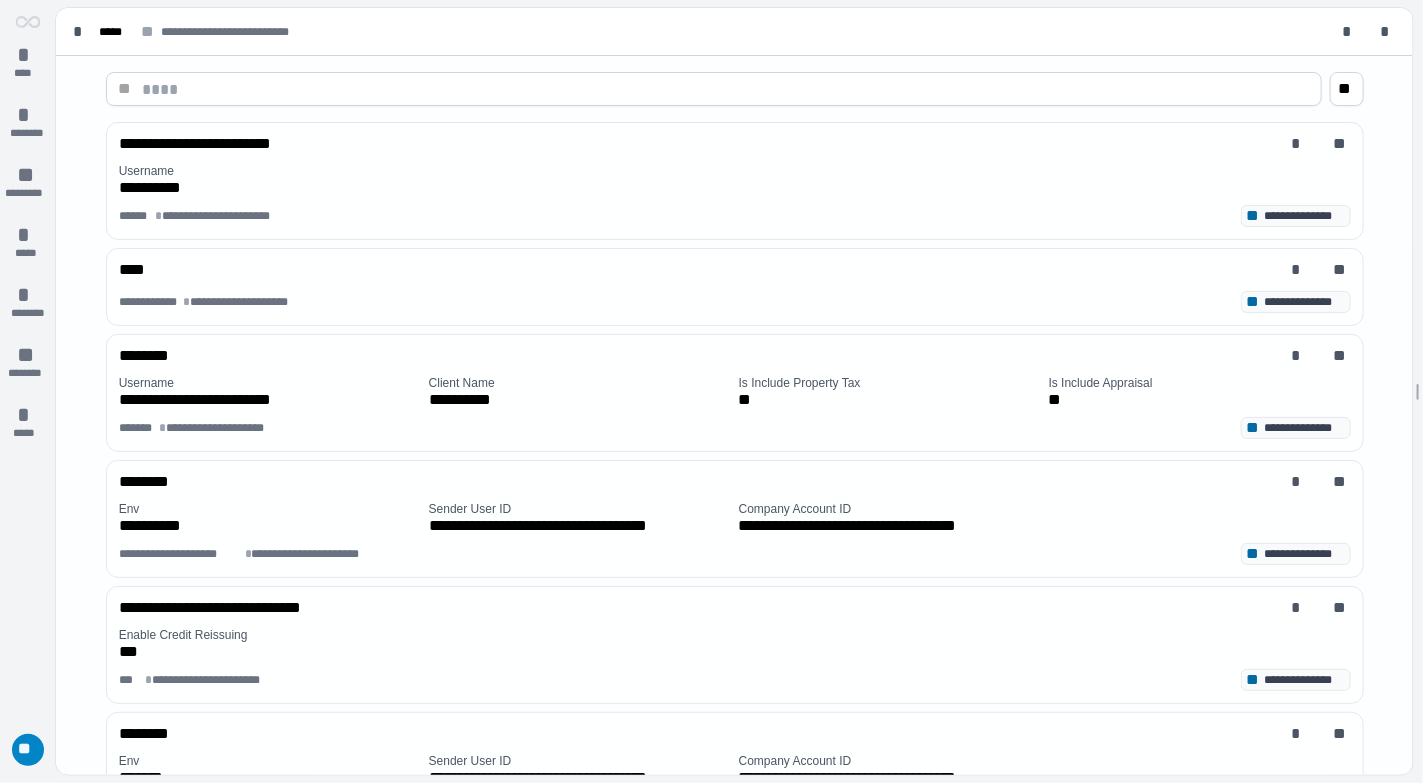 click at bounding box center (726, 89) 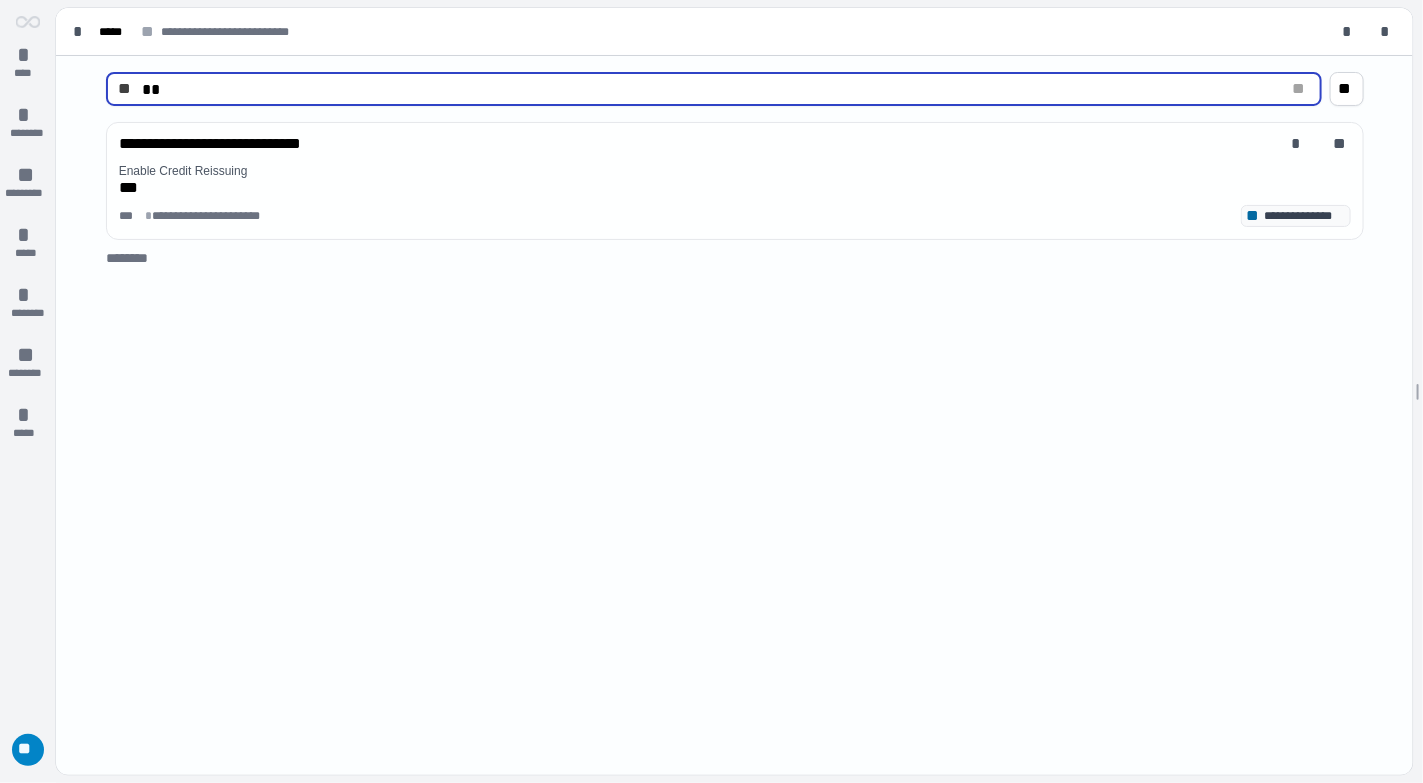 type on "*" 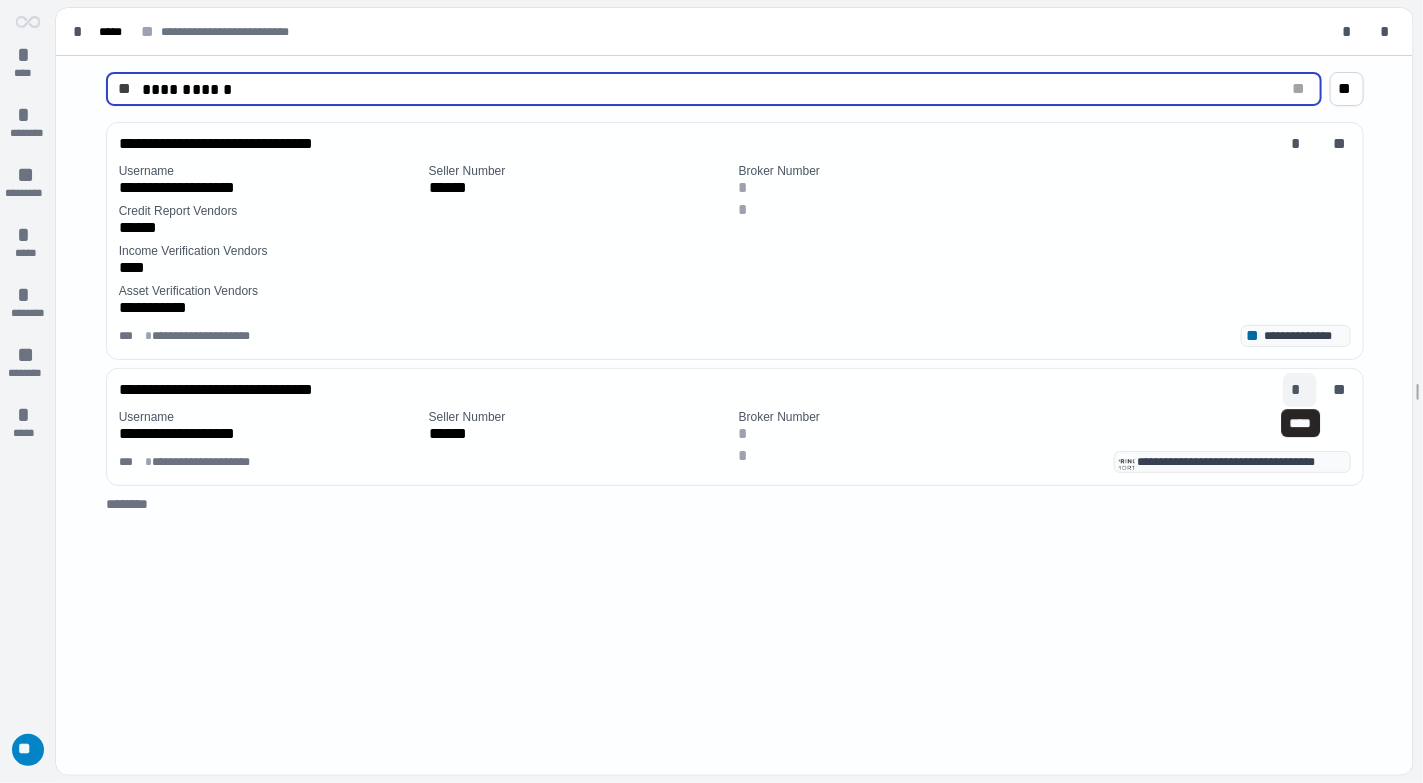type on "**********" 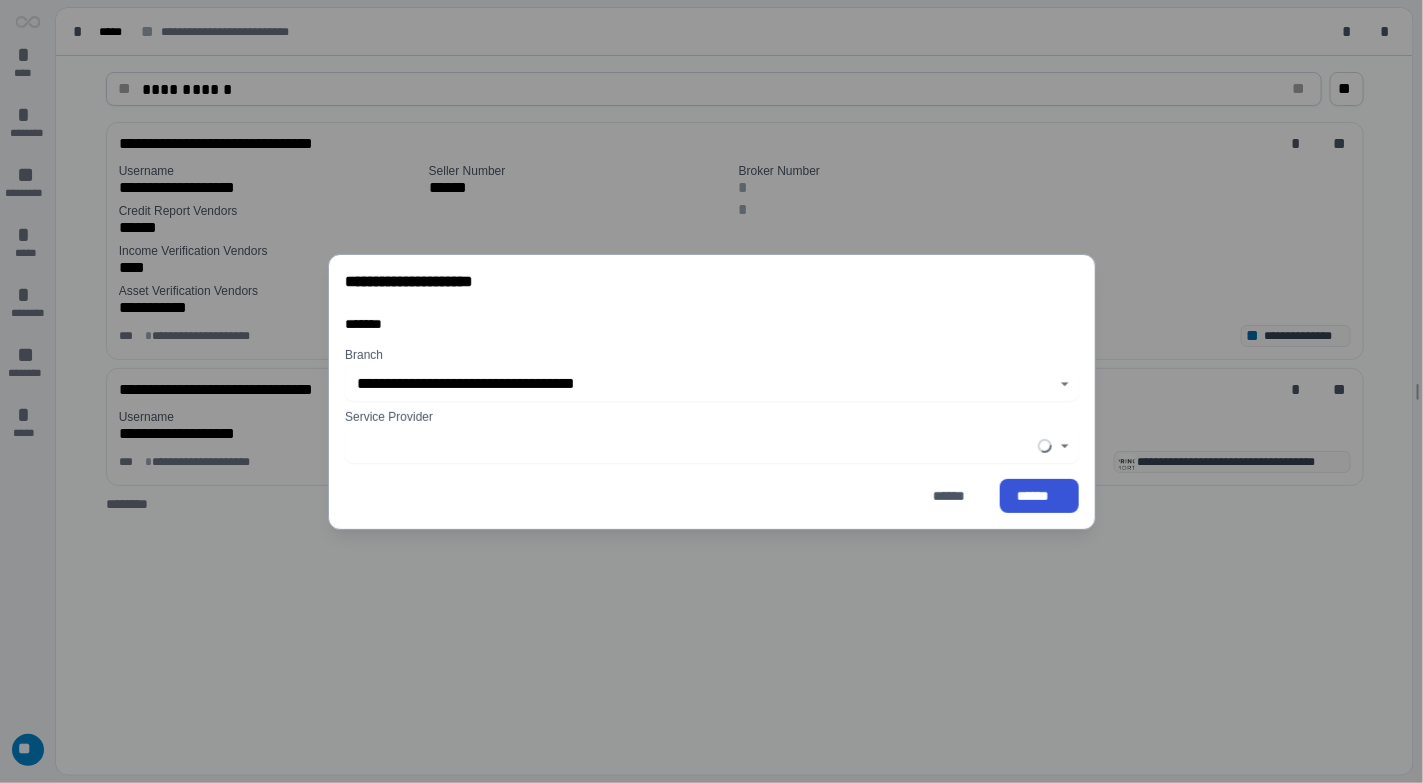 type on "**********" 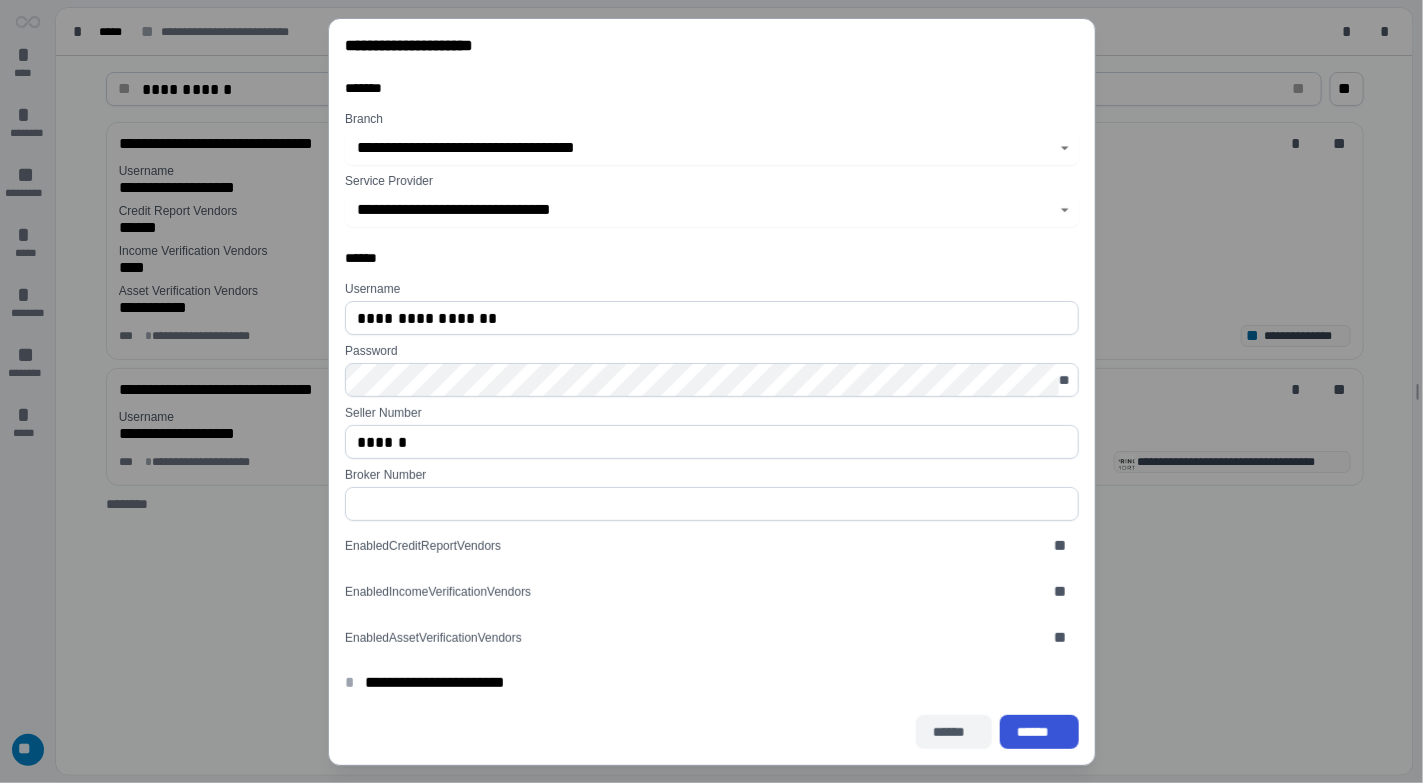 click on "******" at bounding box center [954, 732] 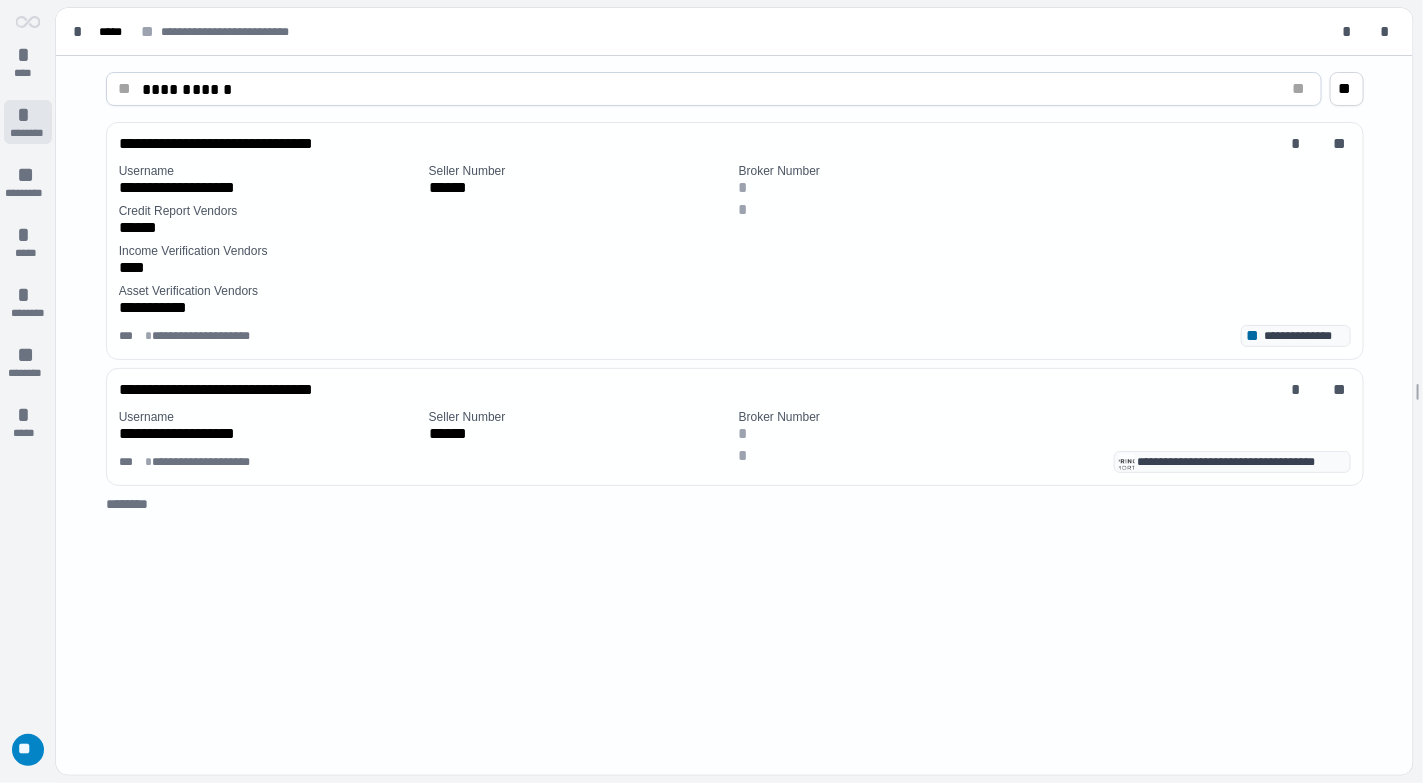 click on "*" at bounding box center (28, 115) 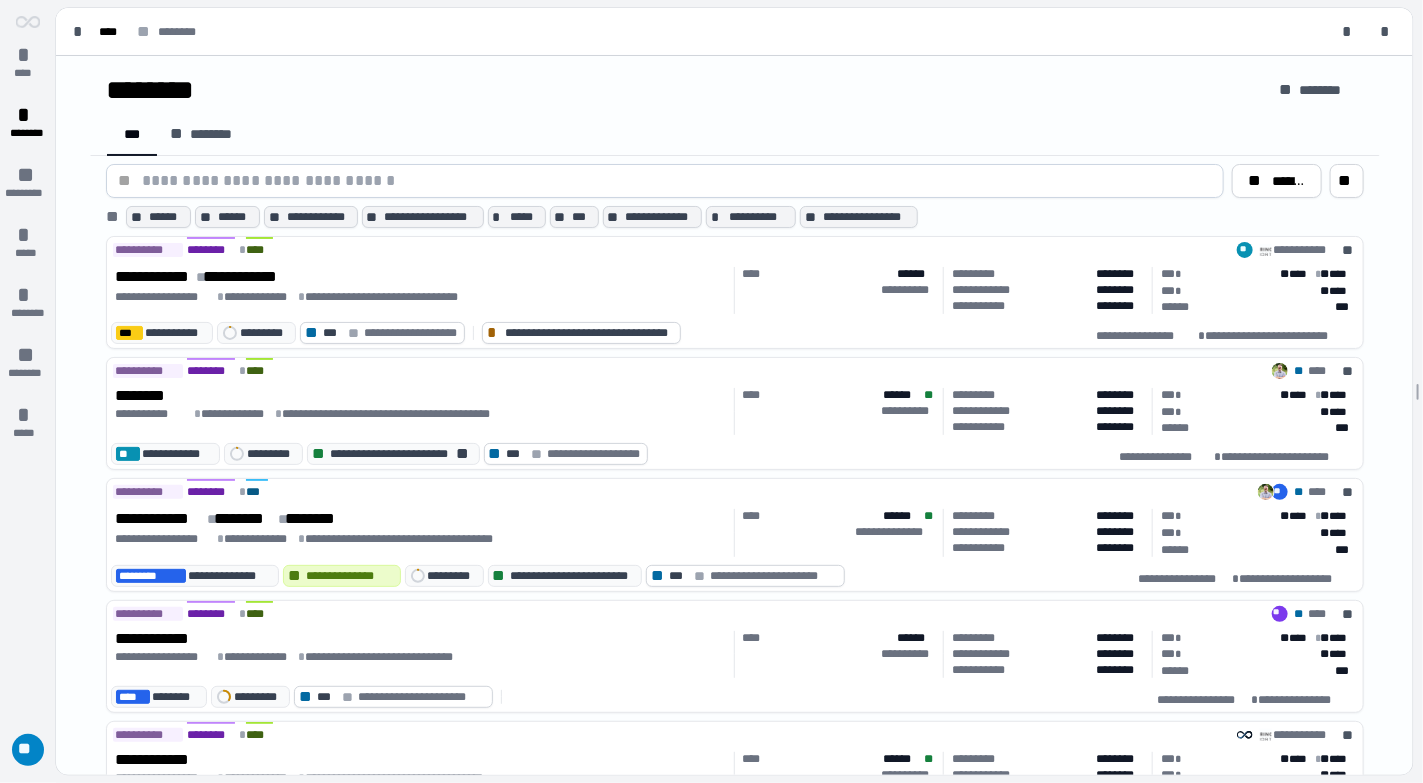 click at bounding box center (677, 181) 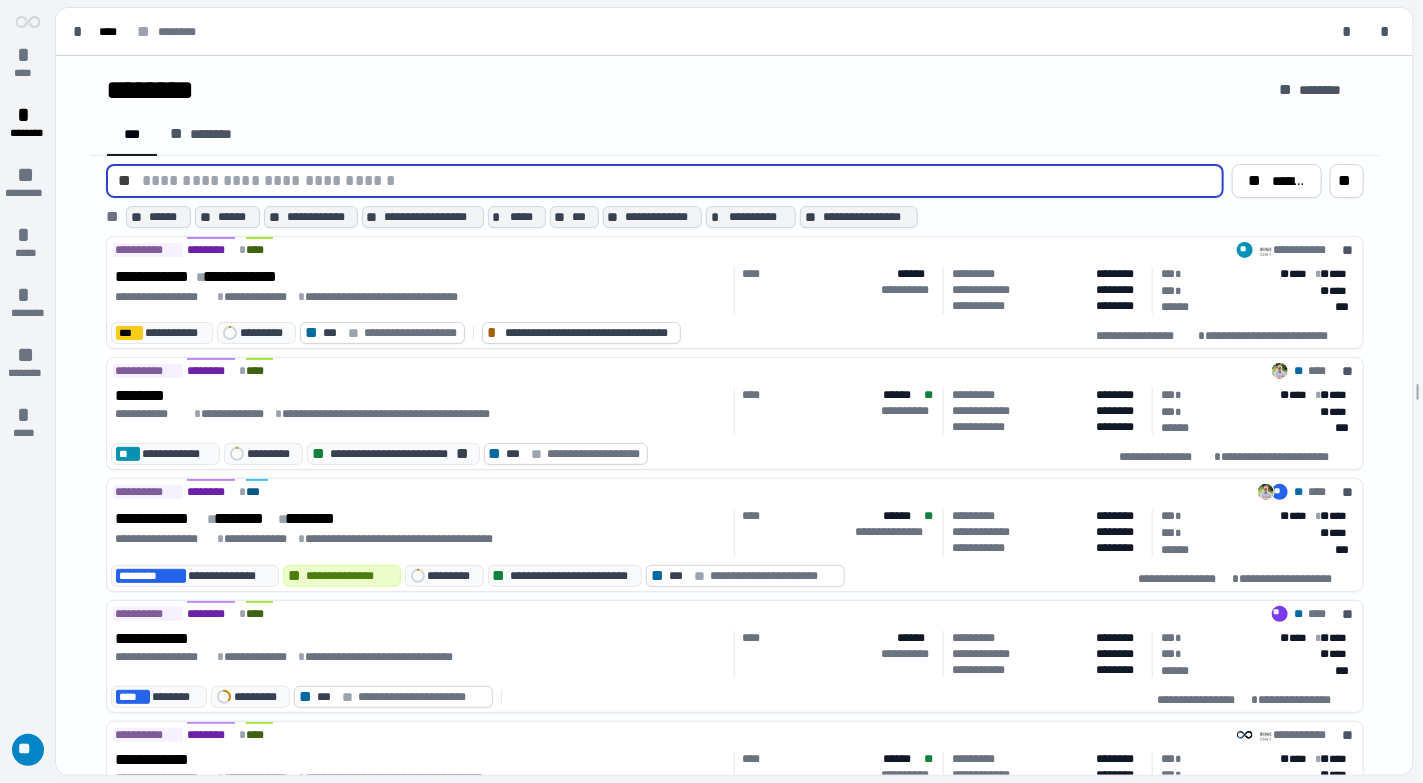 paste on "**********" 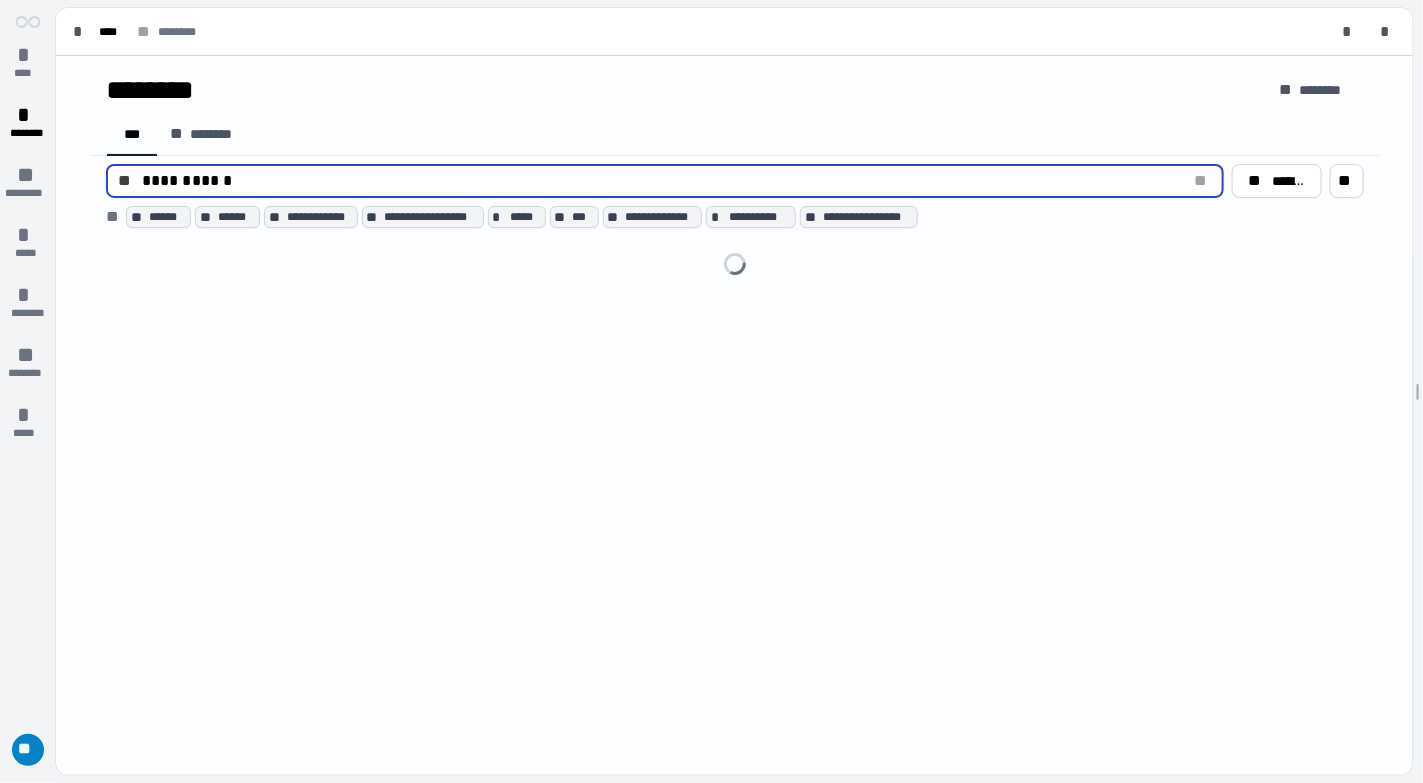 type on "**********" 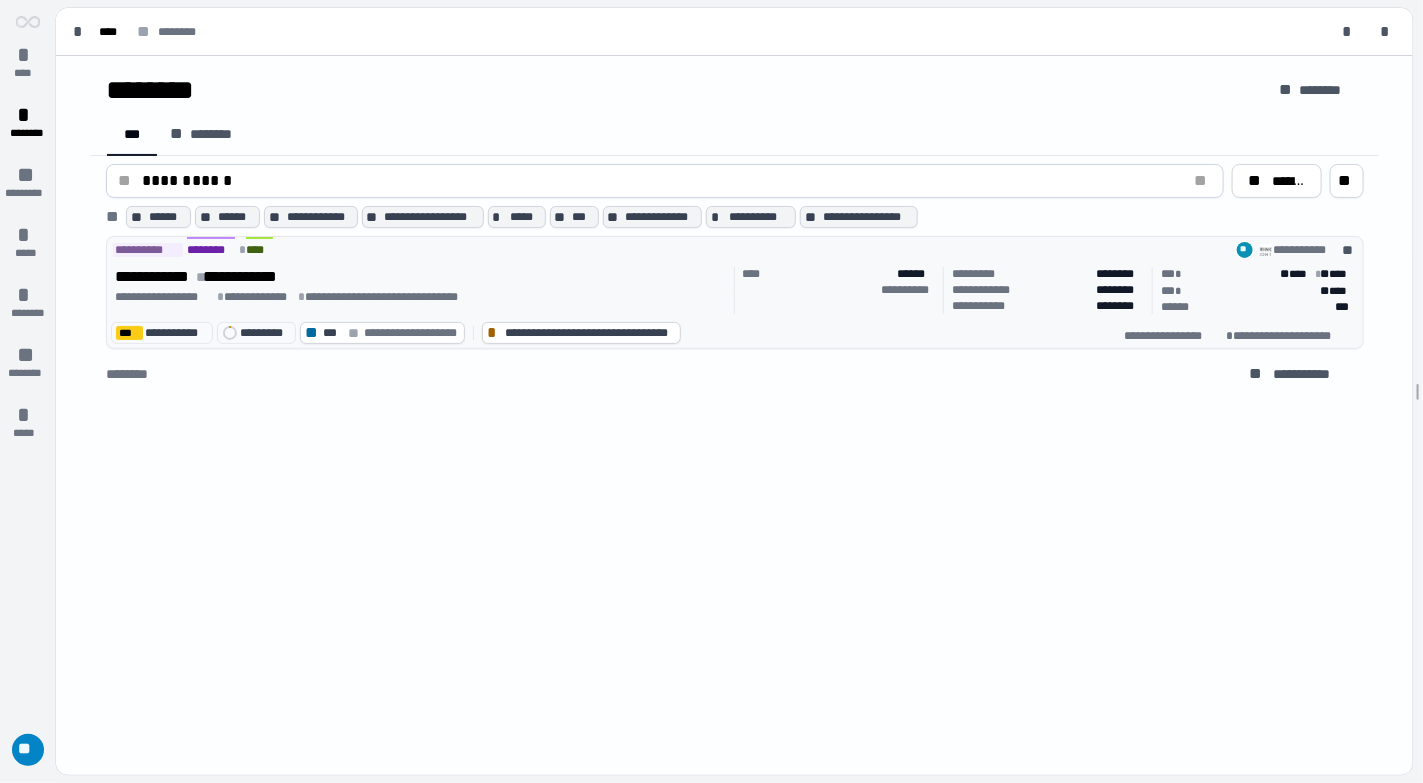 click on "**********" at bounding box center (421, 277) 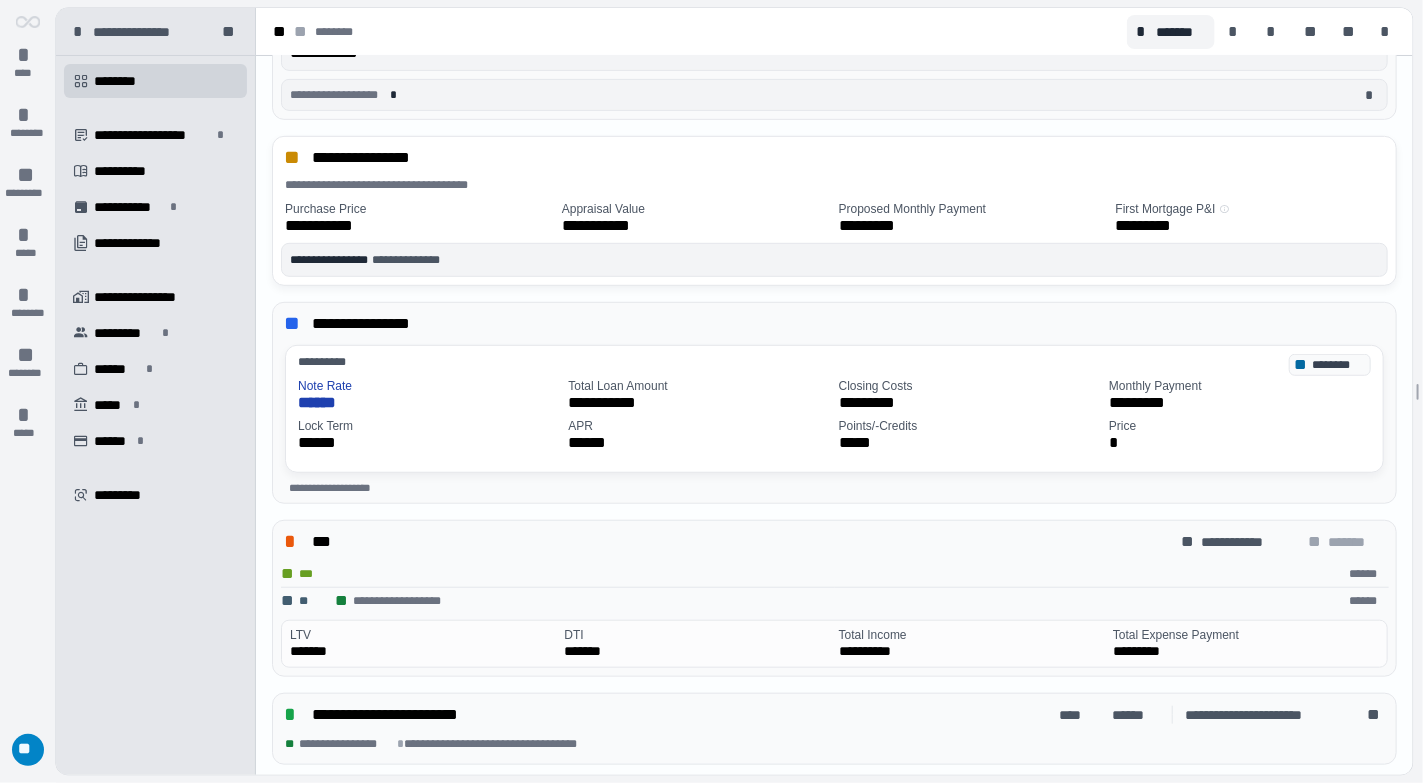 scroll, scrollTop: 399, scrollLeft: 0, axis: vertical 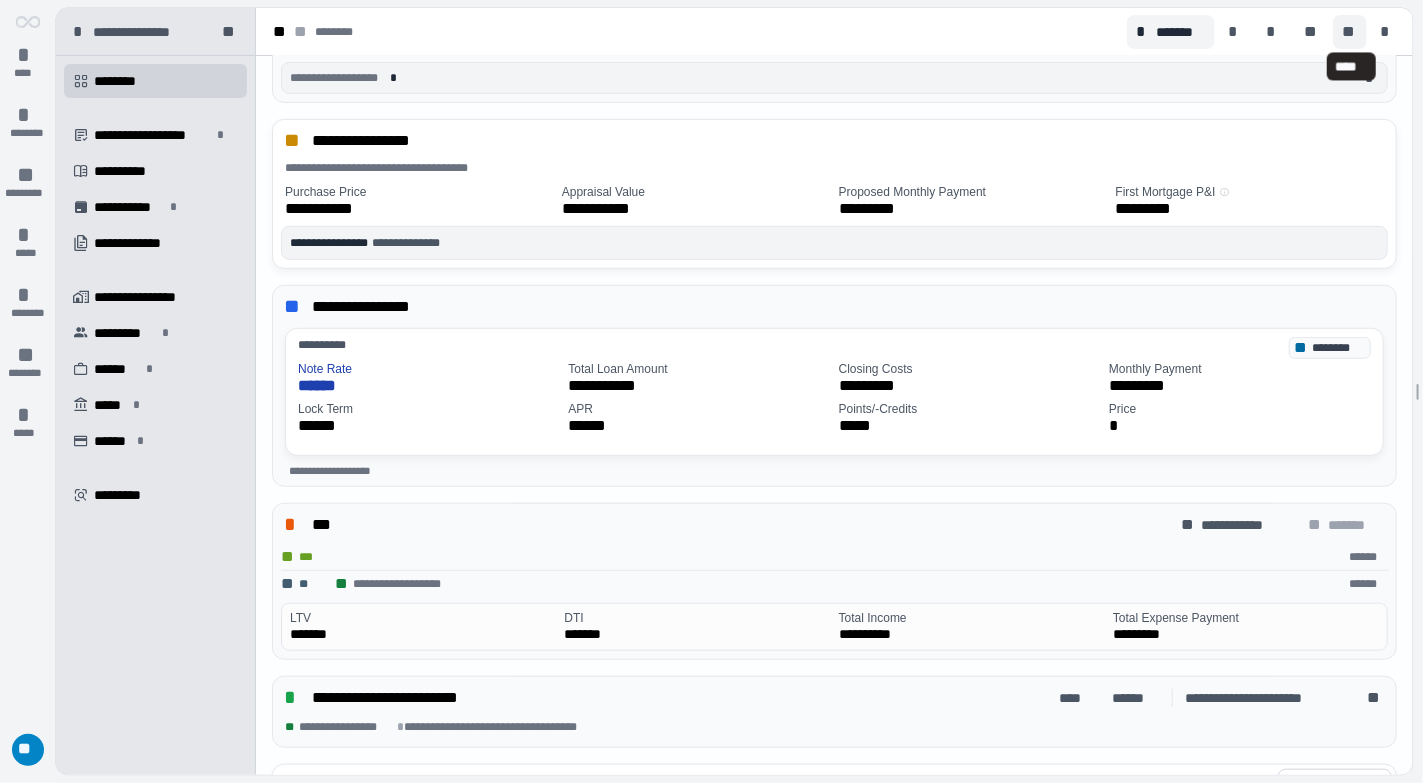 click on "**" at bounding box center [1350, 32] 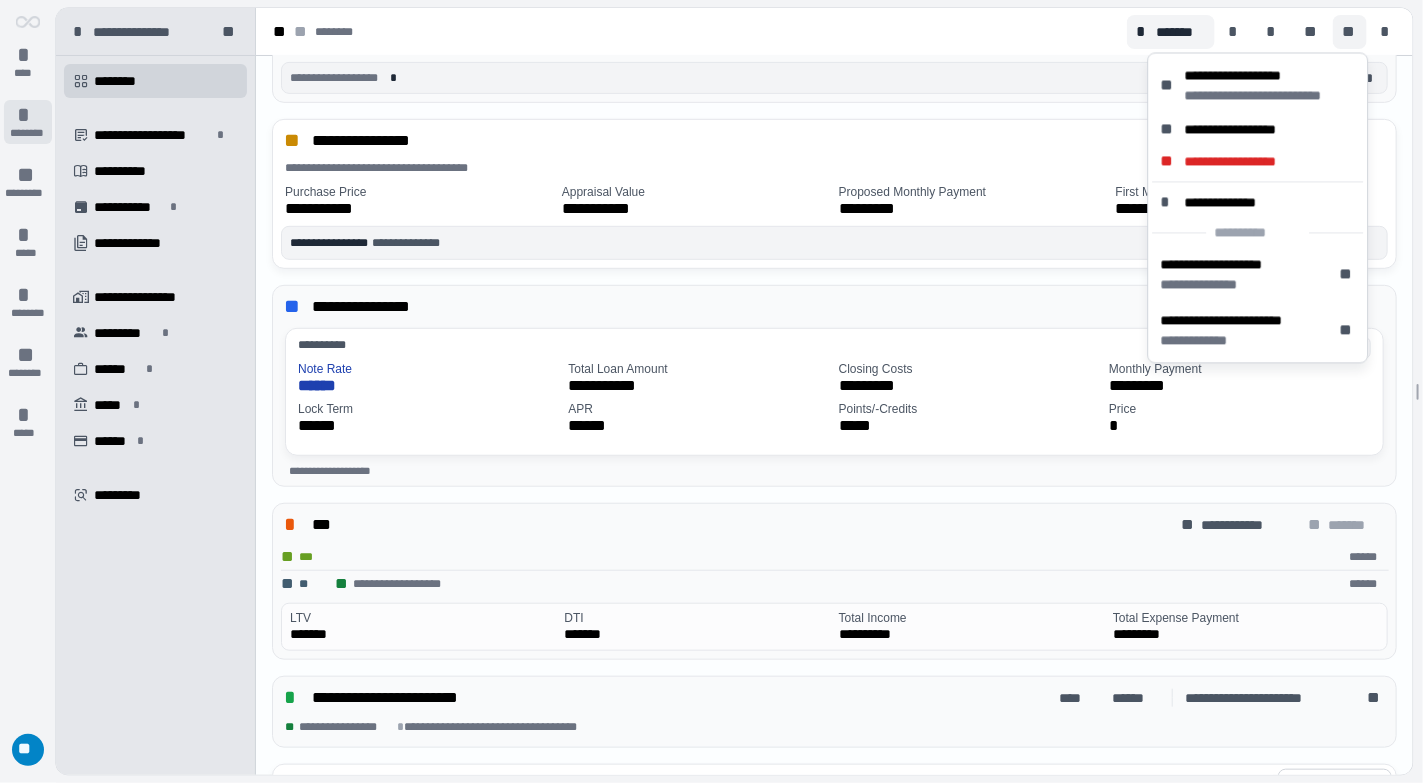 click on "********" at bounding box center [27, 133] 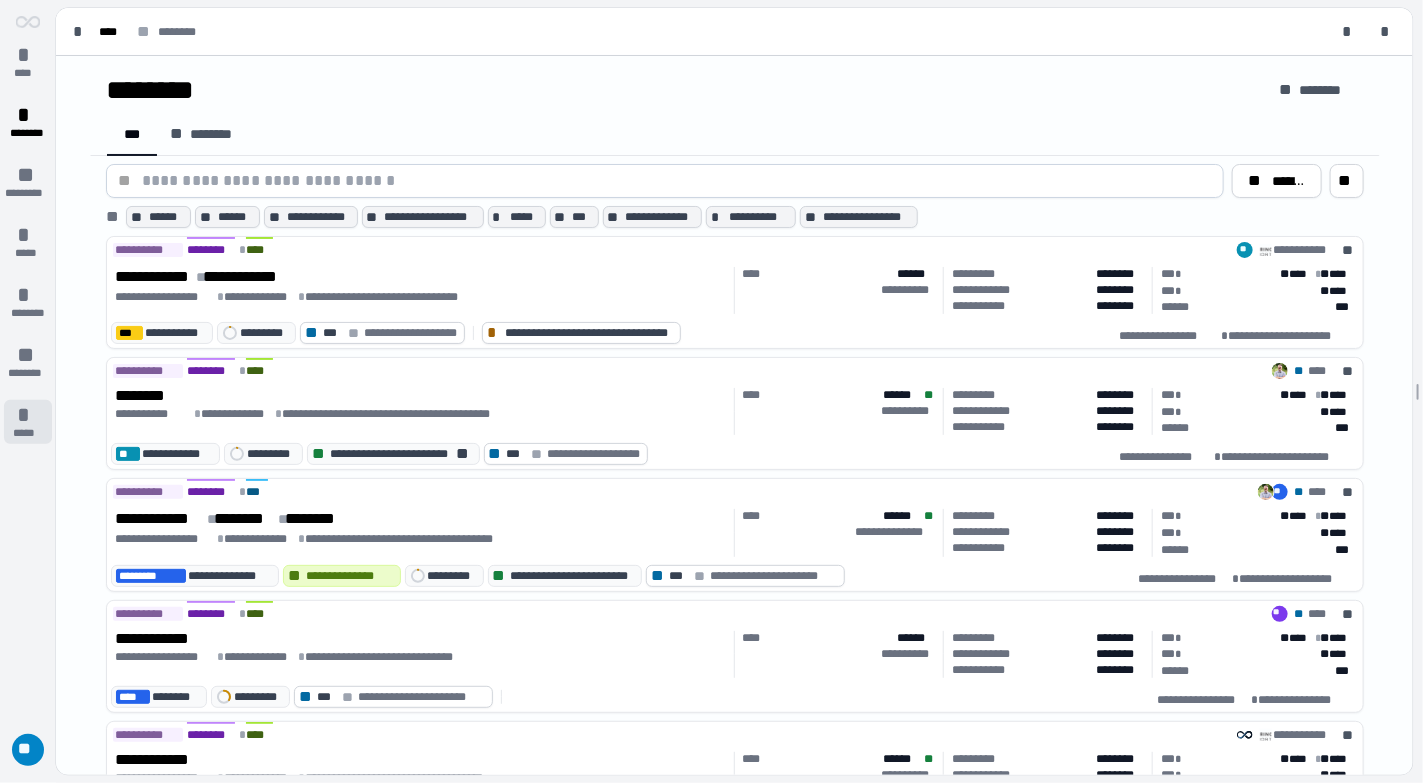 click on "*" at bounding box center (28, 415) 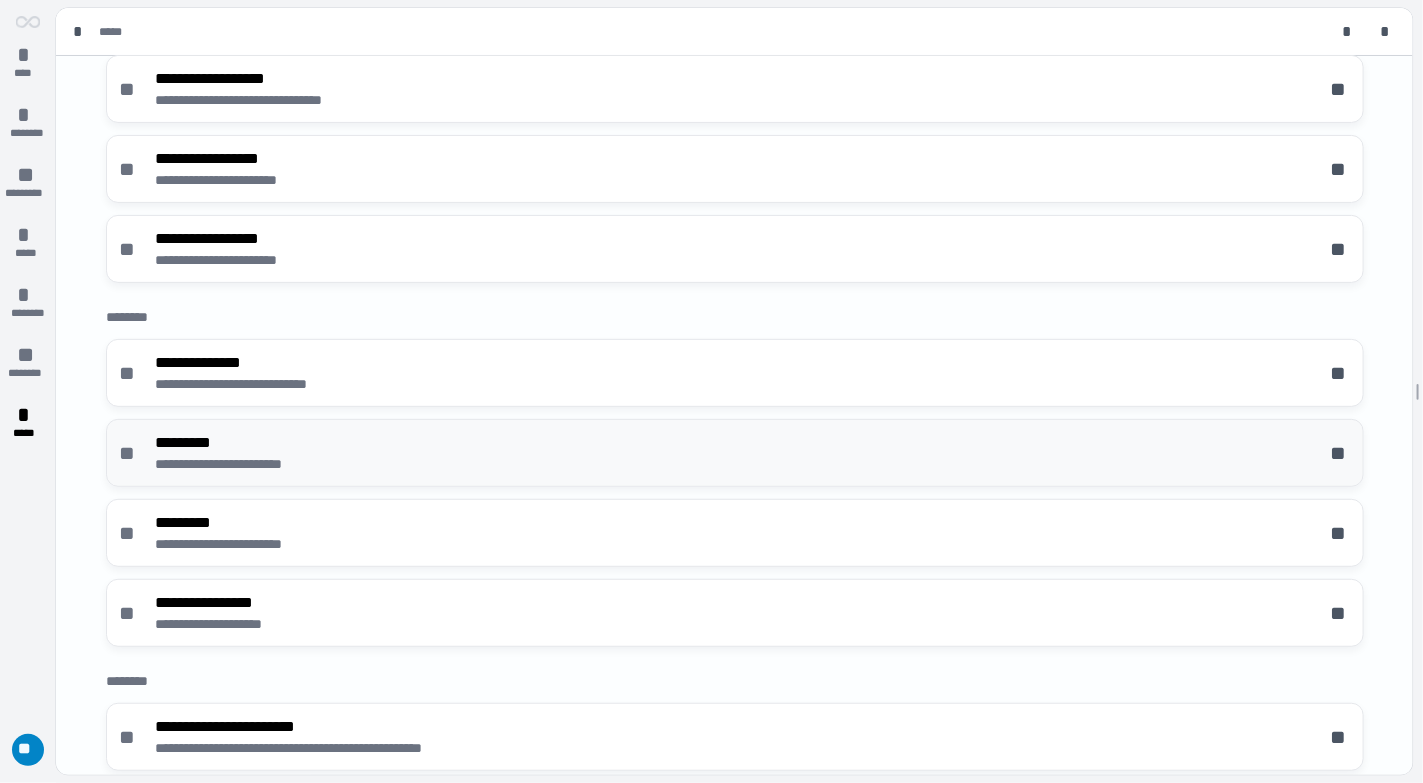 scroll, scrollTop: 199, scrollLeft: 0, axis: vertical 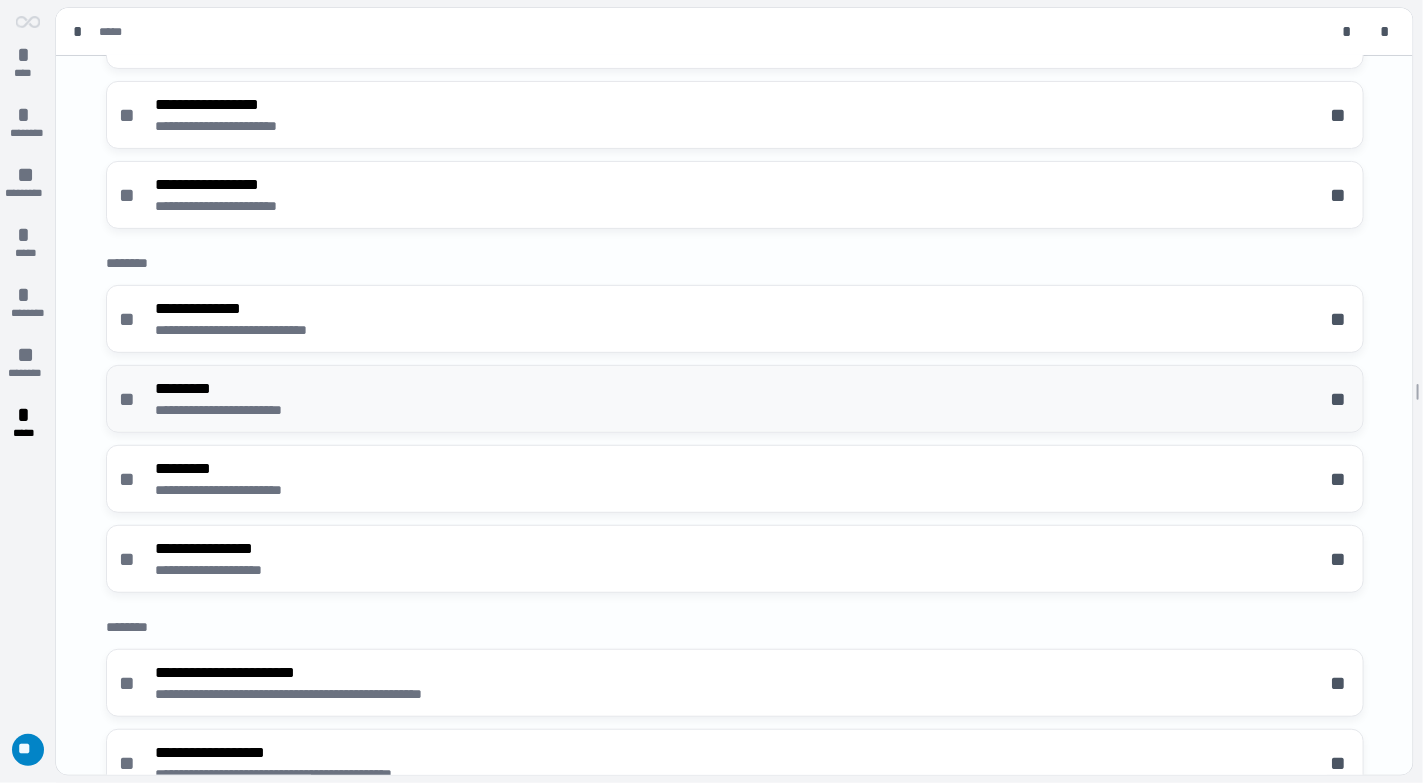 click on "**********" at bounding box center [735, 399] 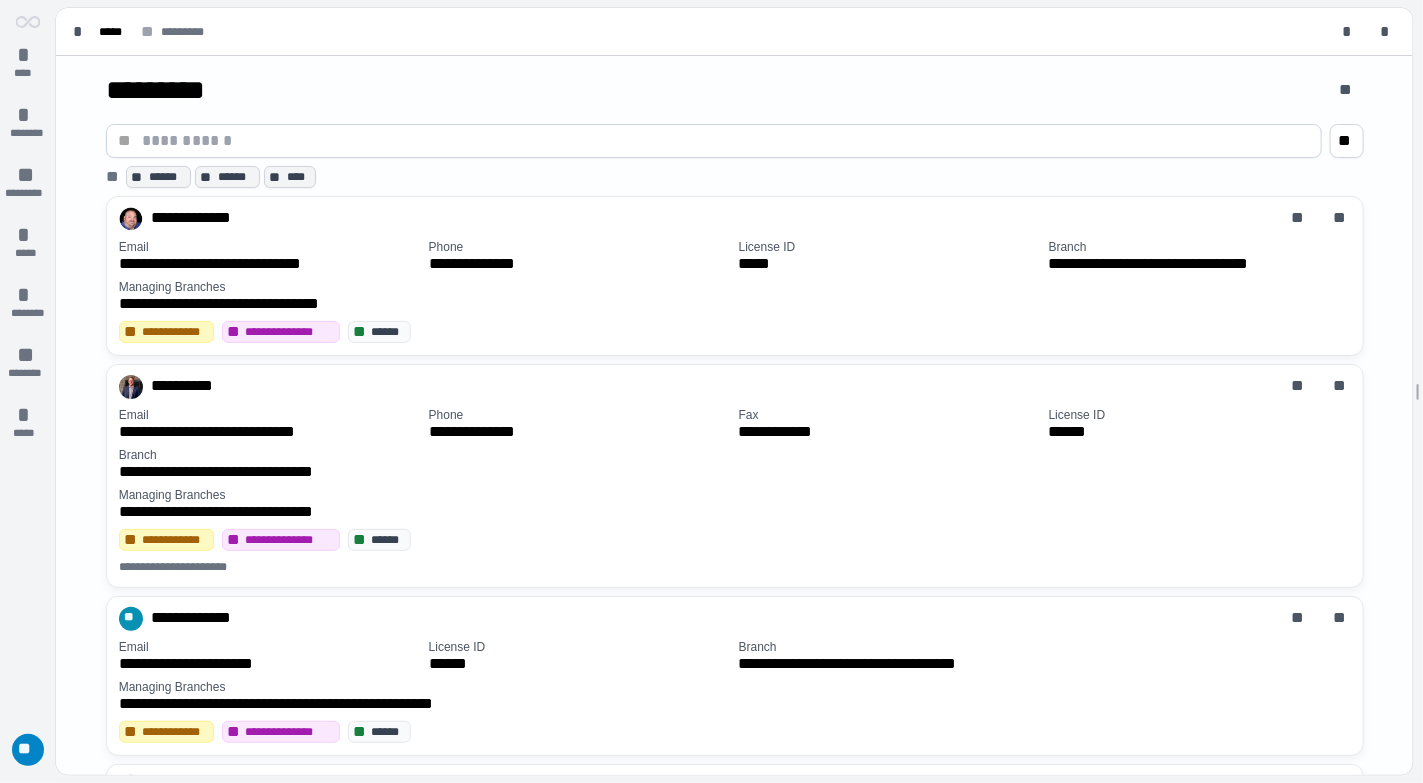 click at bounding box center [726, 141] 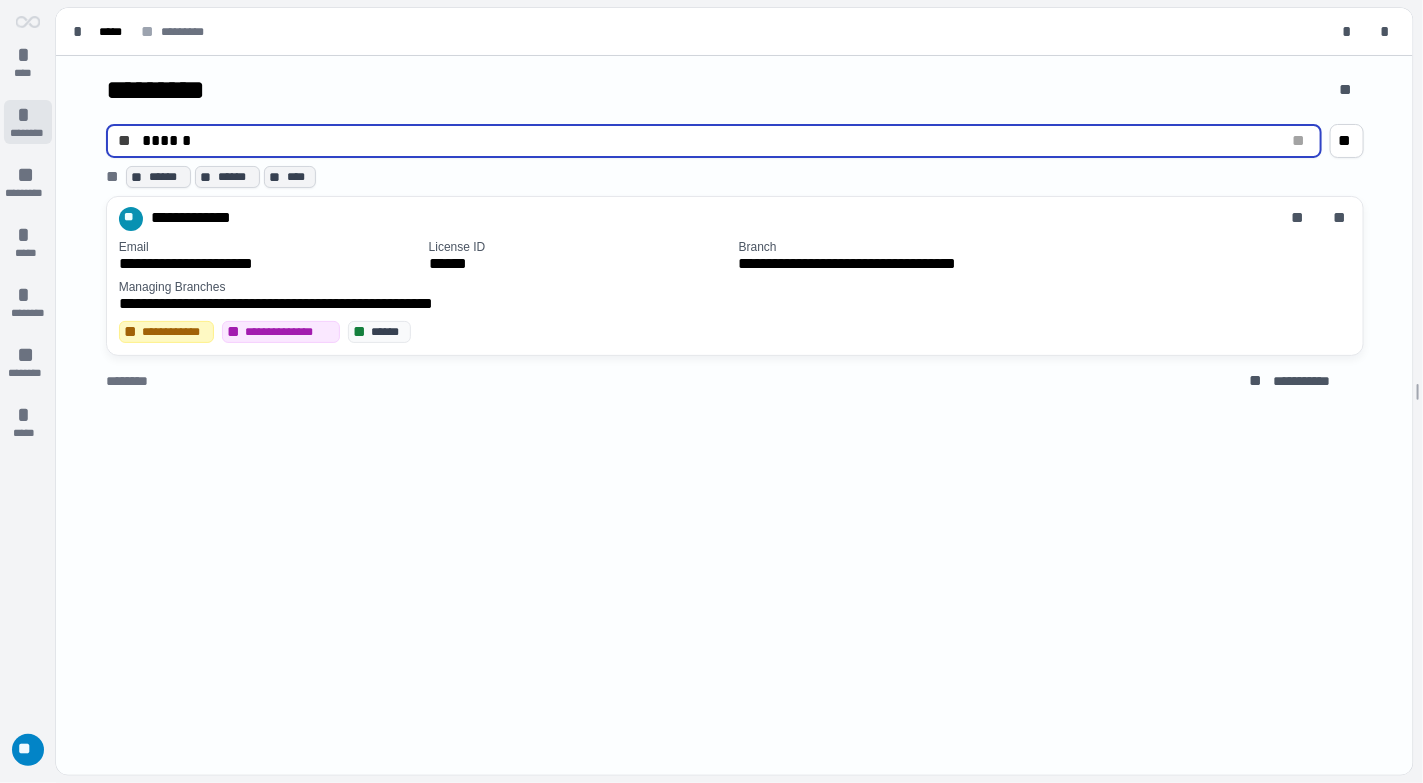 type on "******" 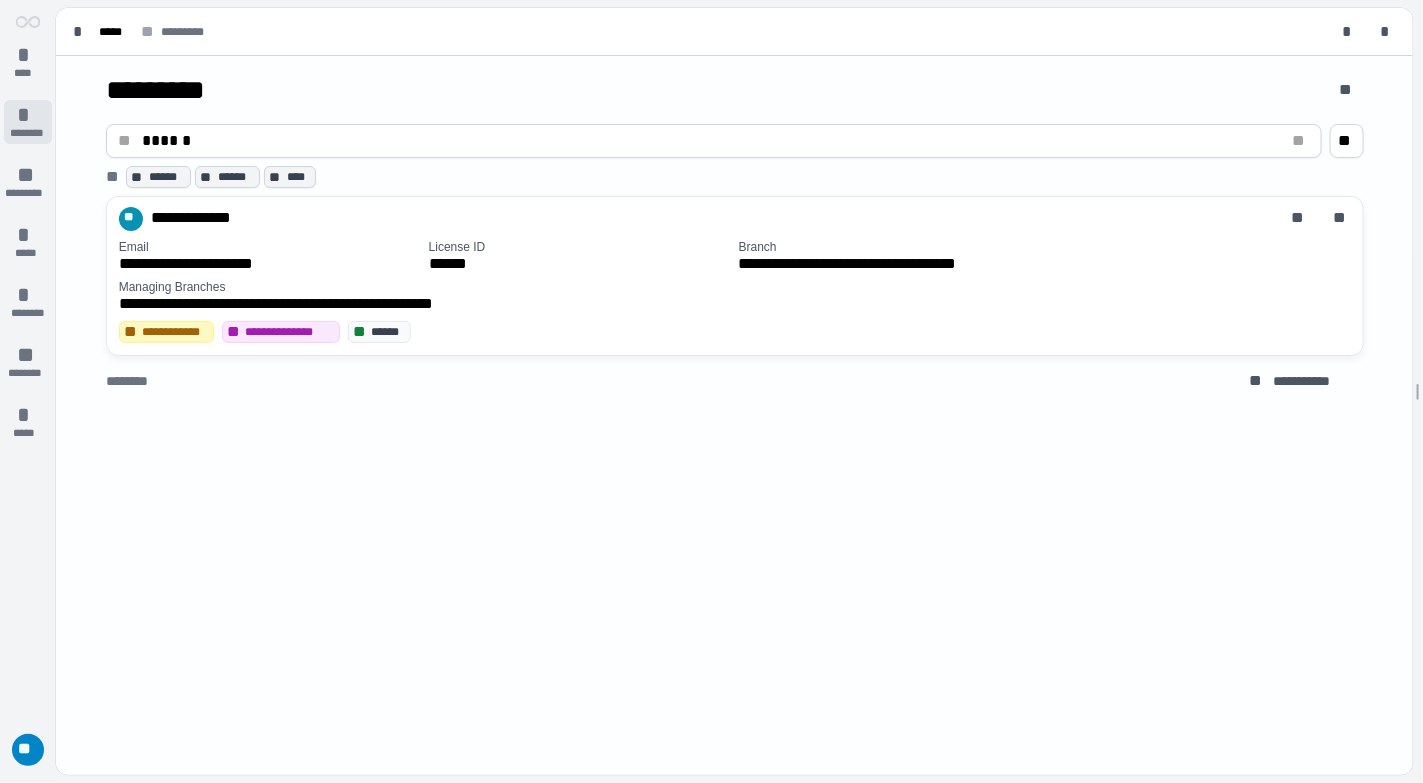 click on "*" at bounding box center [28, 115] 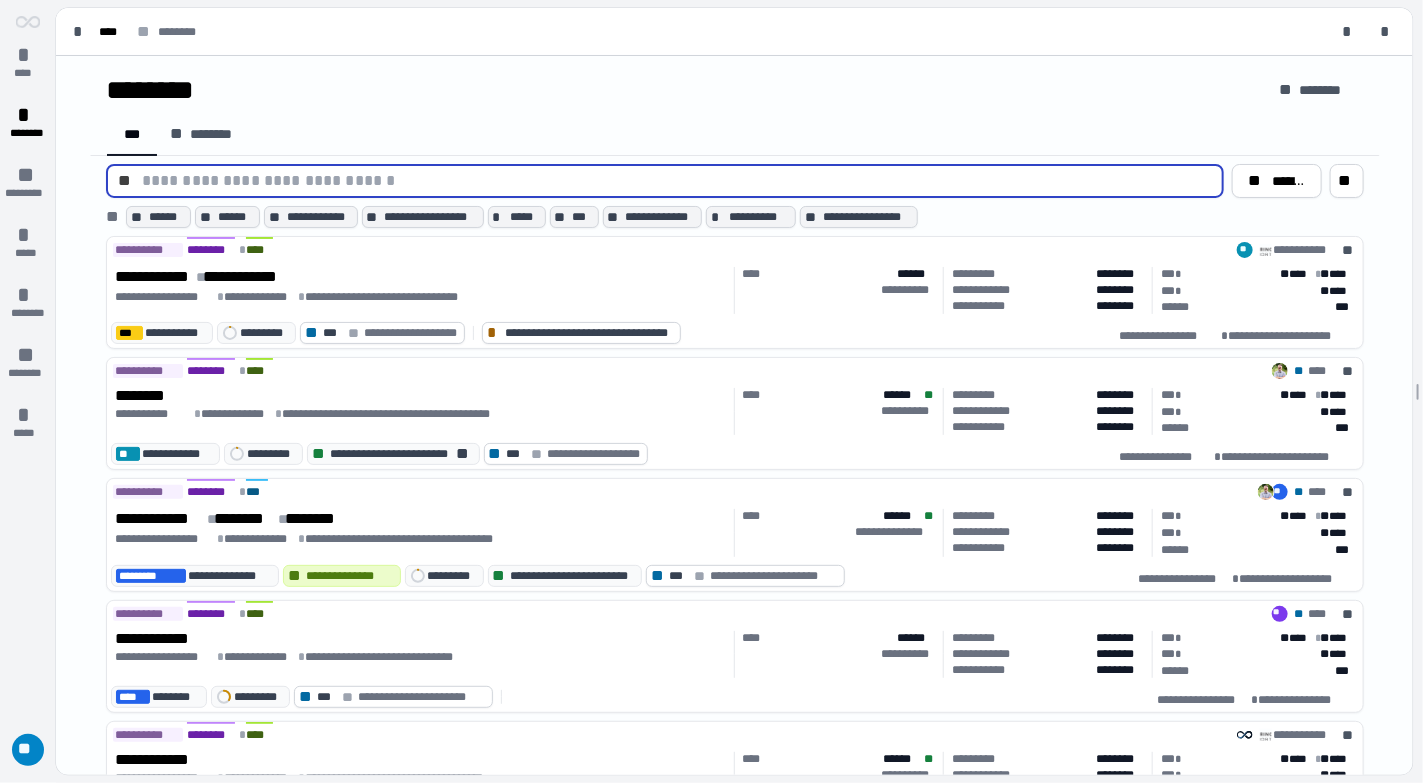 click at bounding box center [677, 181] 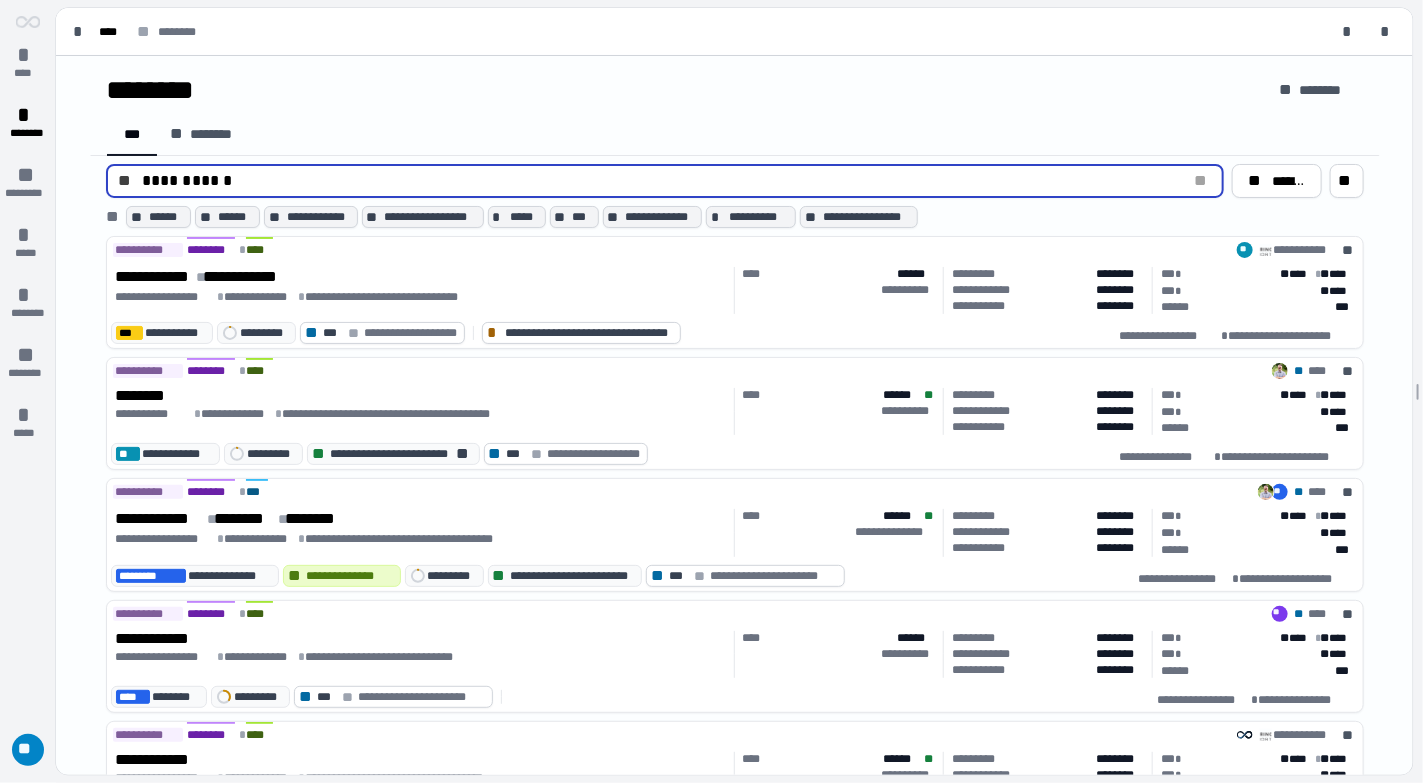 type on "**********" 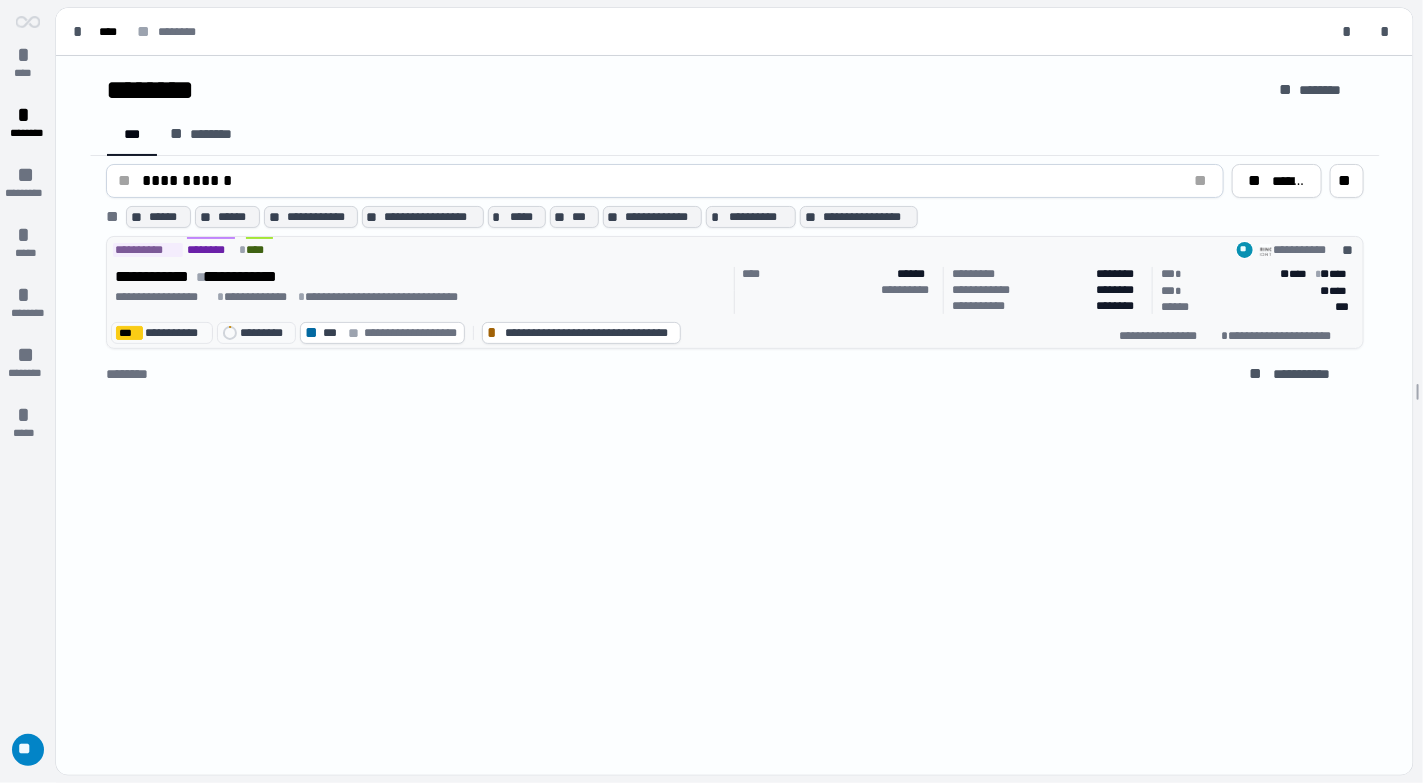 click on "**********" at bounding box center (421, 297) 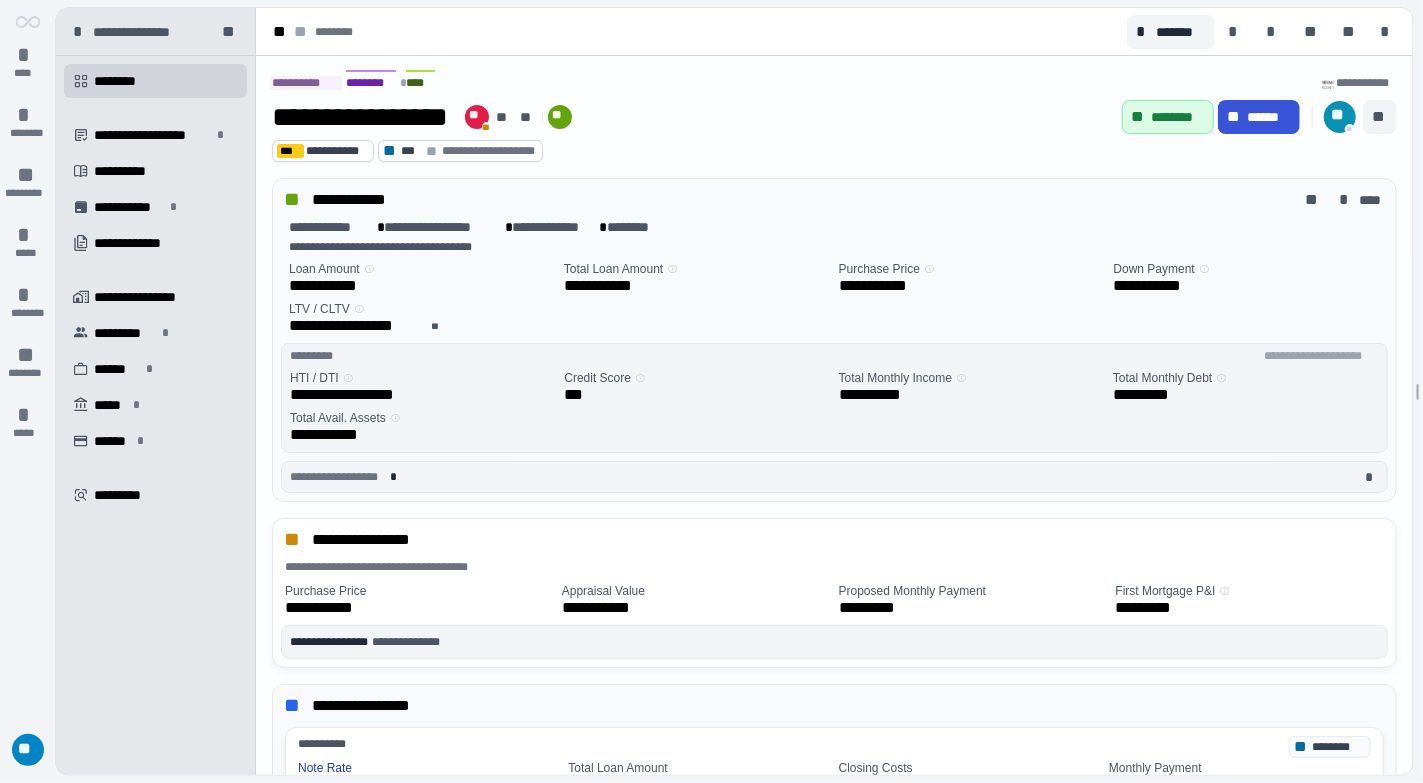 click on "**" at bounding box center [1380, 117] 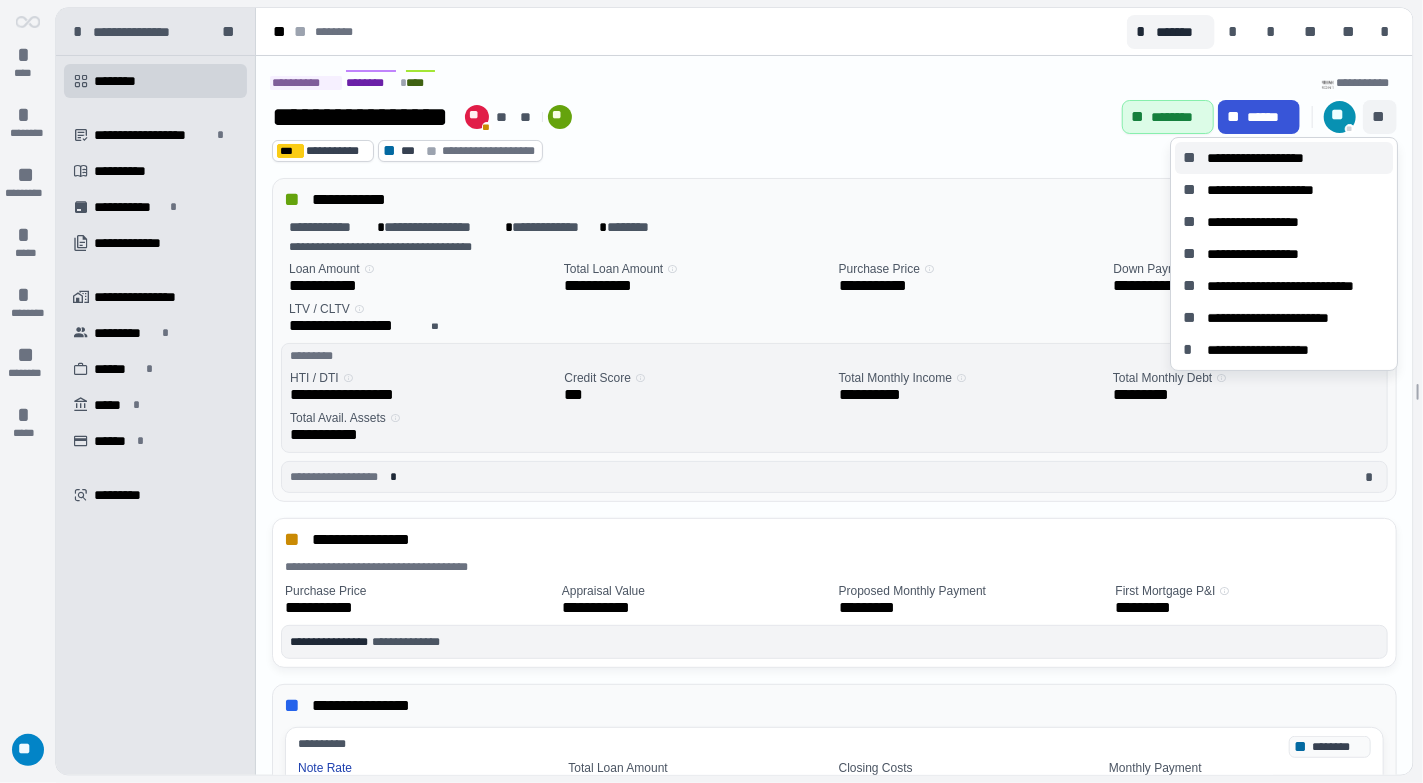 click on "**********" at bounding box center [1266, 158] 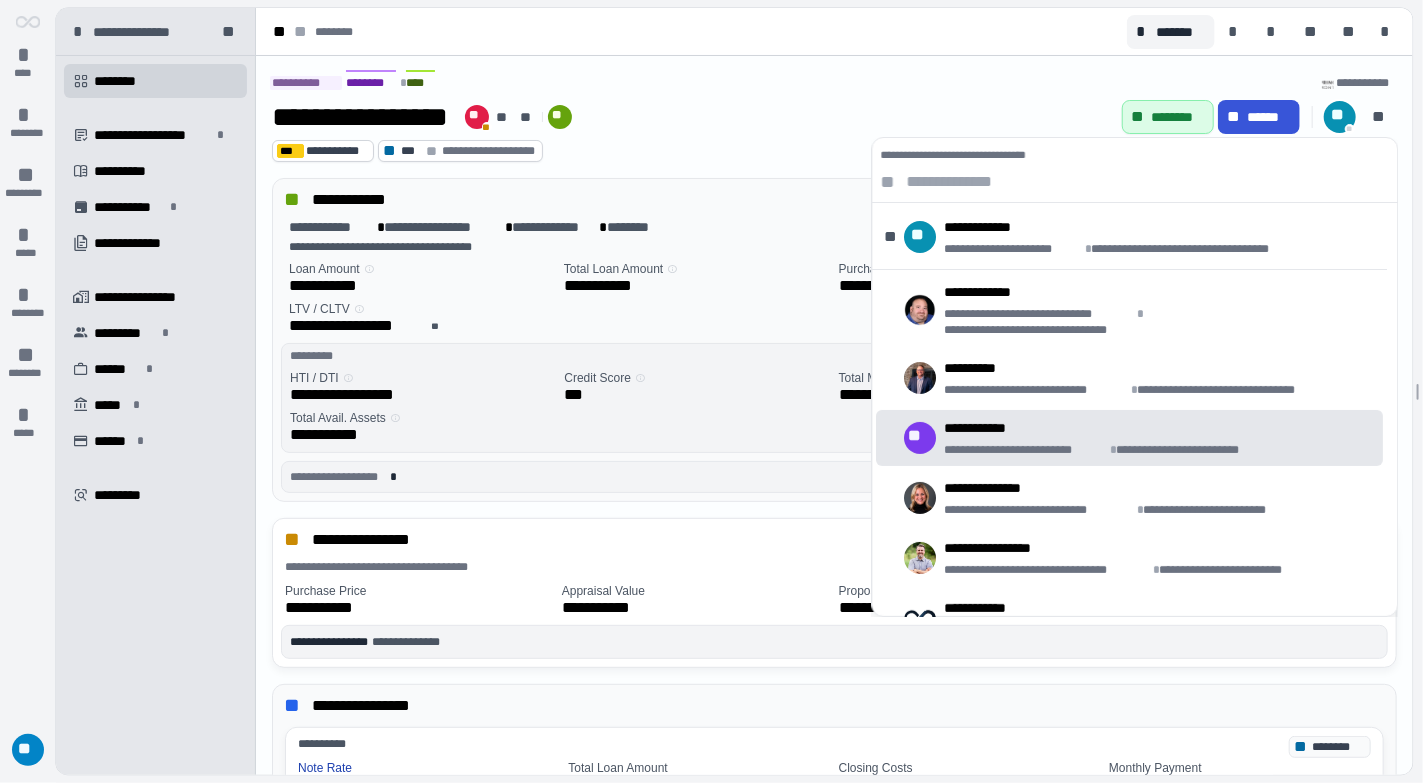 scroll, scrollTop: 43, scrollLeft: 0, axis: vertical 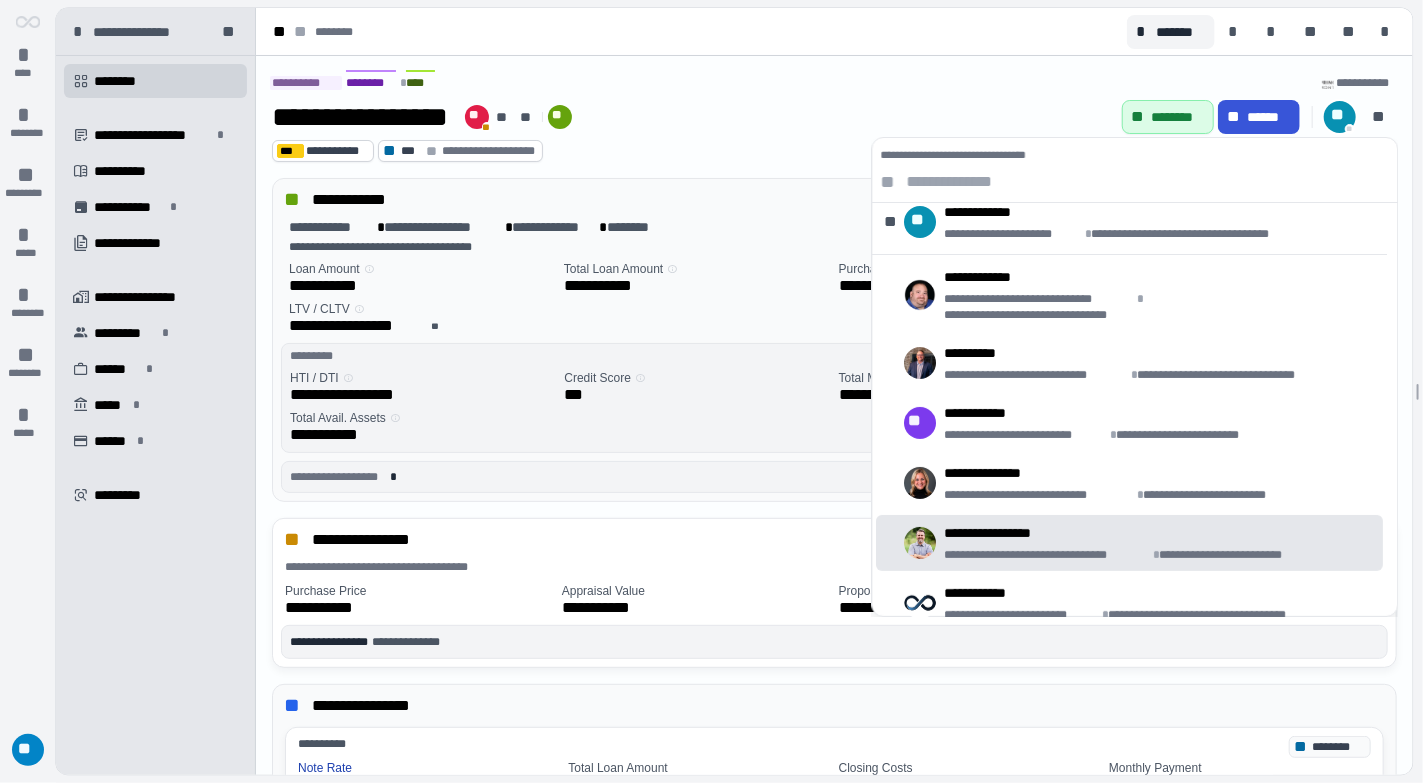 click on "**********" at bounding box center (1140, 533) 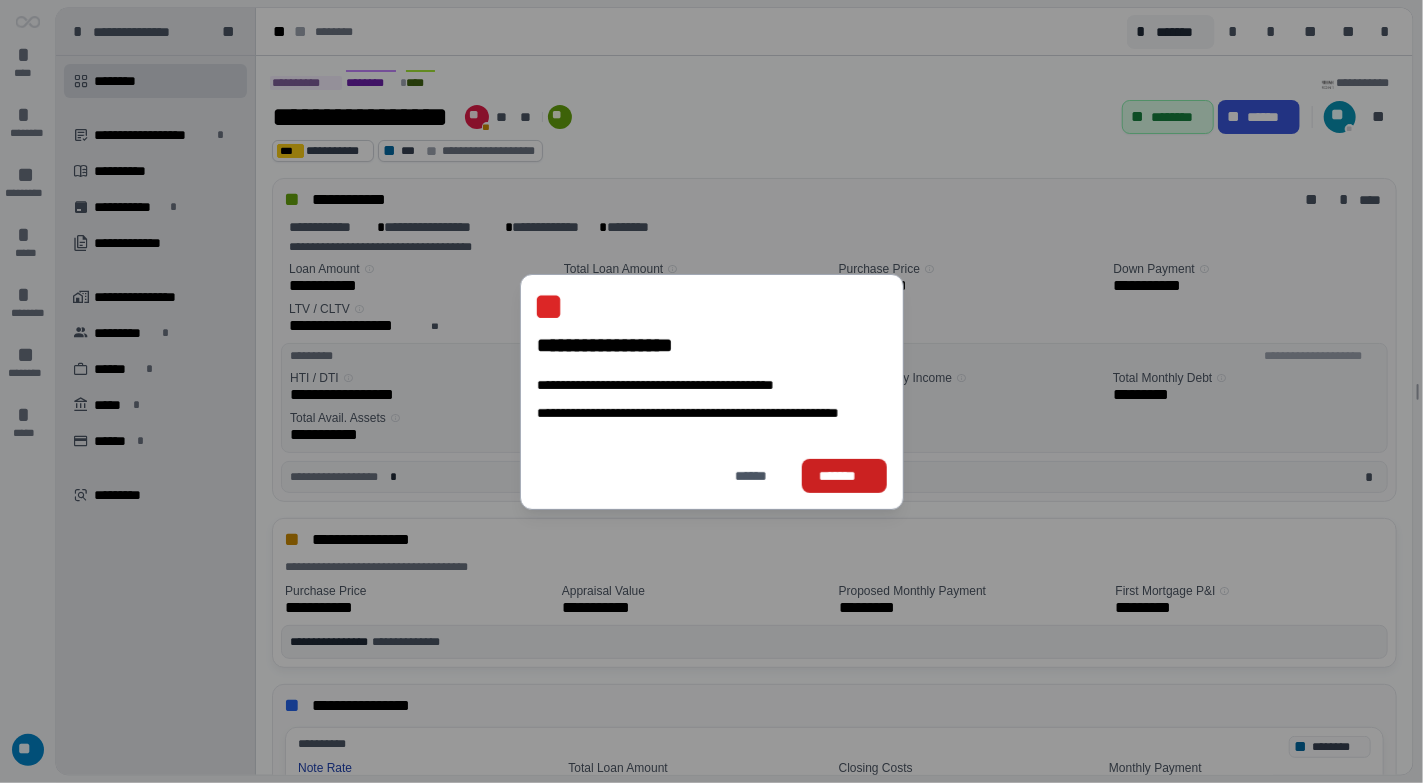click on "*******" at bounding box center [843, 475] 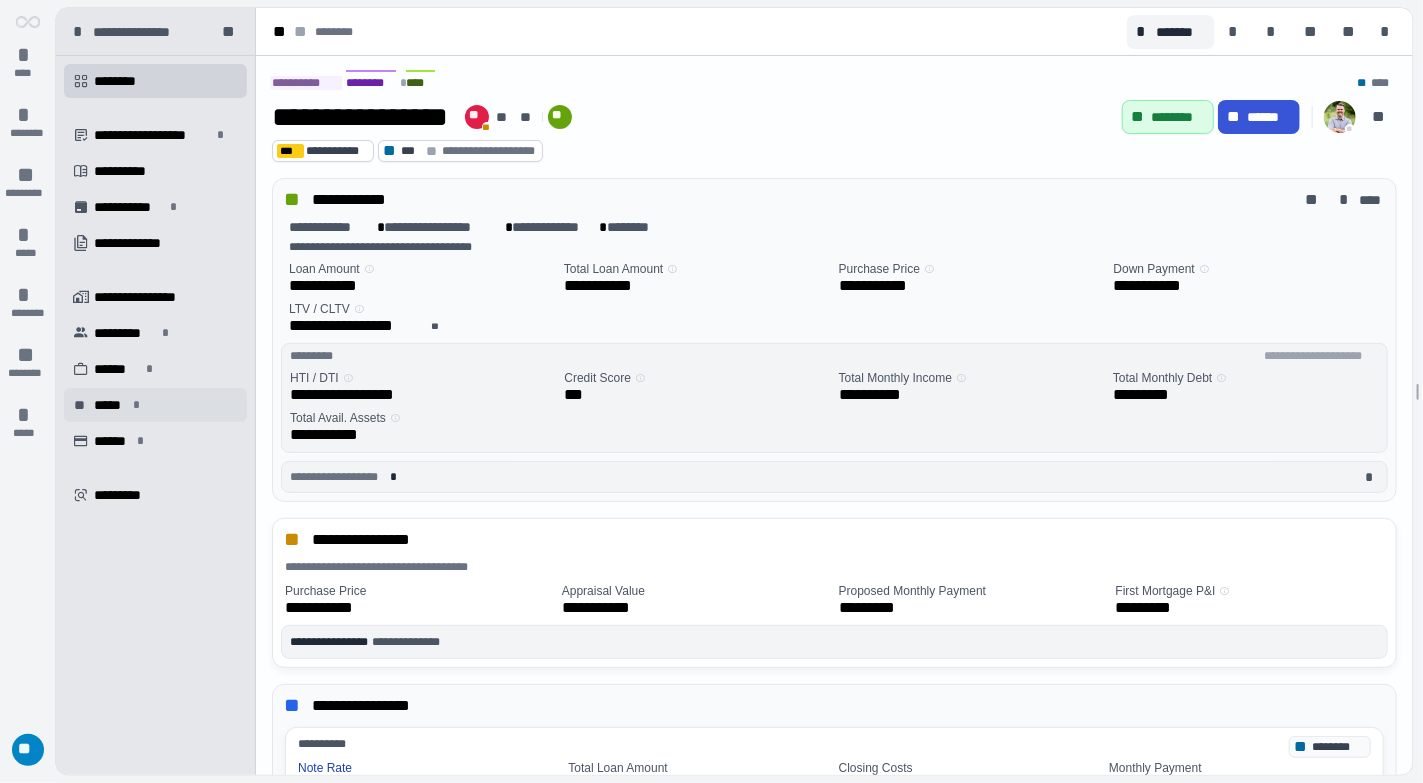 click on "*****" at bounding box center (28, 433) 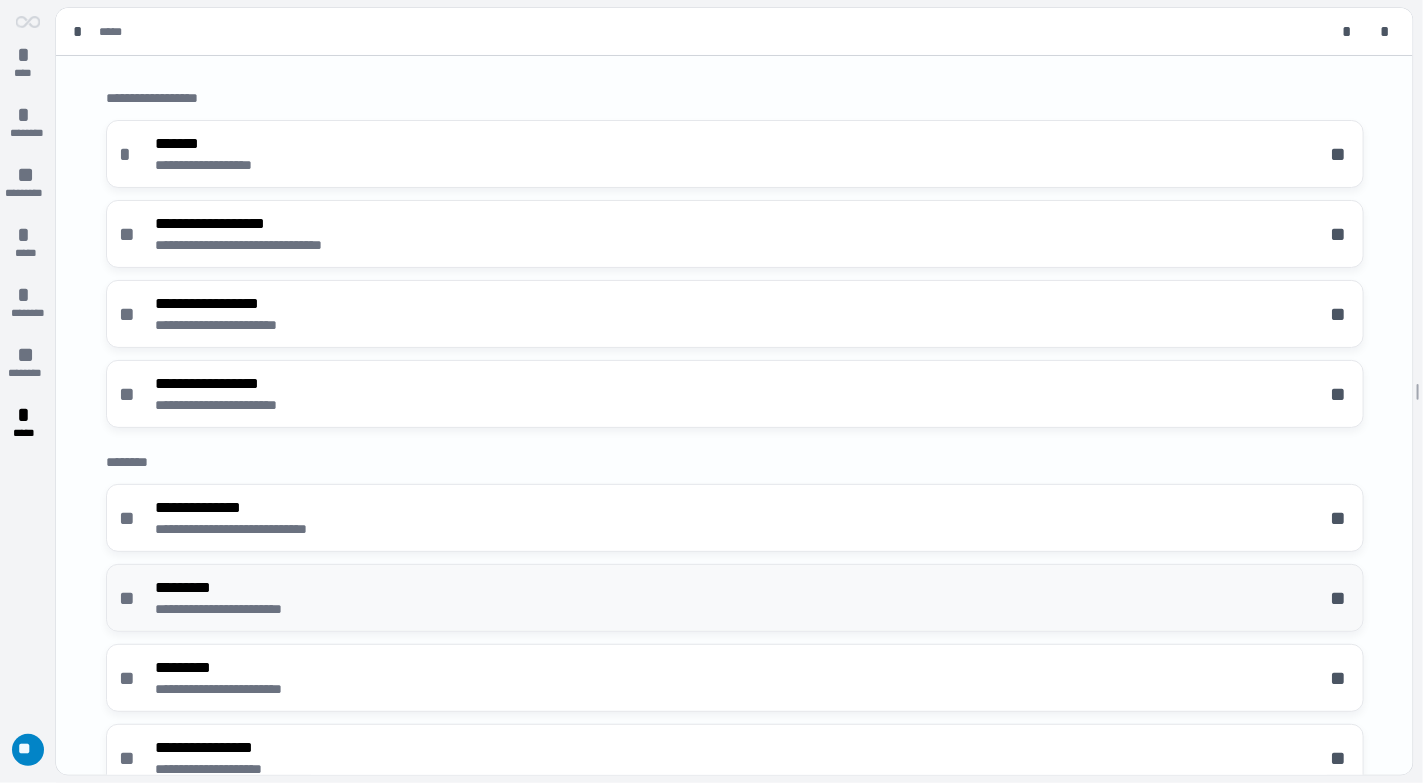 click on "**********" at bounding box center [735, 598] 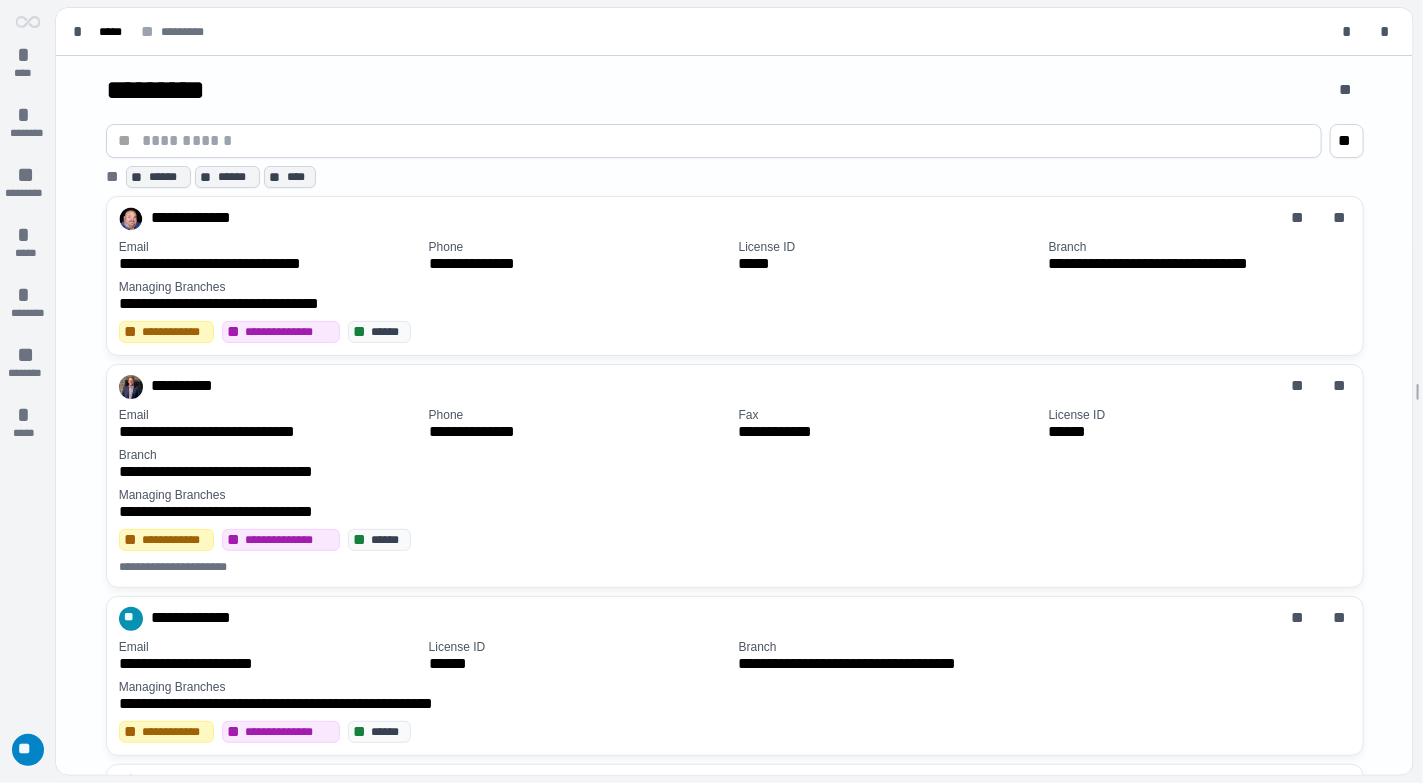 click at bounding box center [726, 141] 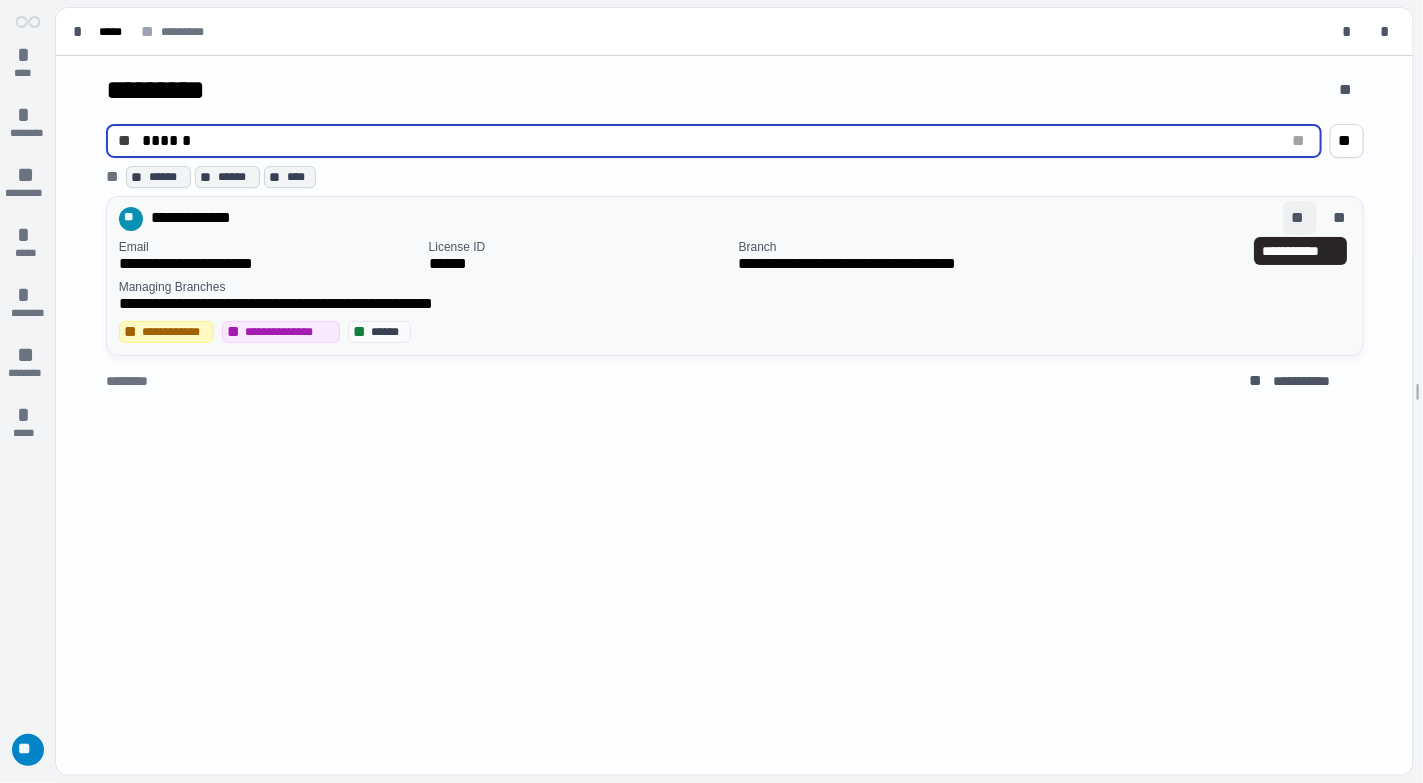 type on "******" 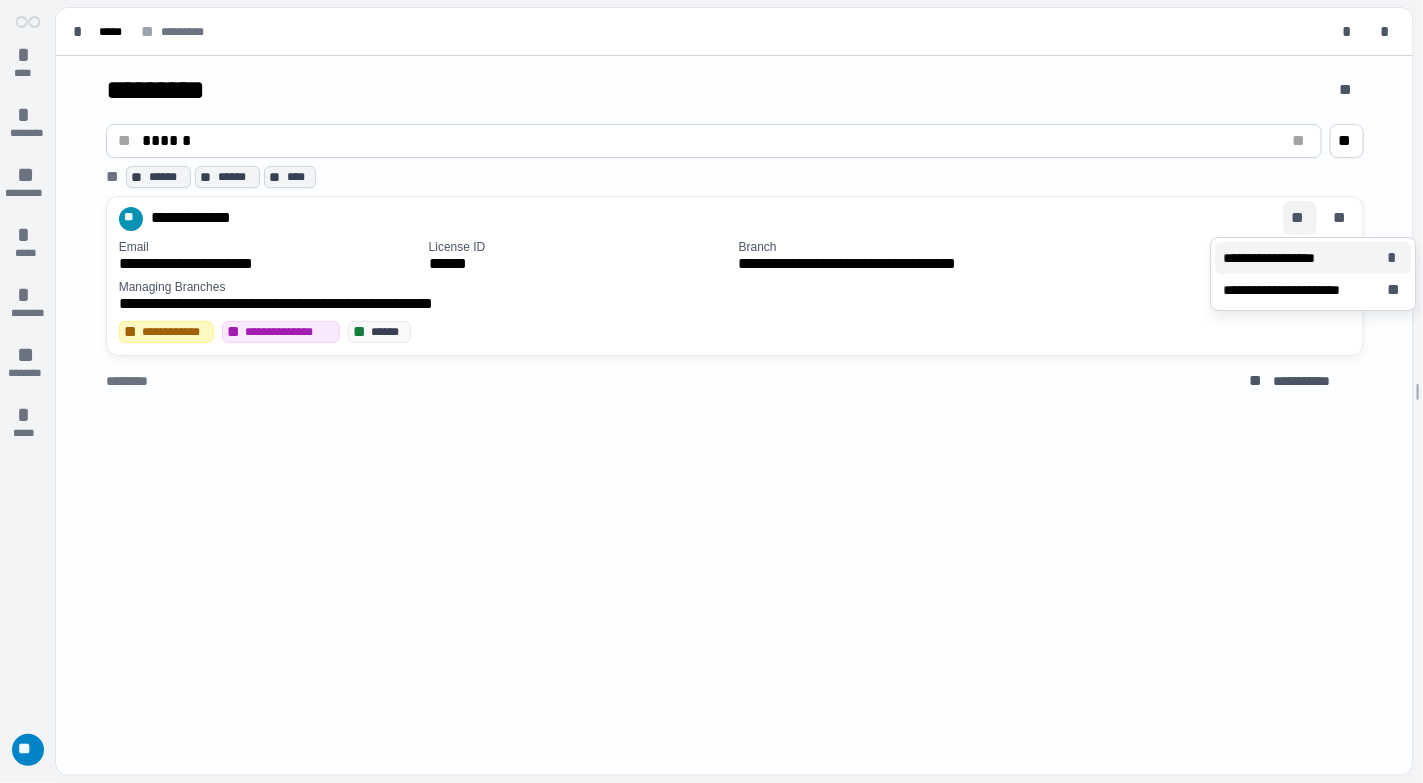 click on "**********" at bounding box center (1280, 258) 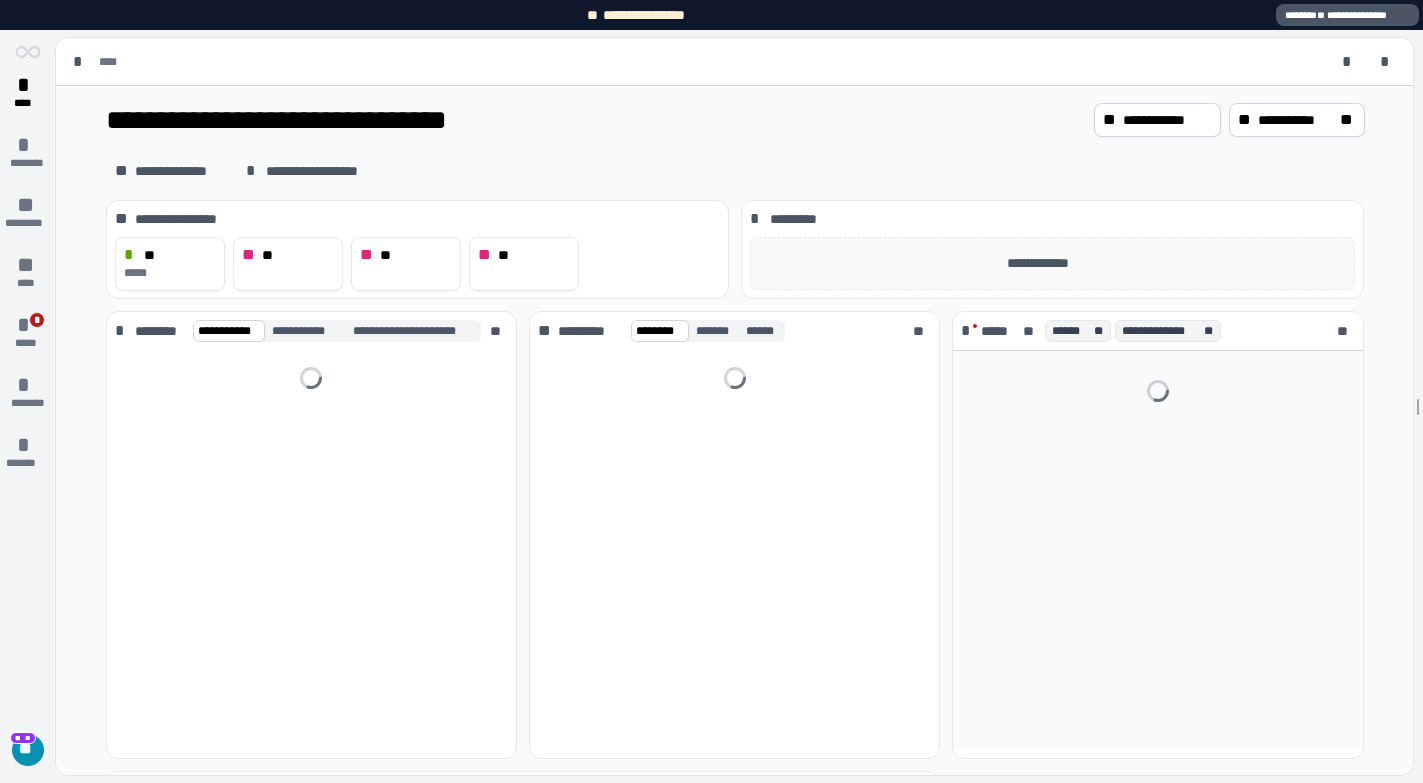 scroll, scrollTop: 0, scrollLeft: 0, axis: both 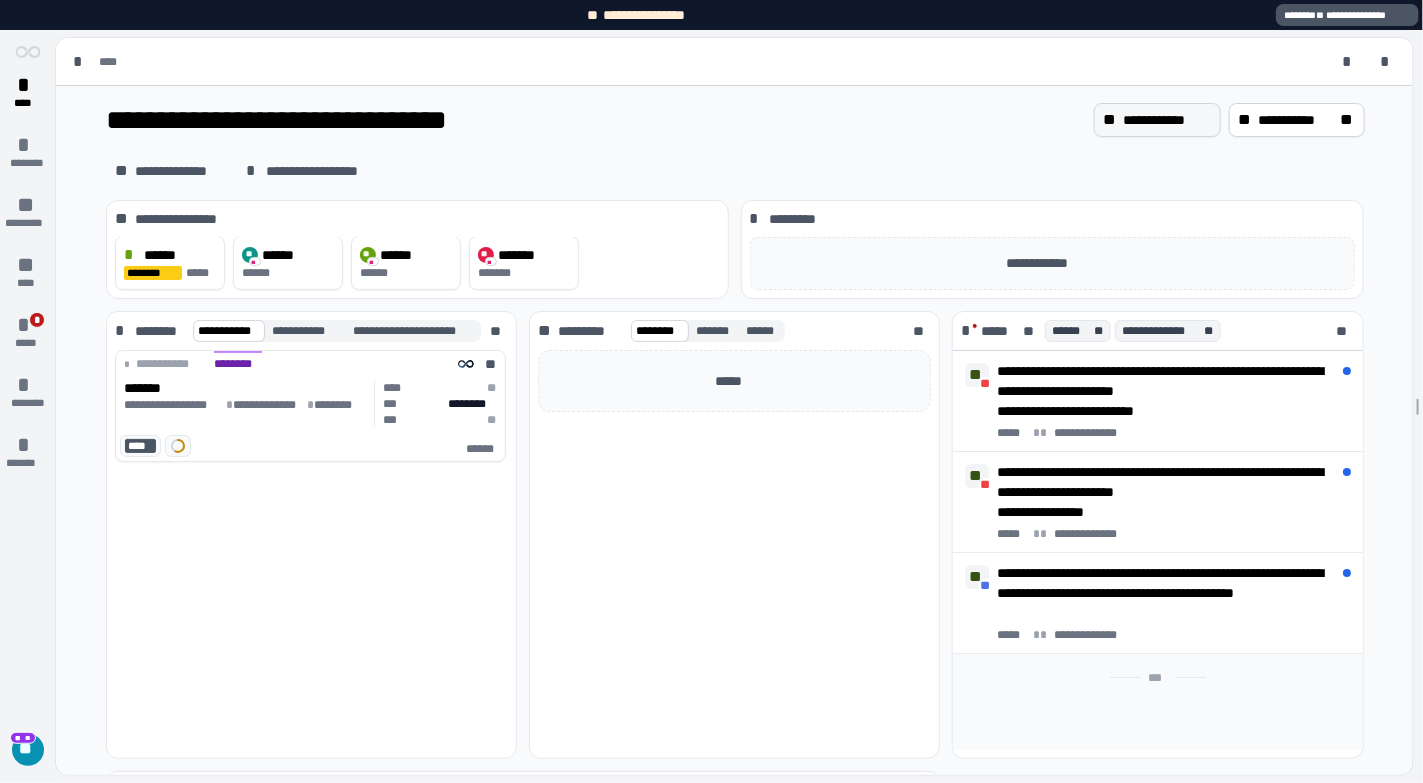 click on "**********" at bounding box center (1167, 120) 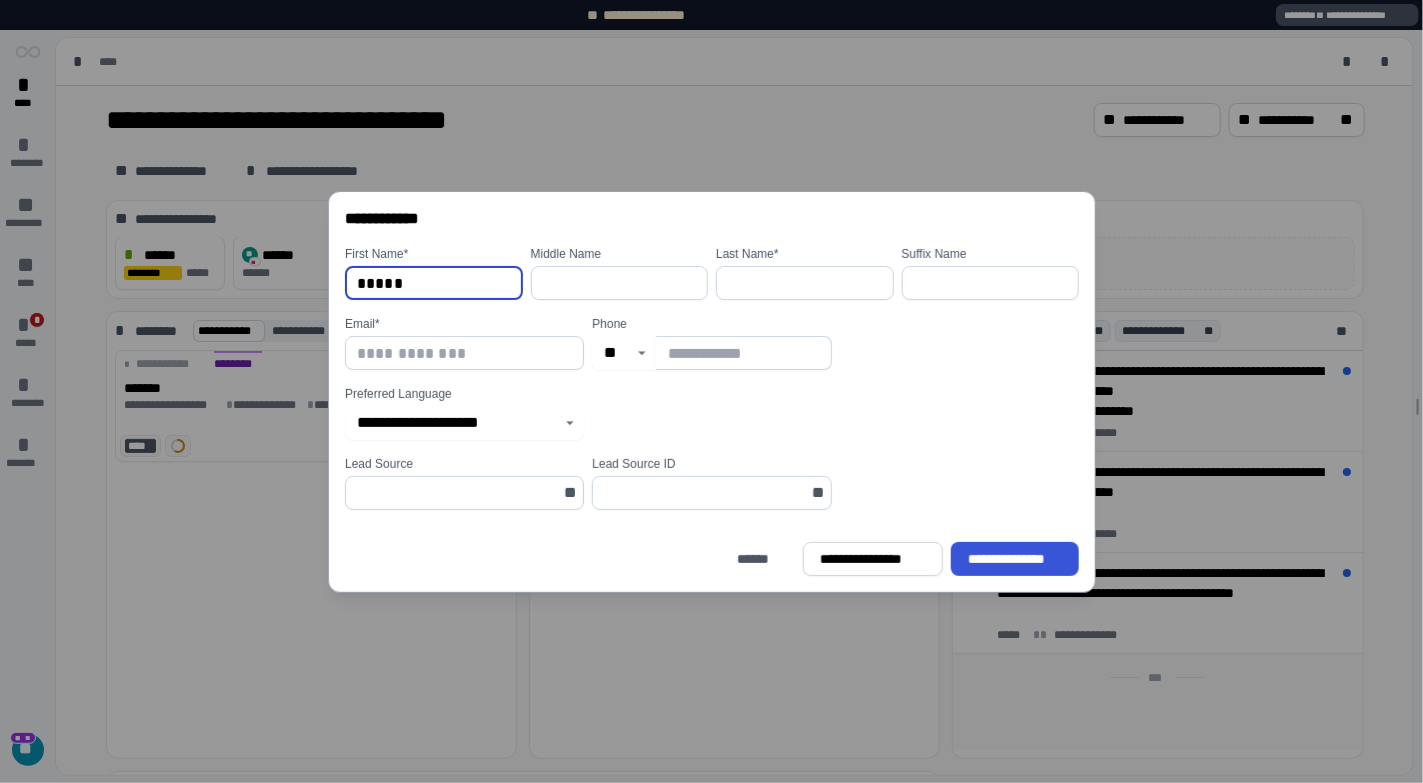 type on "*****" 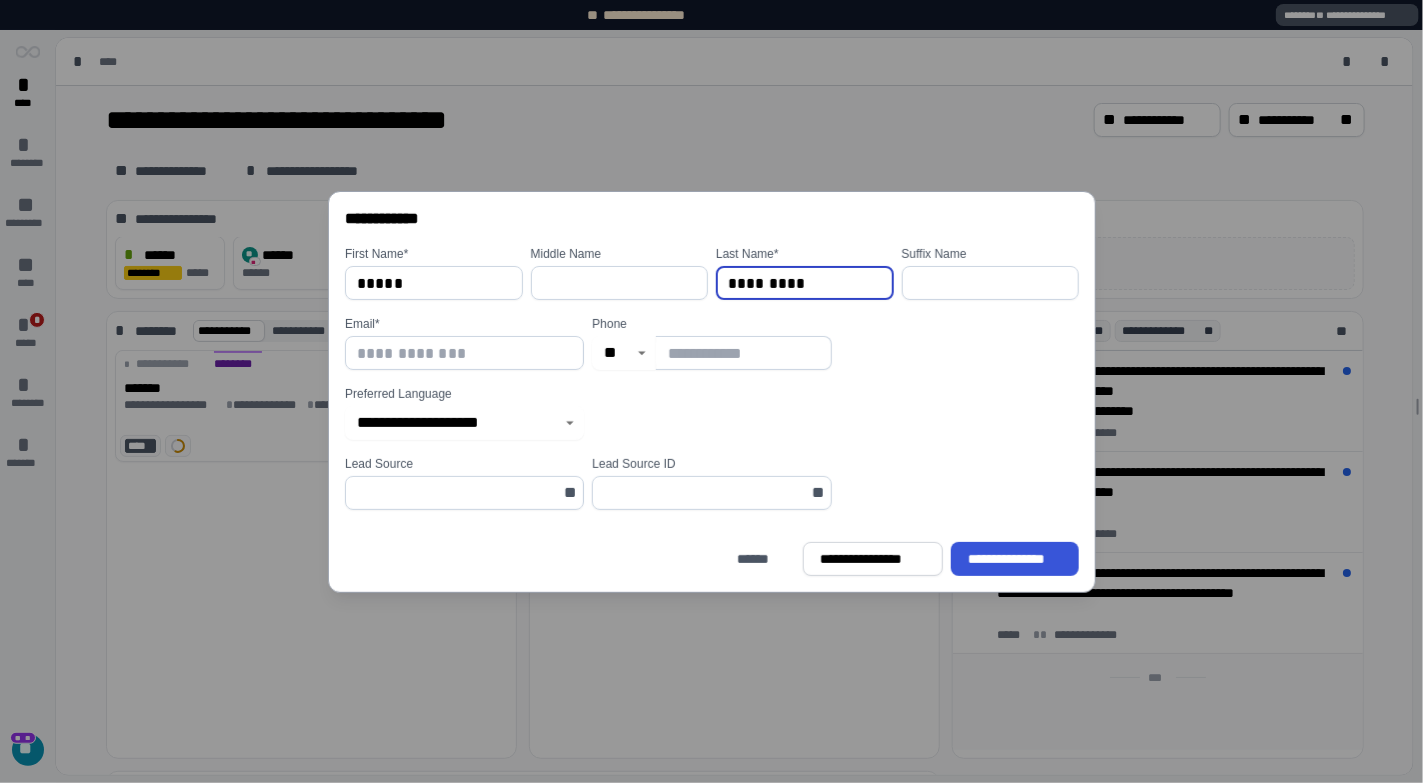 type on "*********" 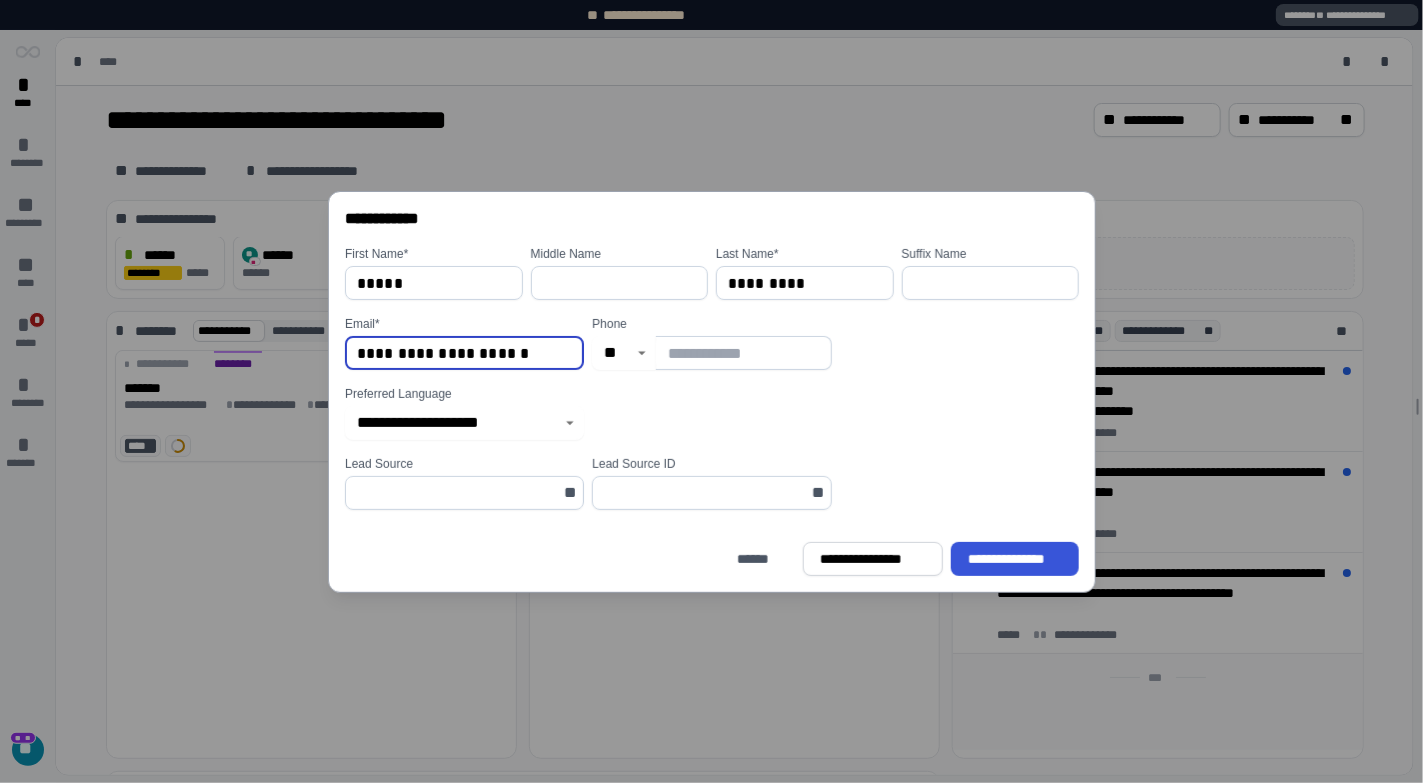 click on "**********" at bounding box center (464, 353) 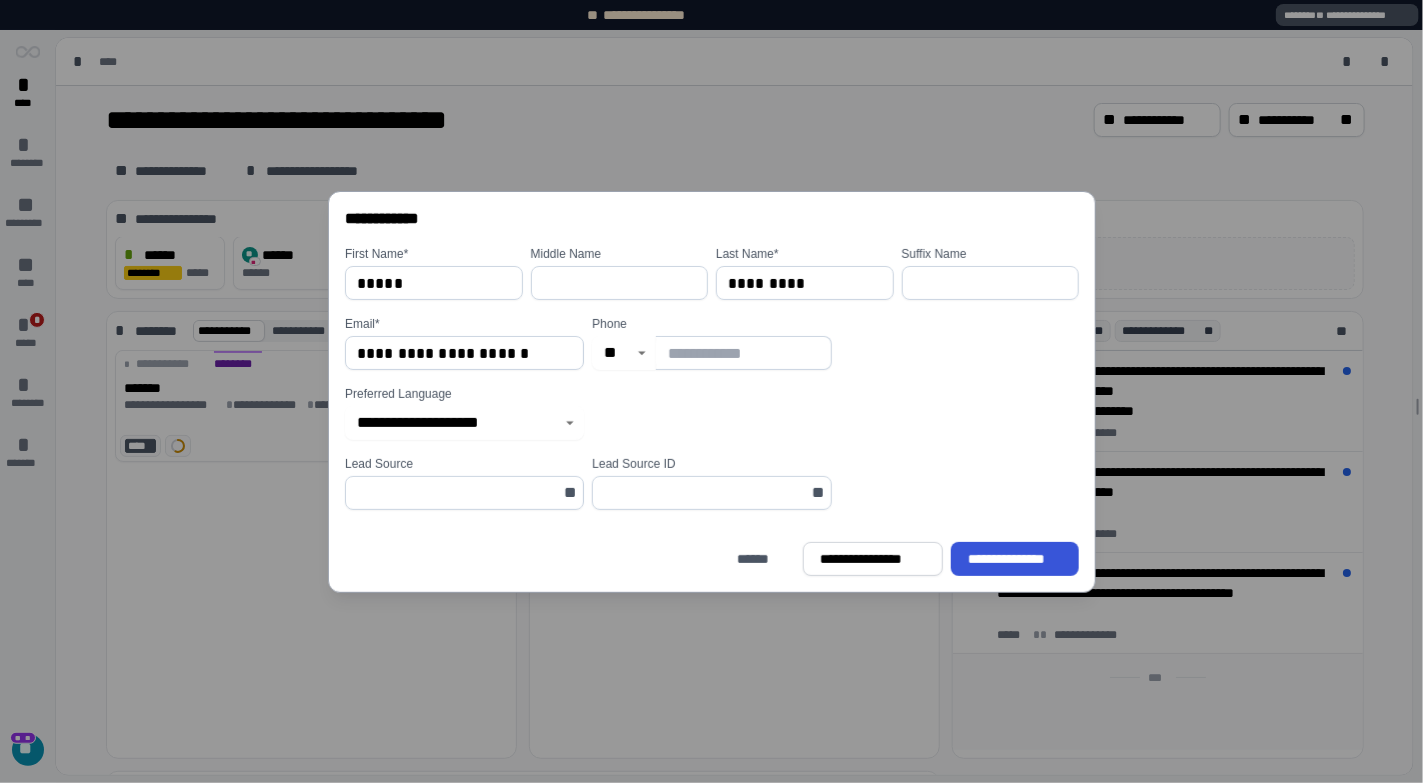 click at bounding box center [743, 353] 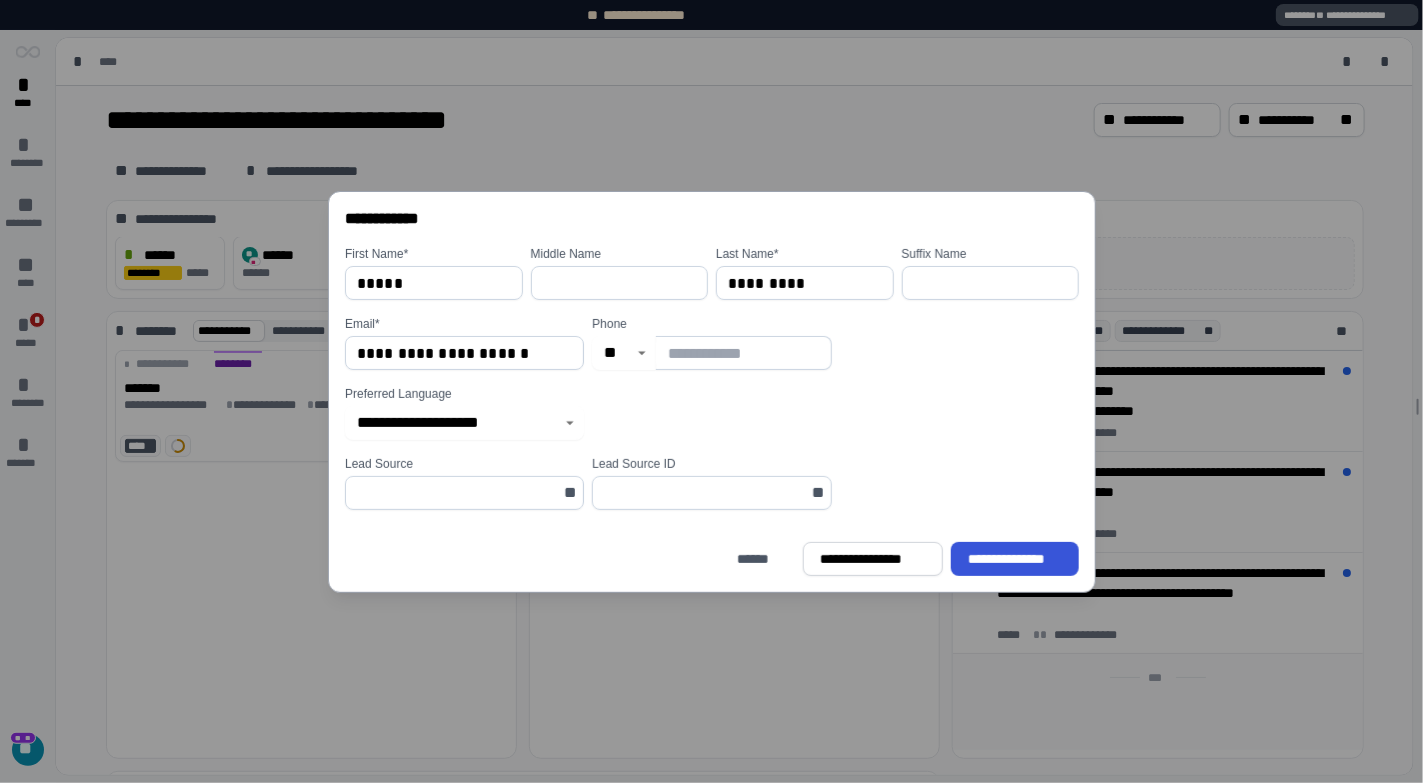 type on "**********" 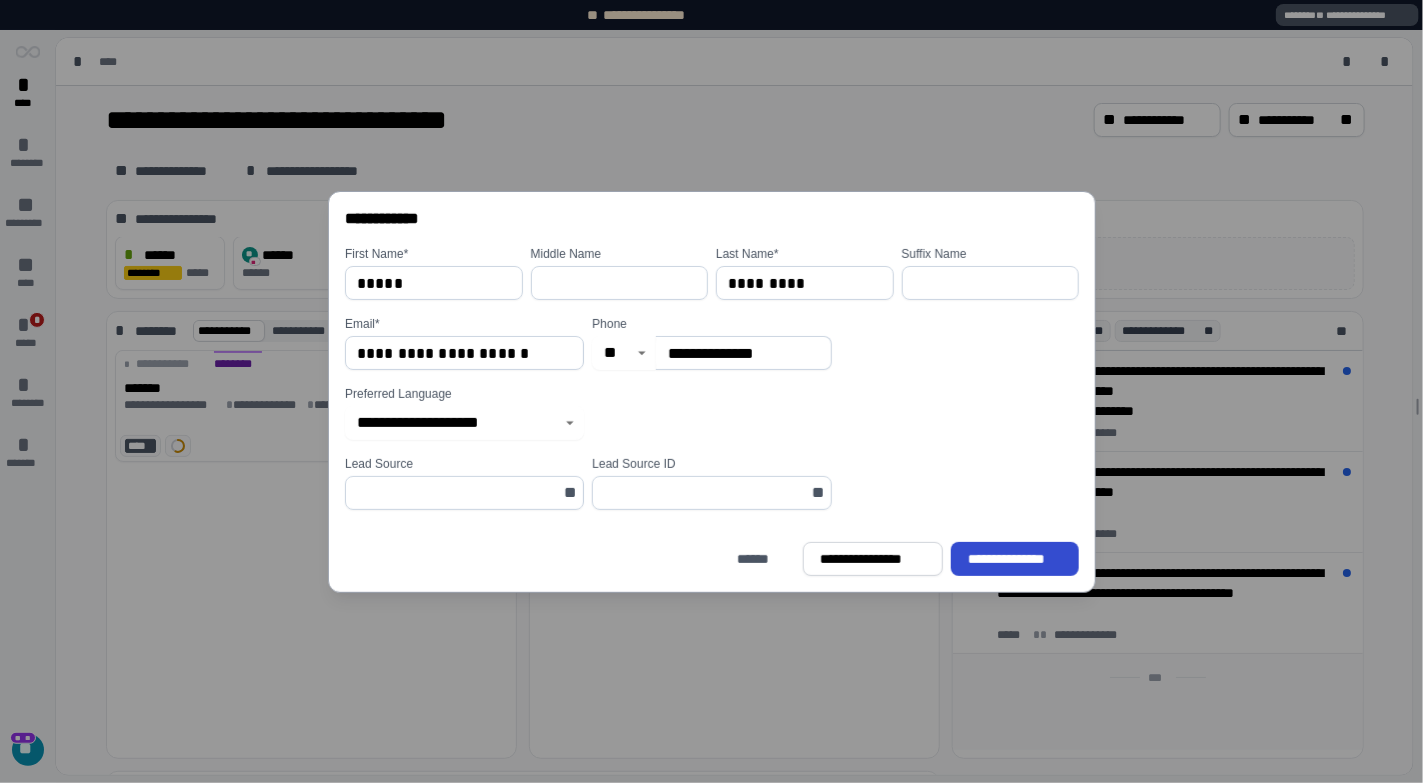 click on "**********" at bounding box center (1015, 559) 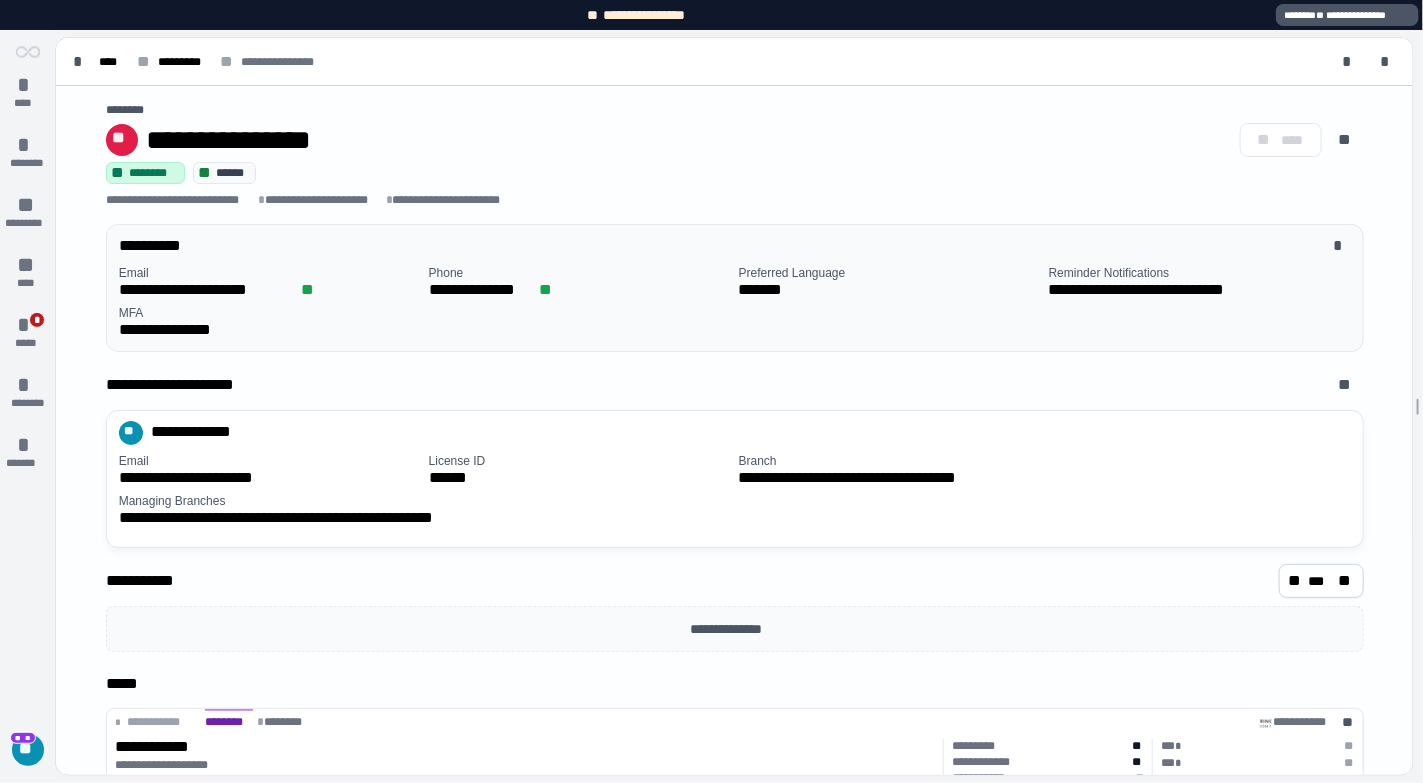 click on "**" at bounding box center [28, 751] 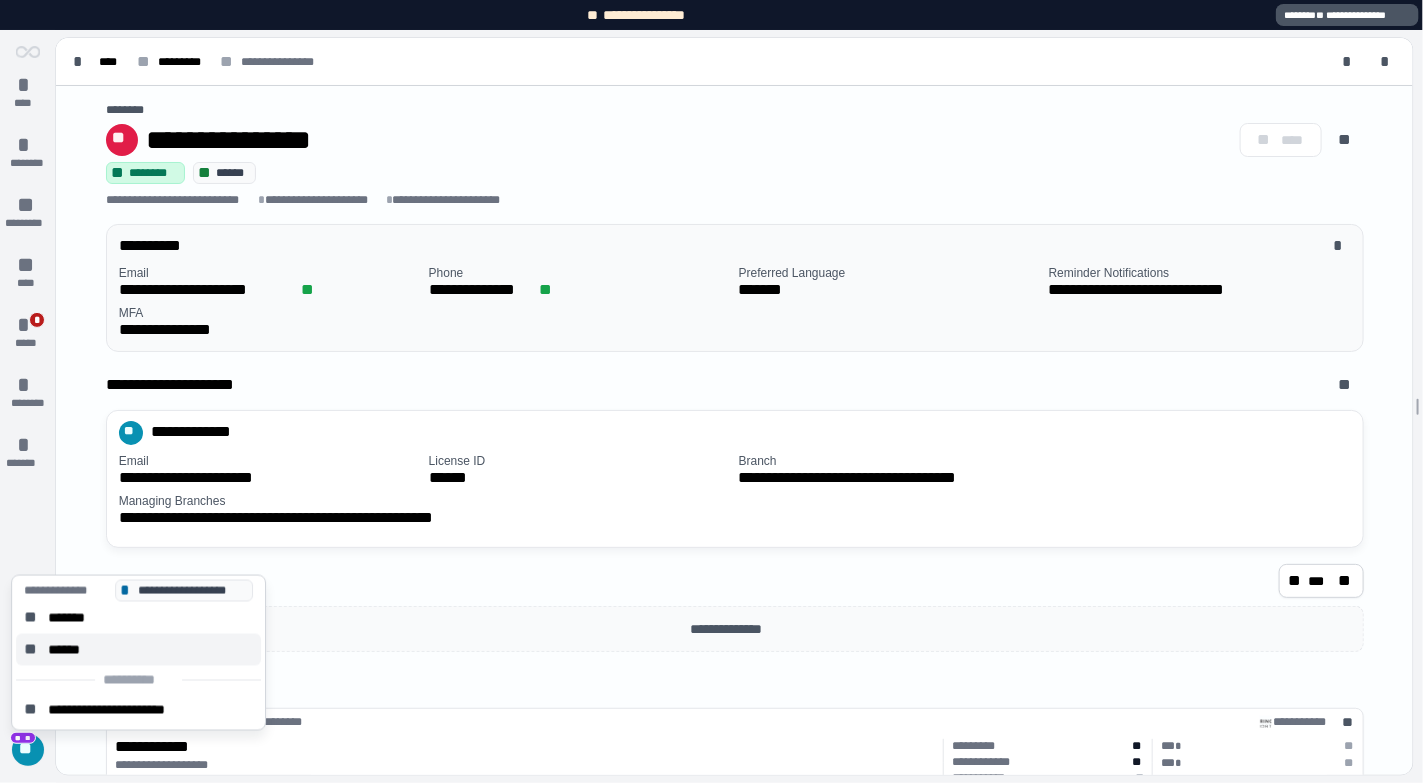 click on "******" at bounding box center (70, 650) 